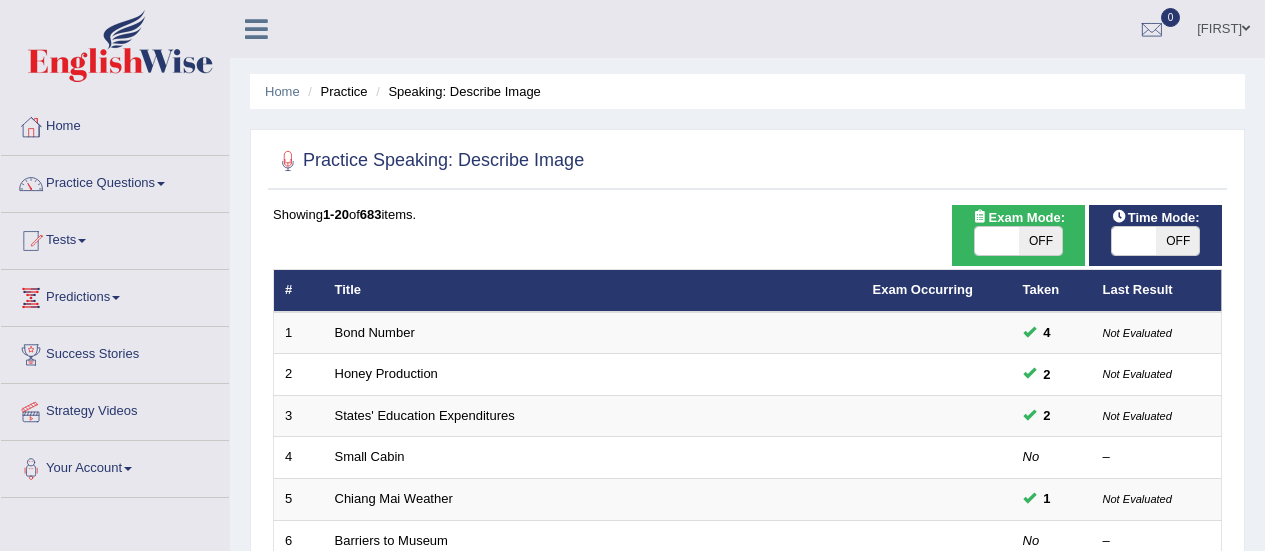 scroll, scrollTop: 125, scrollLeft: 0, axis: vertical 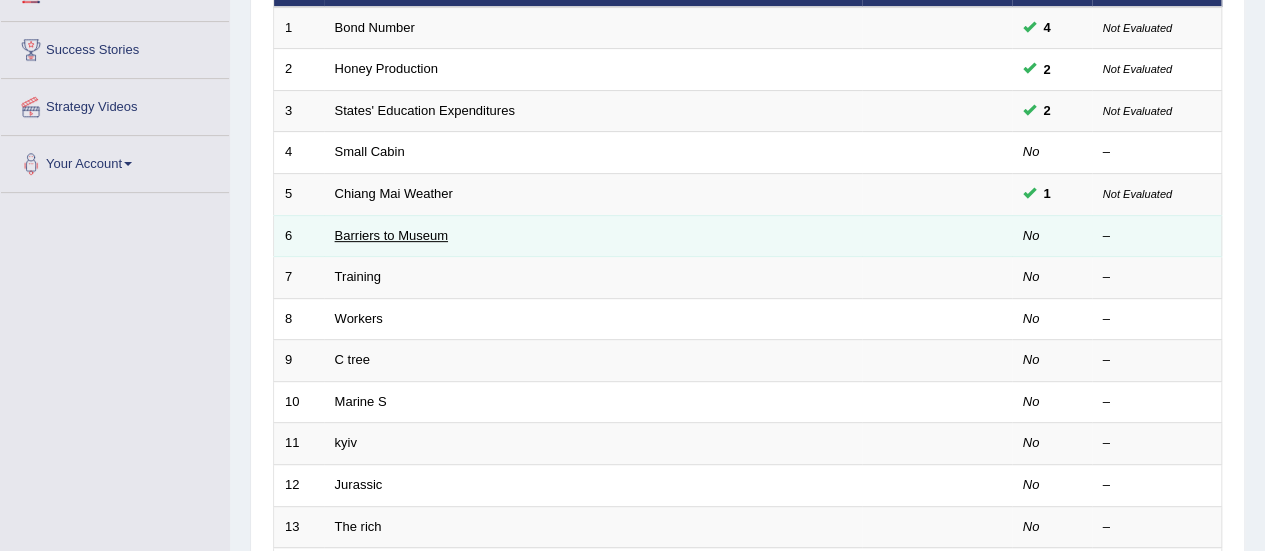 click on "Barriers to Museum" at bounding box center [391, 235] 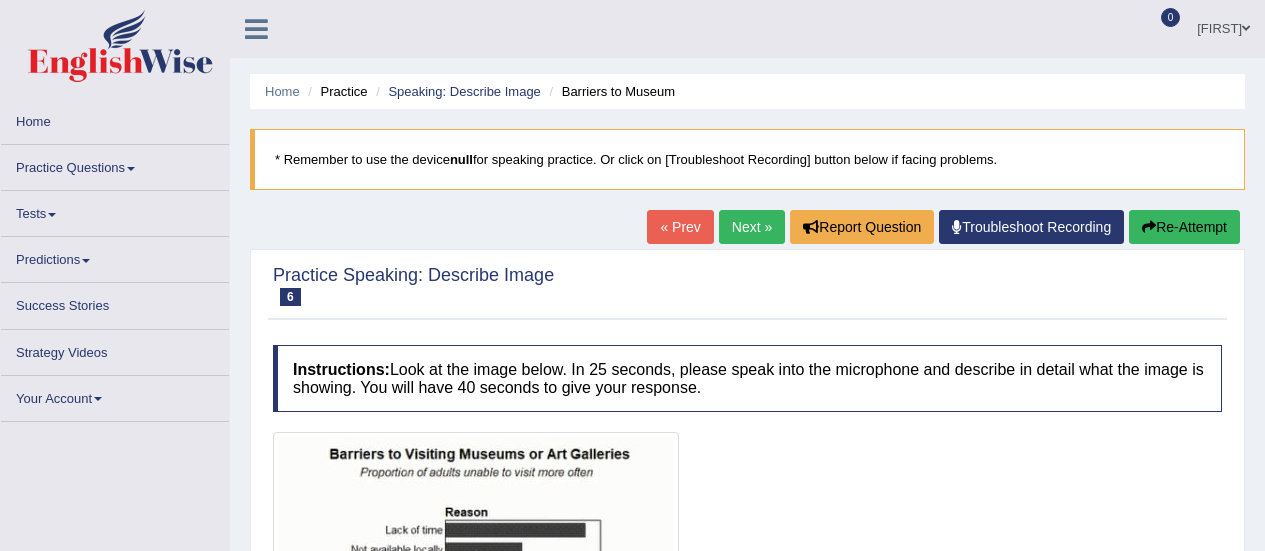 scroll, scrollTop: 0, scrollLeft: 0, axis: both 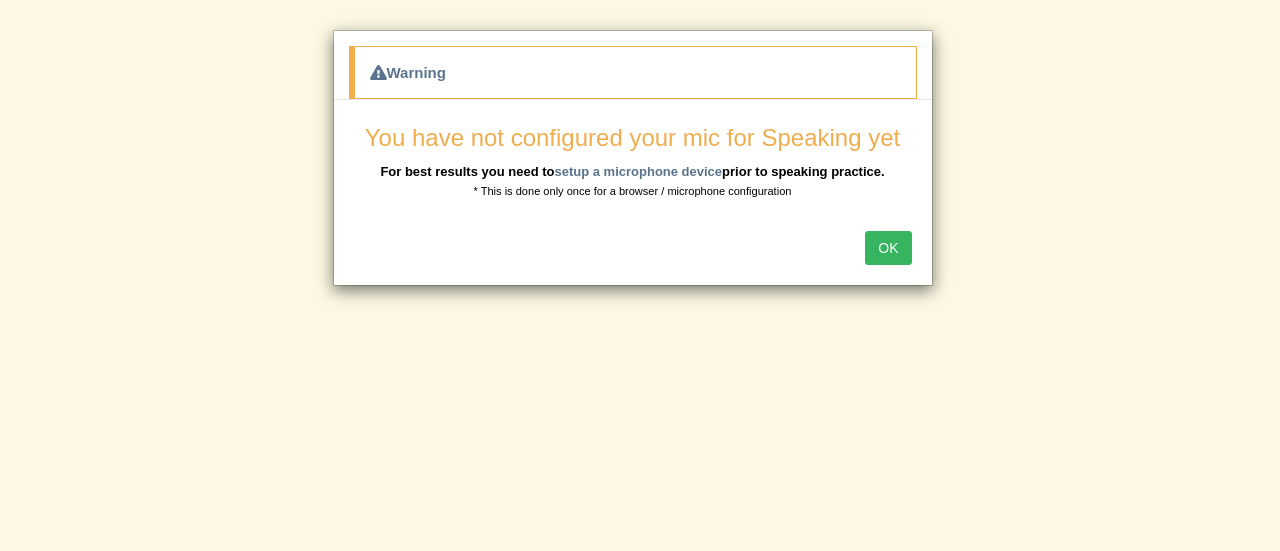 click on "OK" at bounding box center [888, 248] 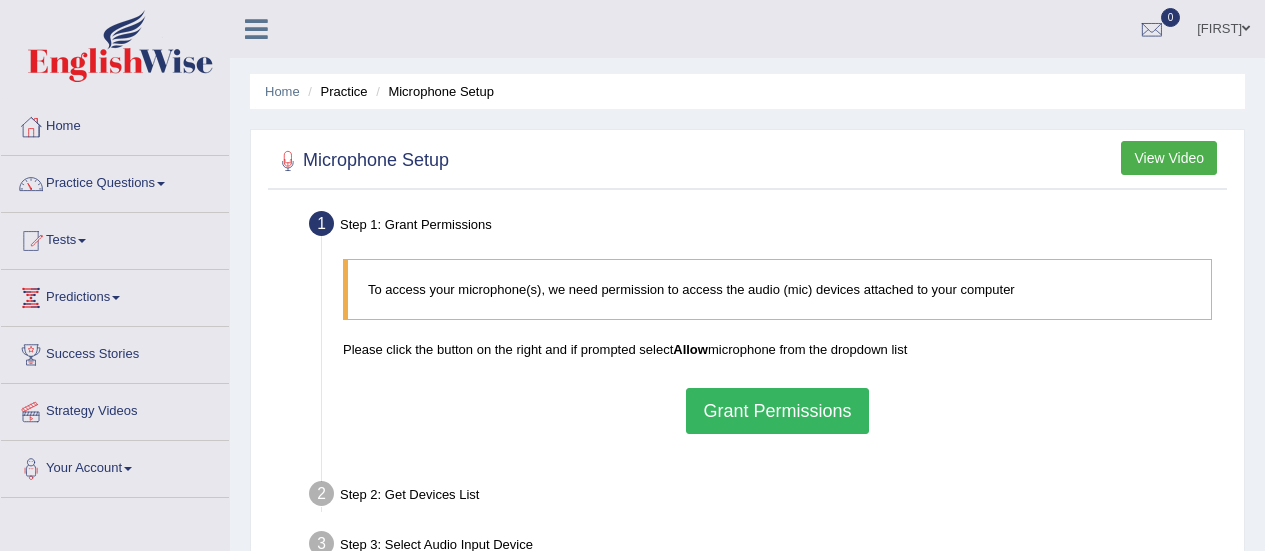 scroll, scrollTop: 0, scrollLeft: 0, axis: both 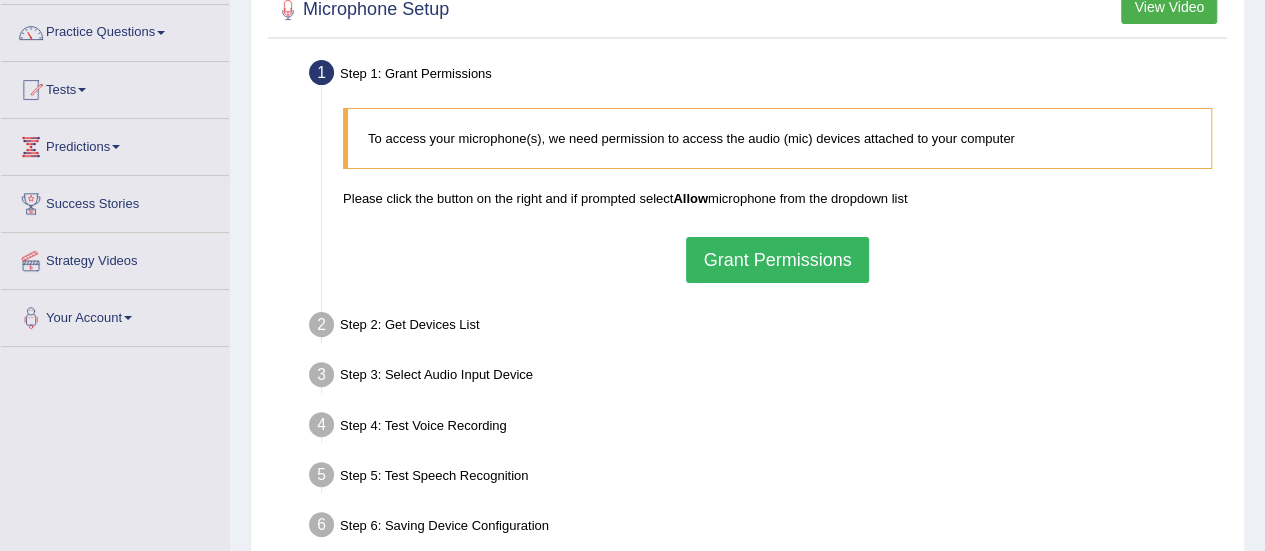 click on "Grant Permissions" at bounding box center [777, 260] 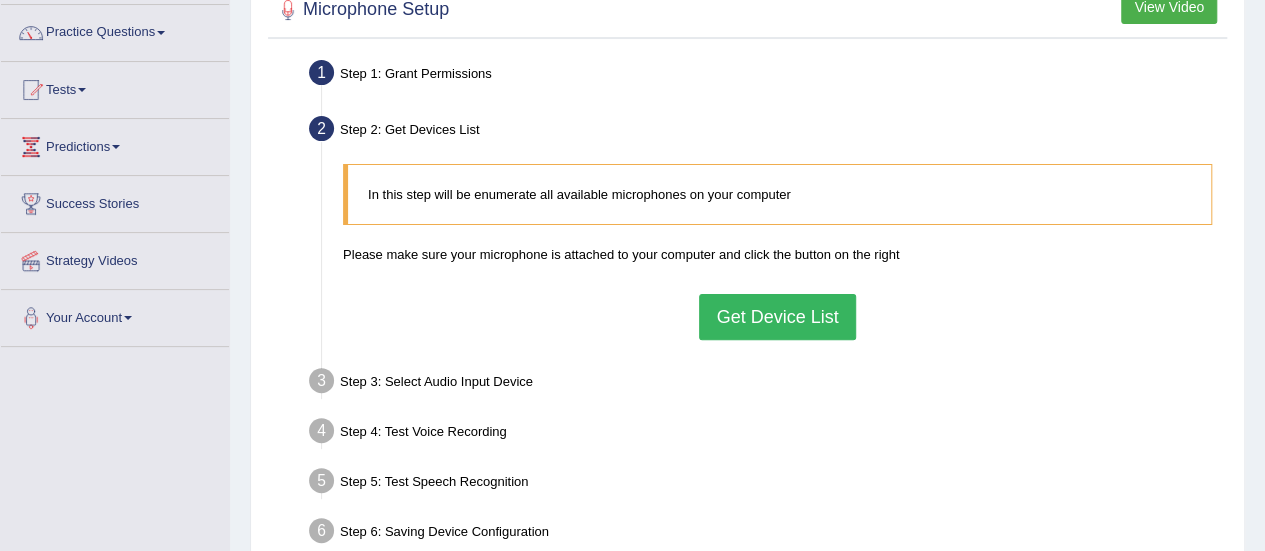 click on "Get Device List" at bounding box center (777, 317) 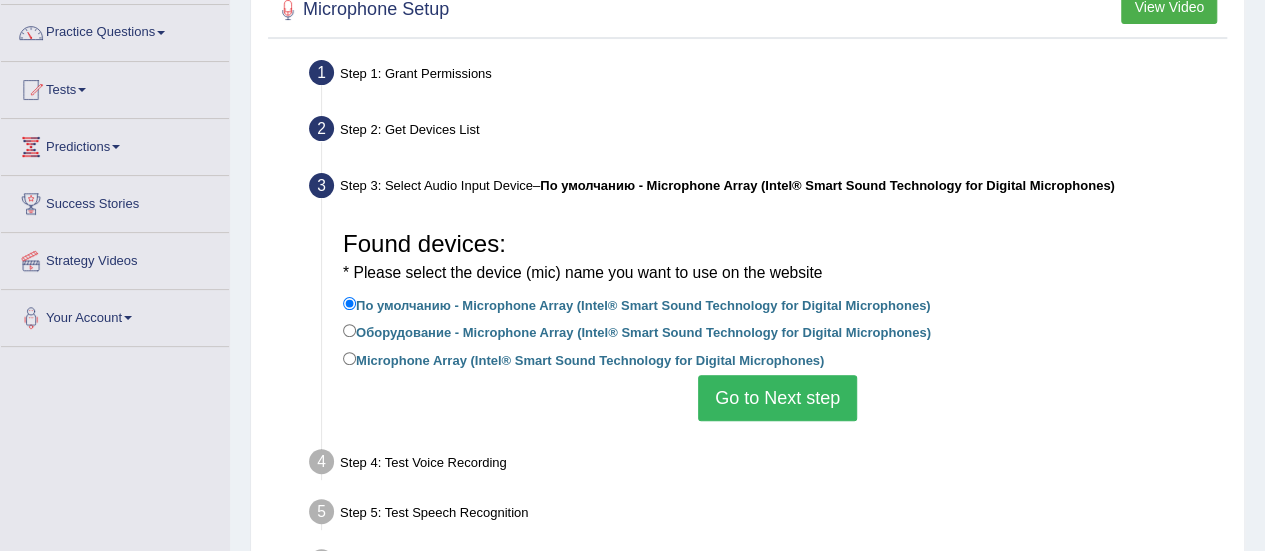 click on "Go to Next step" at bounding box center (777, 398) 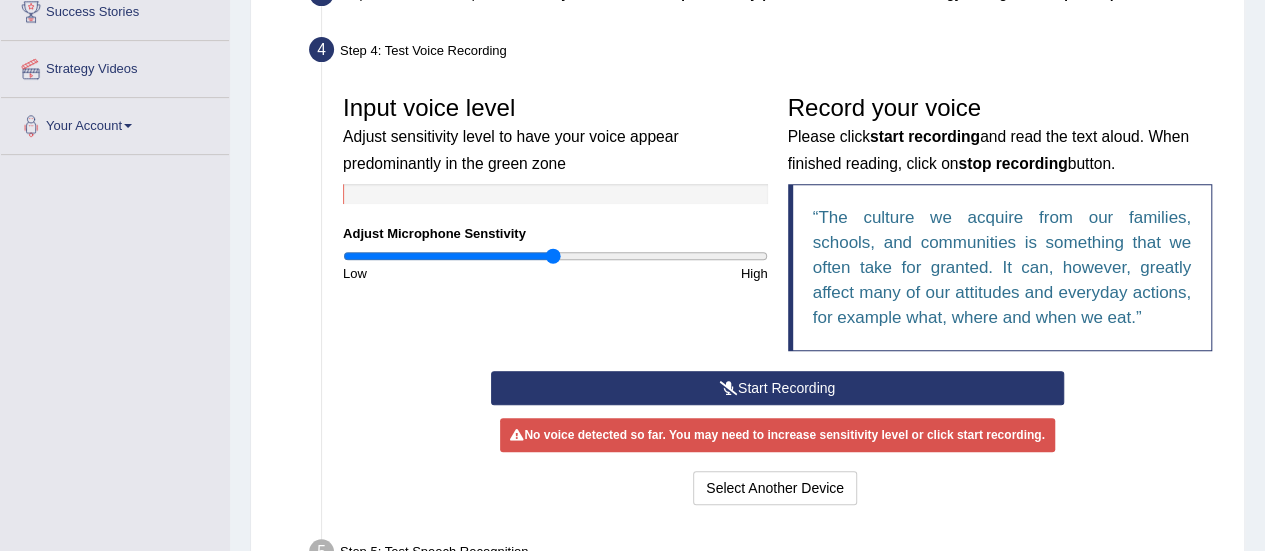 scroll, scrollTop: 342, scrollLeft: 0, axis: vertical 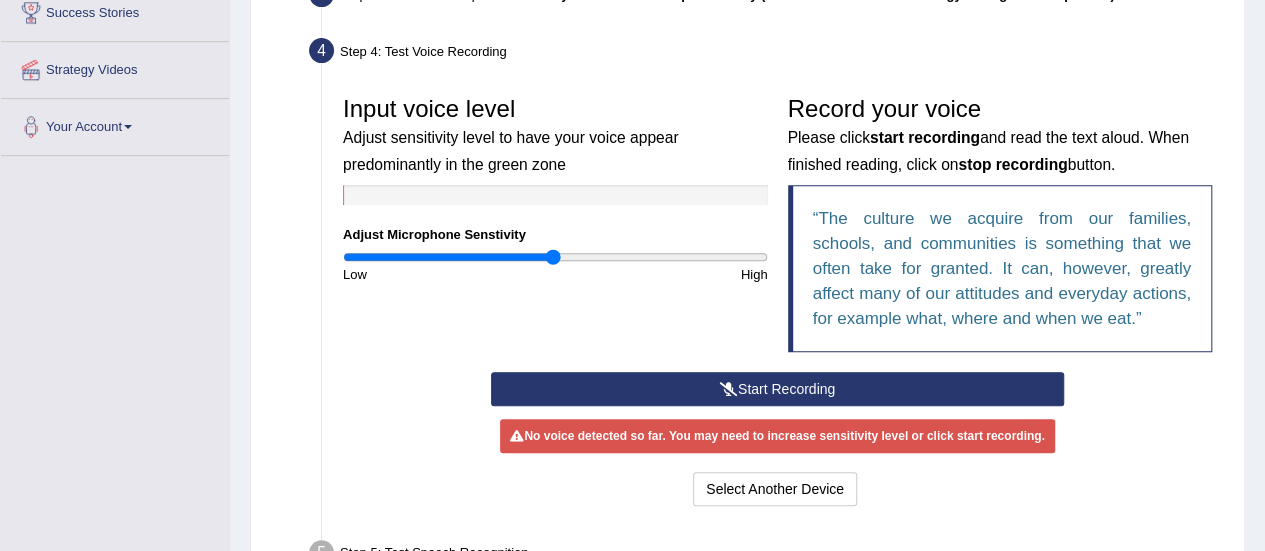 click on "Start Recording" at bounding box center [777, 389] 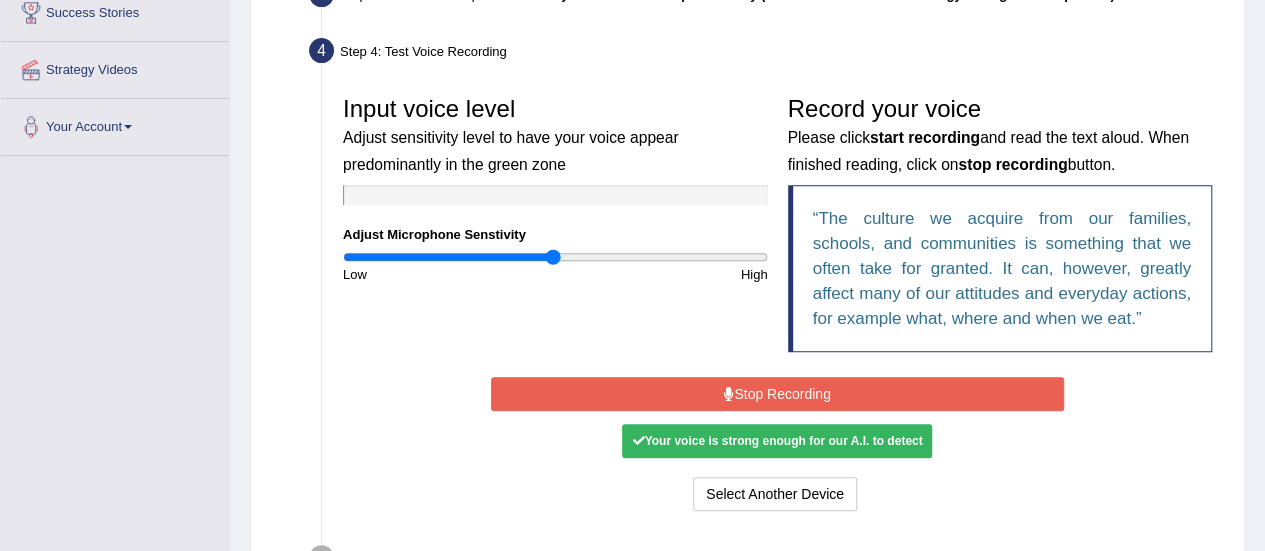 click on "Stop Recording" at bounding box center [777, 394] 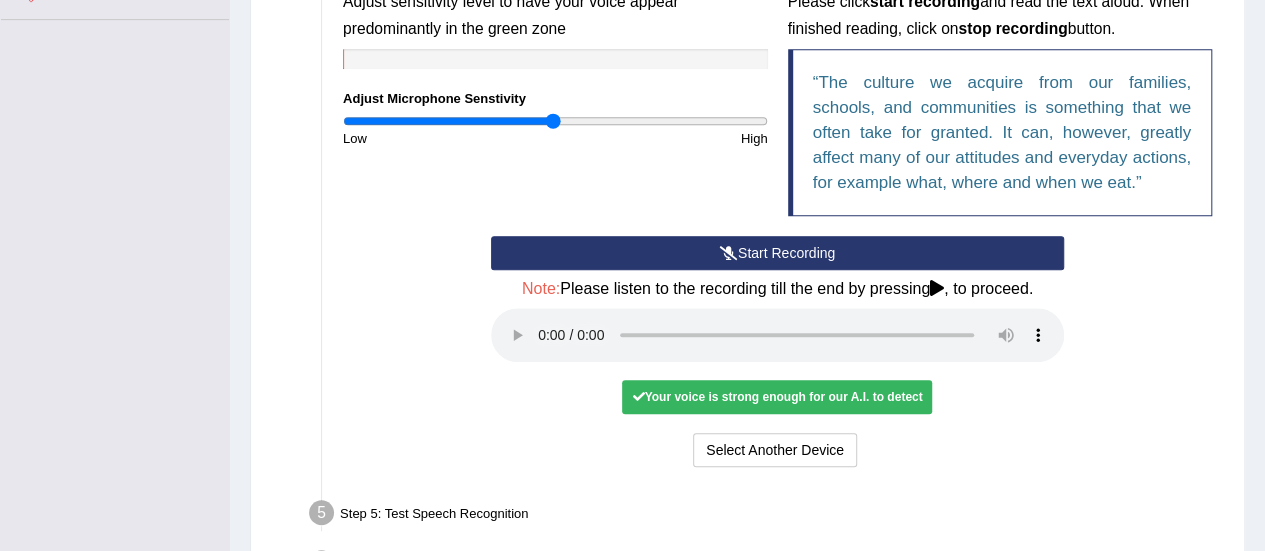 scroll, scrollTop: 496, scrollLeft: 0, axis: vertical 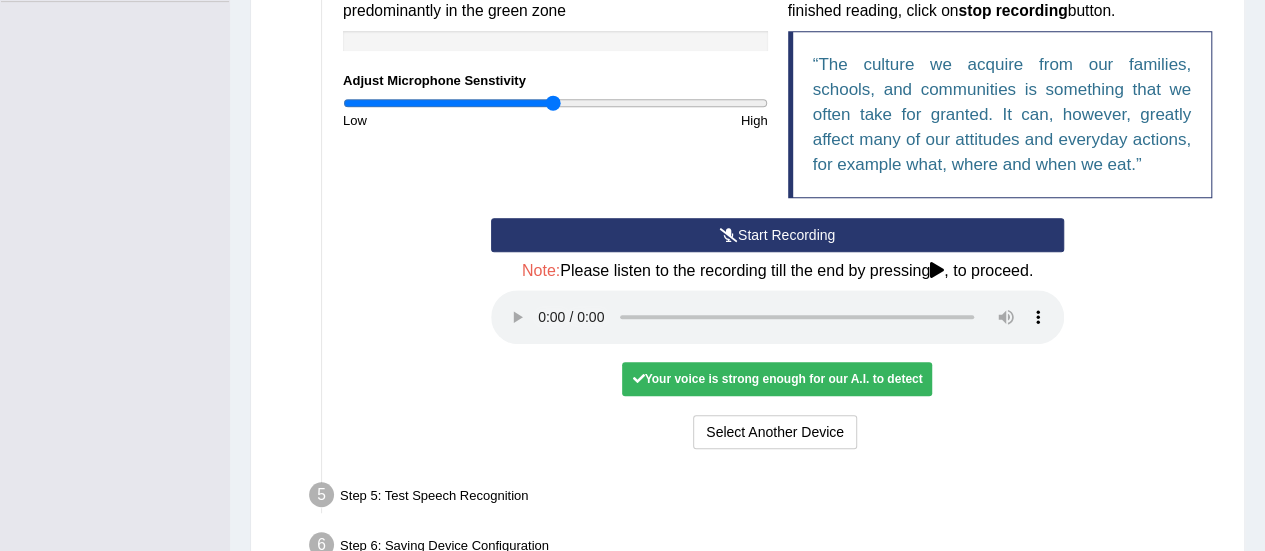 click on "Your voice is strong enough for our A.I. to detect" at bounding box center [777, 379] 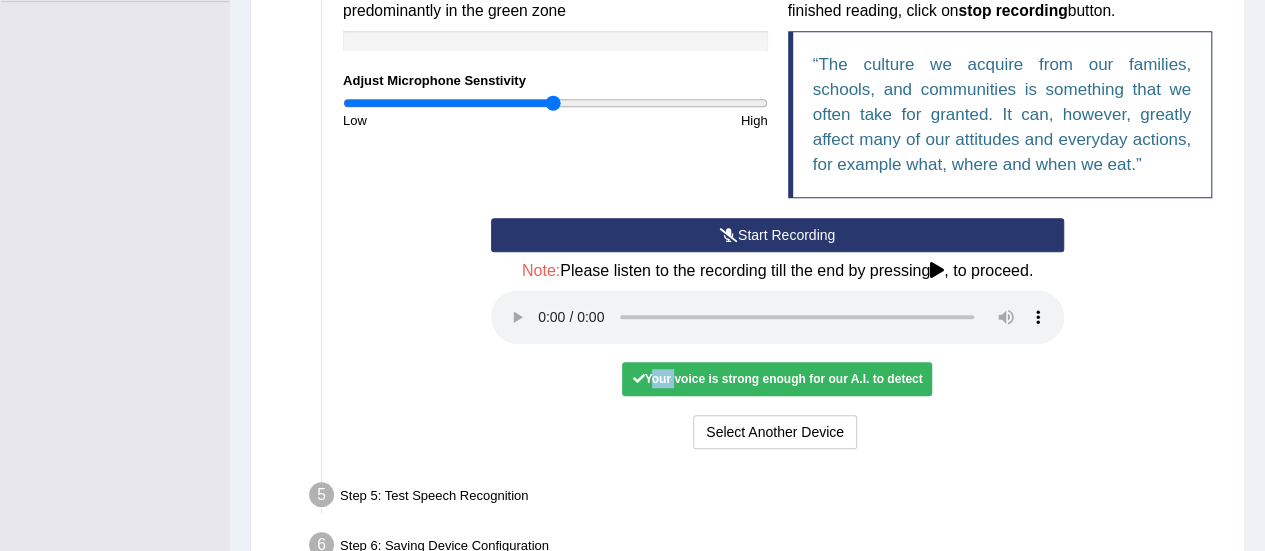 click on "Your voice is strong enough for our A.I. to detect" at bounding box center [777, 379] 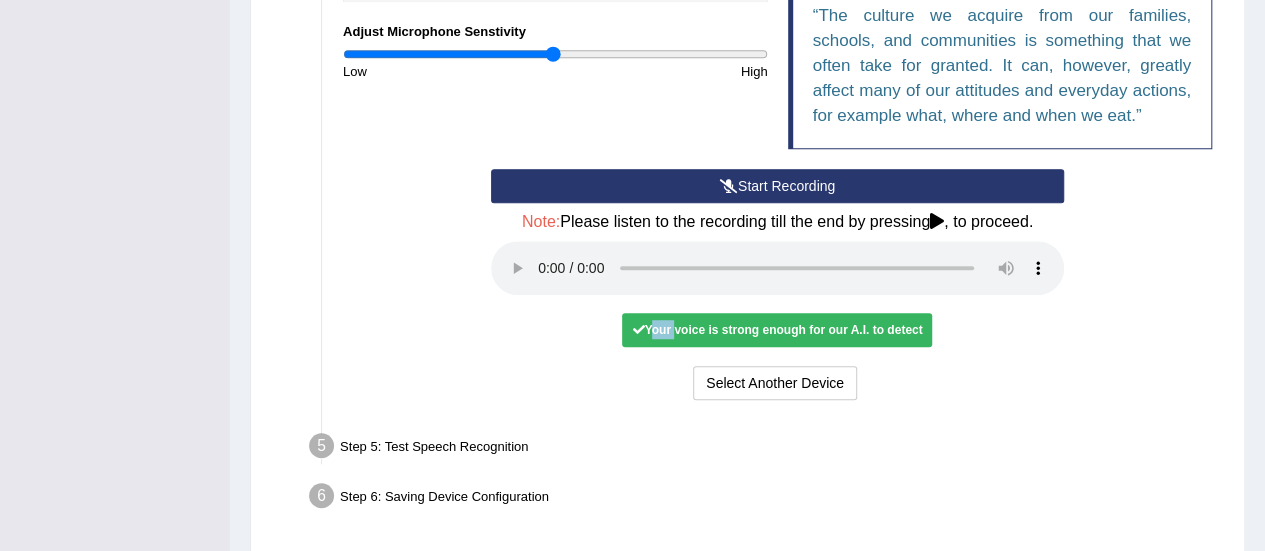 scroll, scrollTop: 544, scrollLeft: 0, axis: vertical 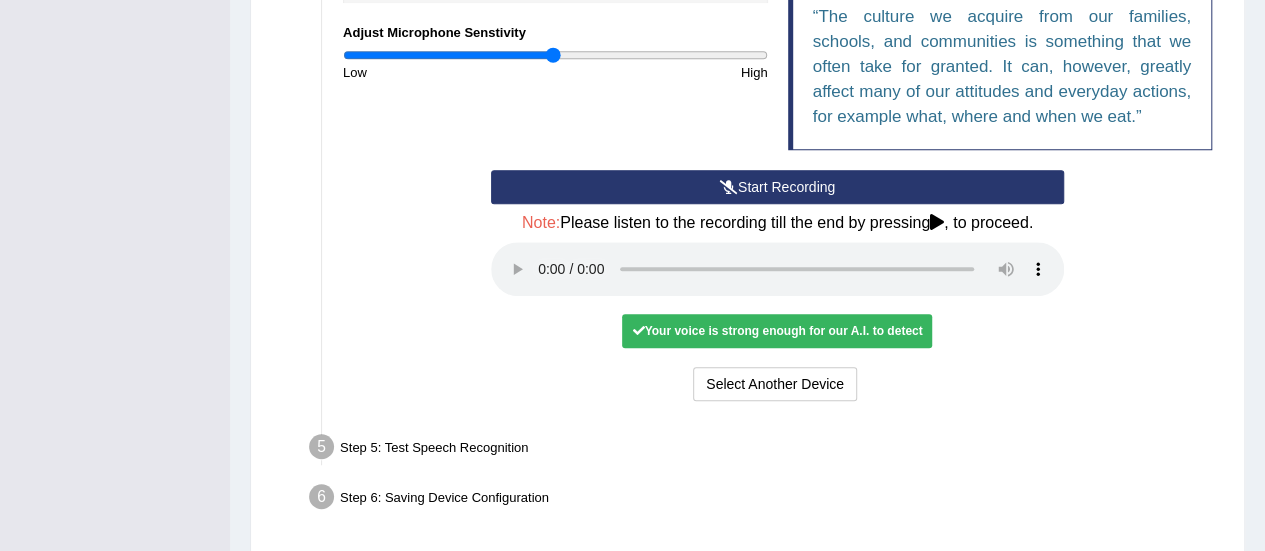 click on "Start Recording    Stop Recording   Note:  Please listen to the recording till the end by pressing  , to proceed.       No voice detected so far. You may need to increase sensitivity level or click start recording.     Voice level is too low yet. Please increase the sensitivity level from the bar on the left.     Your voice is strong enough for our A.I. to detect    Voice level is too high. Please reduce the sensitivity level from the bar on the left.     Select Another Device   Voice is ok. Go to Next step" at bounding box center (777, 288) 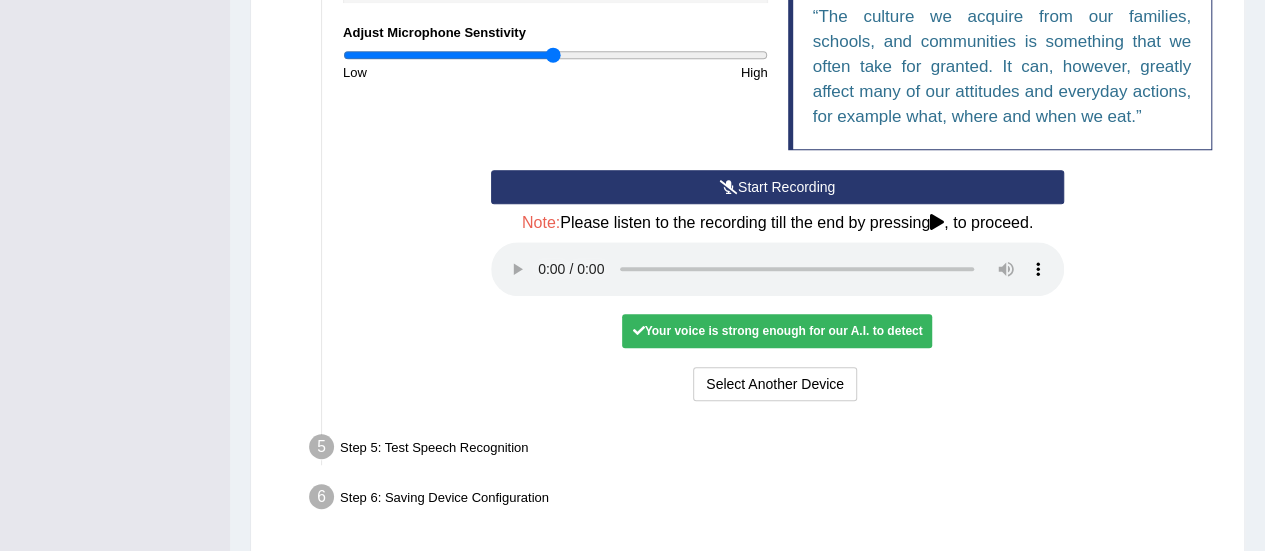 click on "Your voice is strong enough for our A.I. to detect" at bounding box center [777, 331] 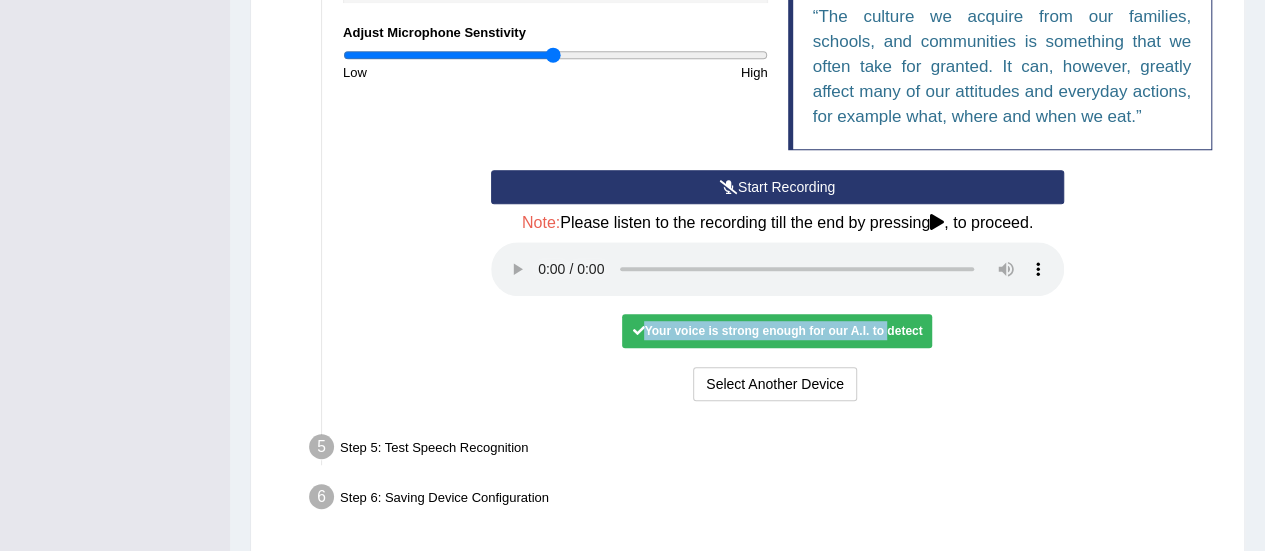 drag, startPoint x: 881, startPoint y: 332, endPoint x: 640, endPoint y: 329, distance: 241.01868 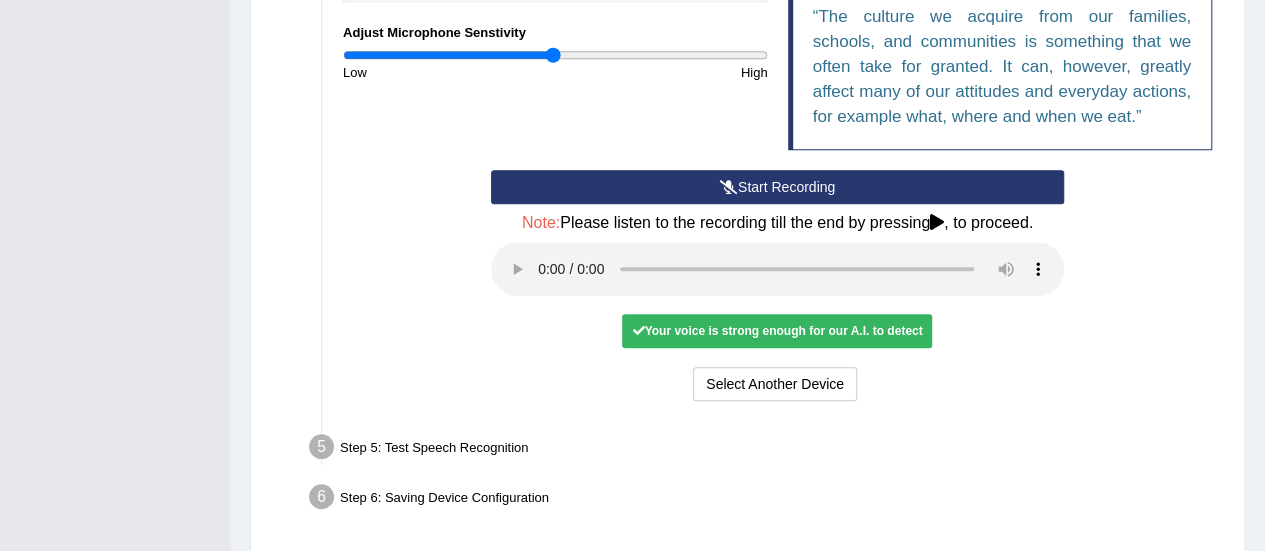 click at bounding box center [638, 331] 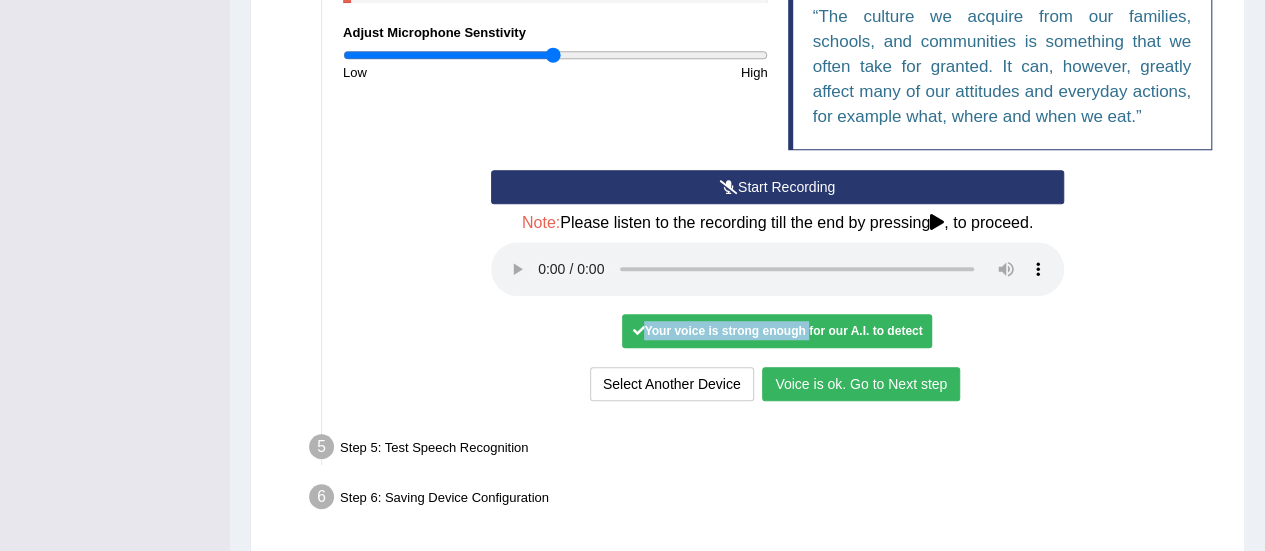 drag, startPoint x: 640, startPoint y: 329, endPoint x: 776, endPoint y: 339, distance: 136.36716 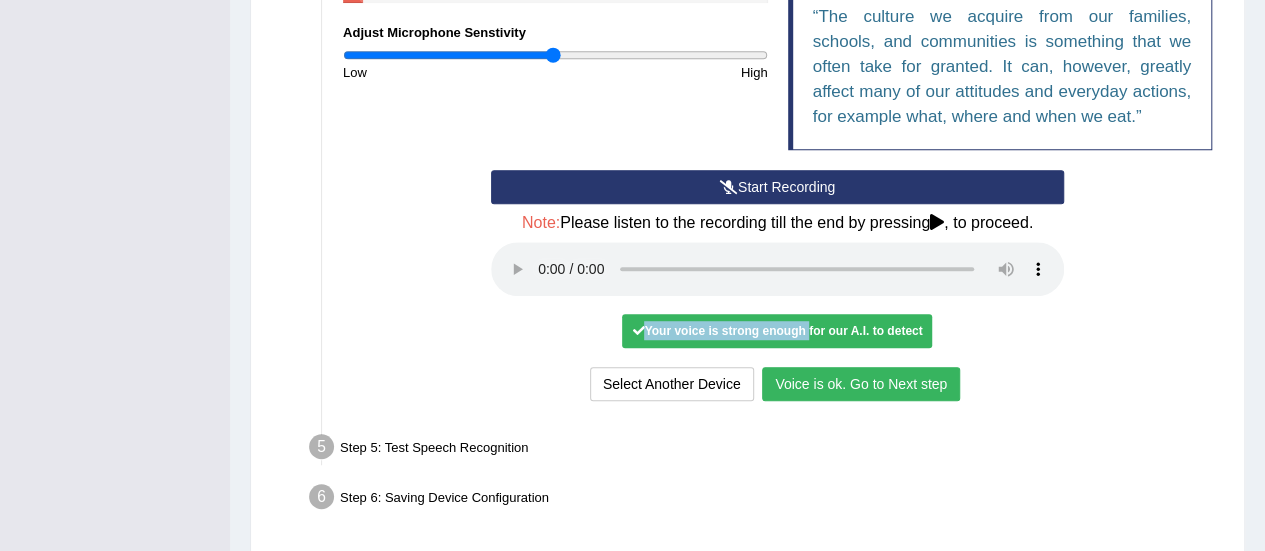 click on "Voice is ok. Go to Next step" at bounding box center [861, 384] 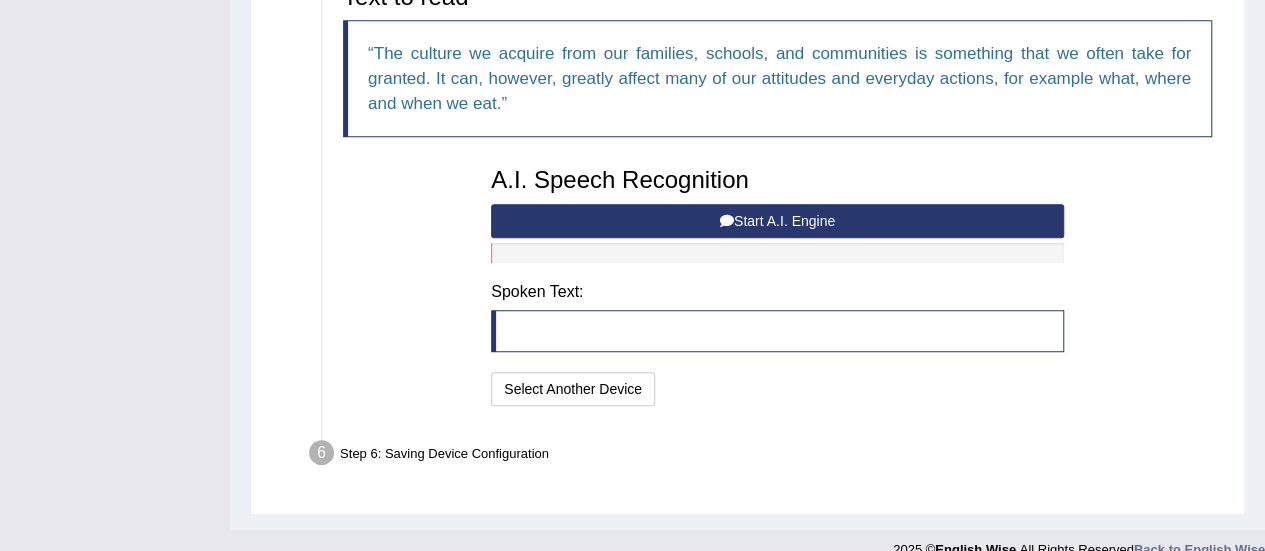 scroll, scrollTop: 512, scrollLeft: 0, axis: vertical 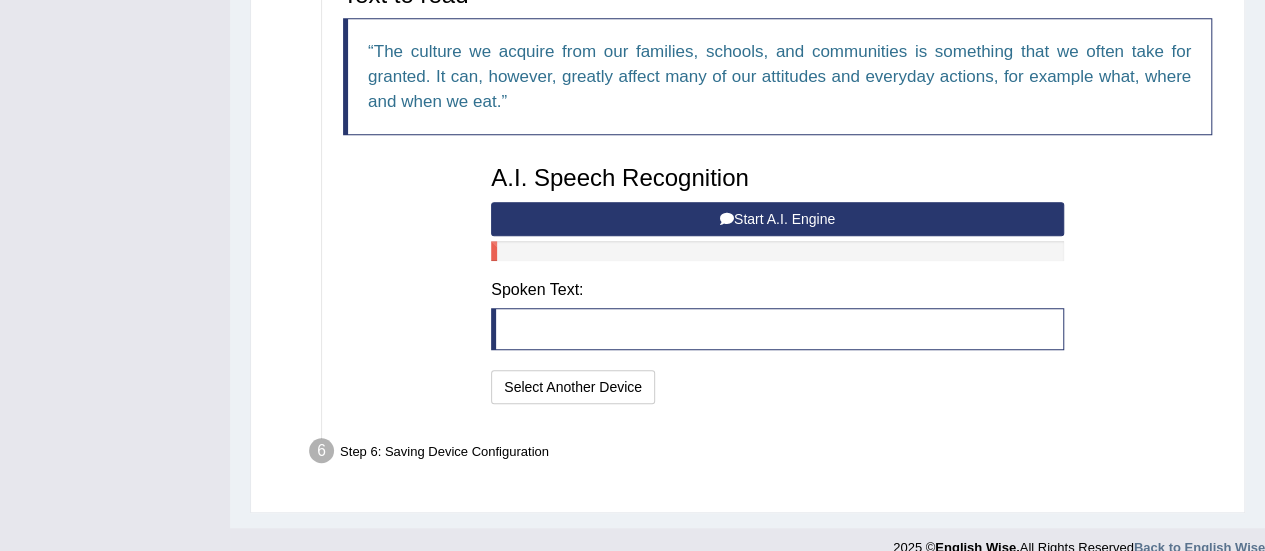 click on "Start A.I. Engine" at bounding box center [777, 219] 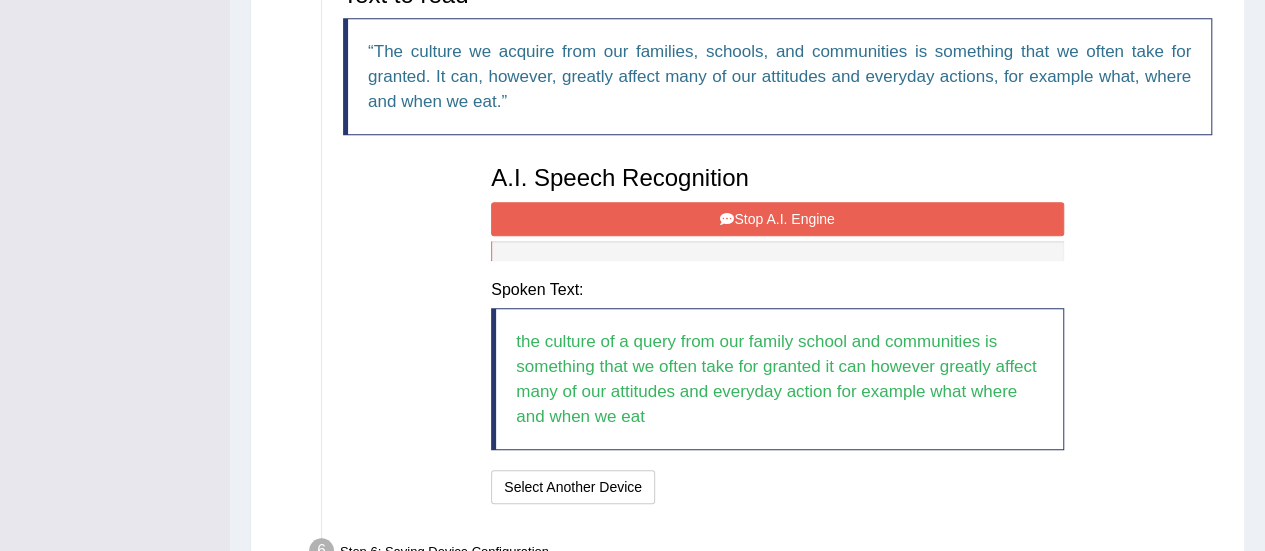 click on "Stop A.I. Engine" at bounding box center [777, 219] 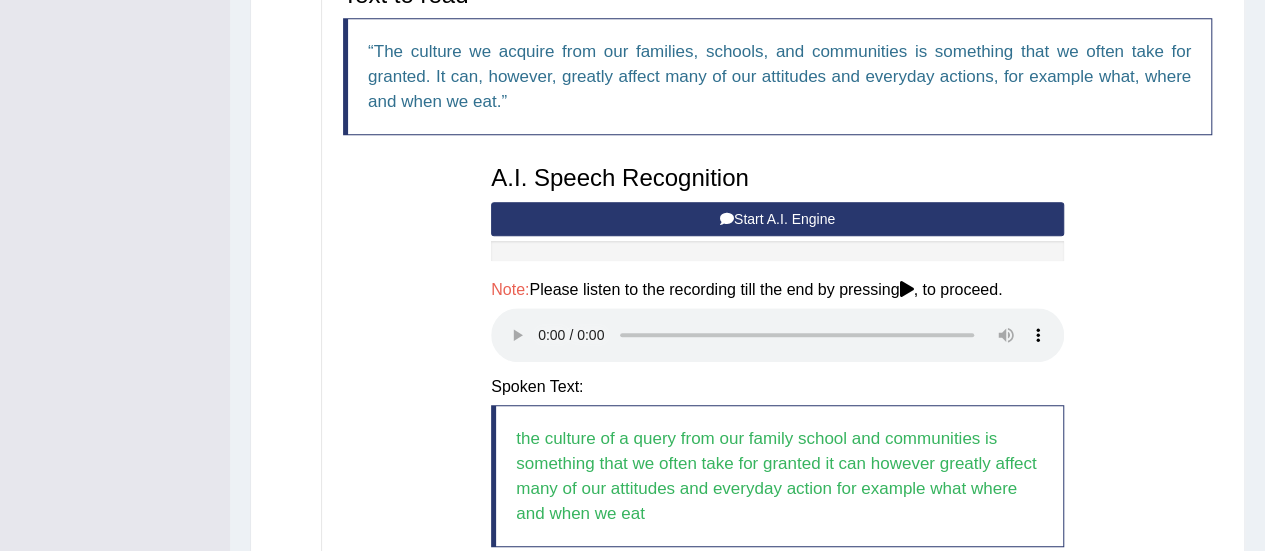 scroll, scrollTop: 732, scrollLeft: 0, axis: vertical 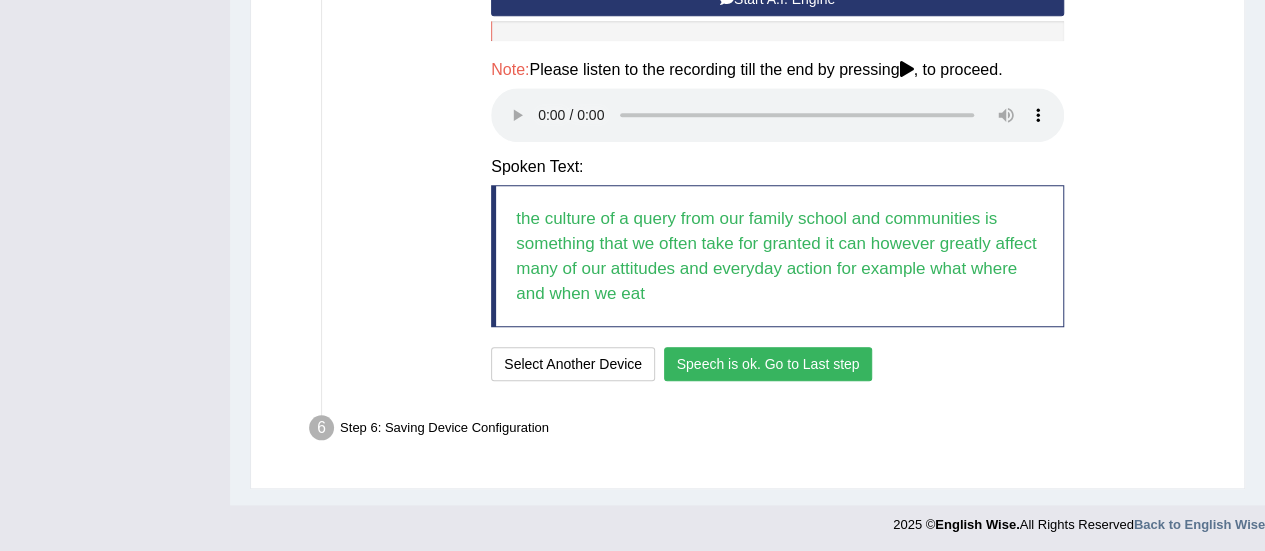 click on "Speech is ok. Go to Last step" at bounding box center (768, 364) 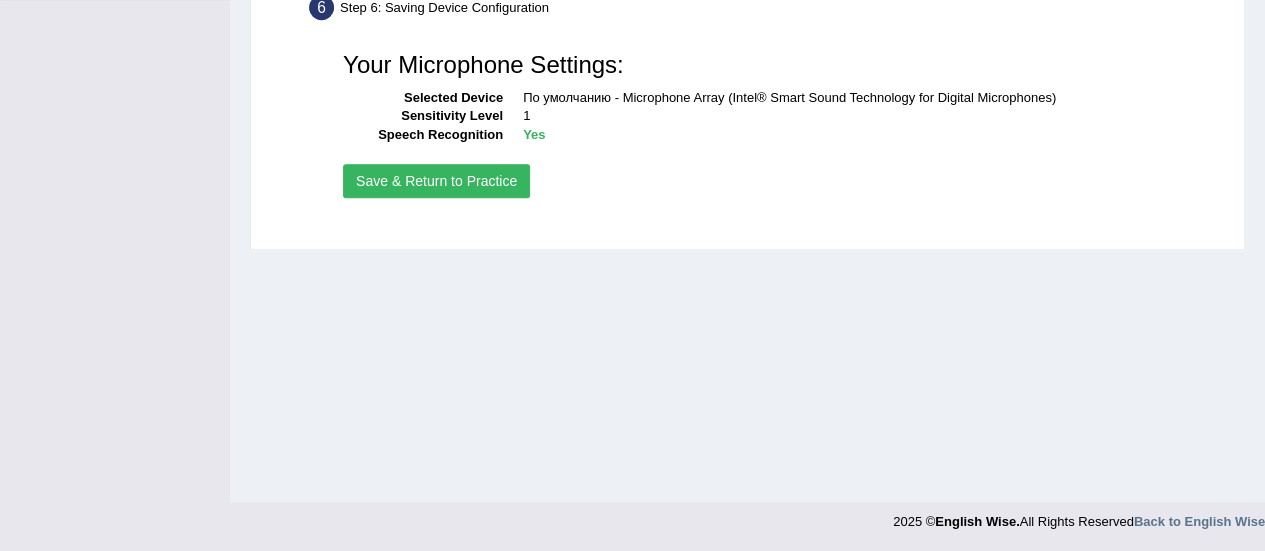 click on "Save & Return to Practice" at bounding box center [436, 181] 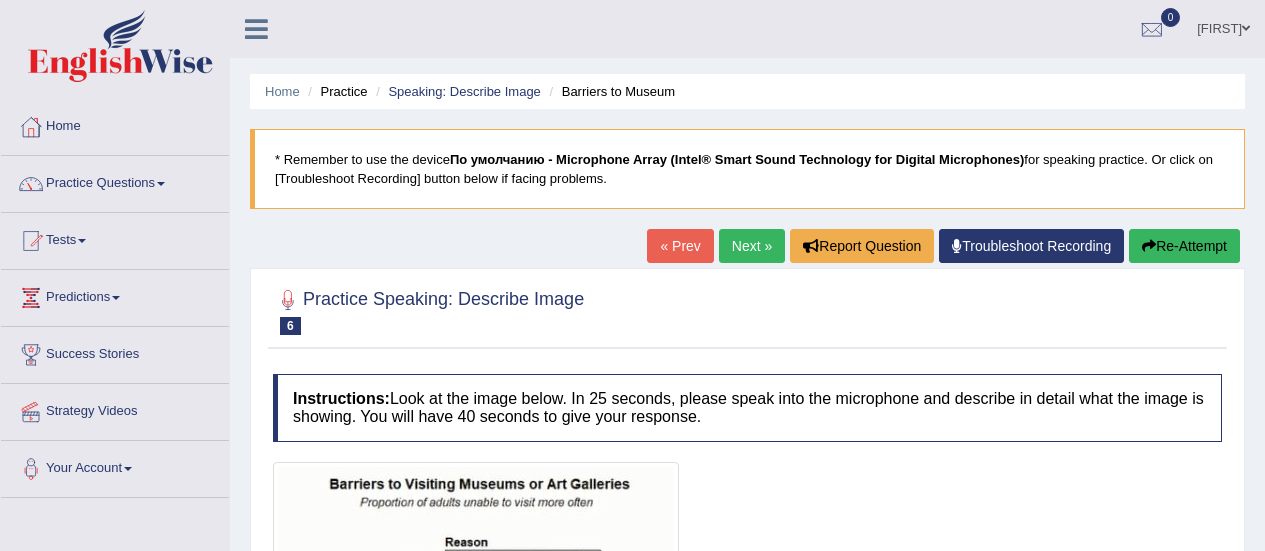 scroll, scrollTop: 0, scrollLeft: 0, axis: both 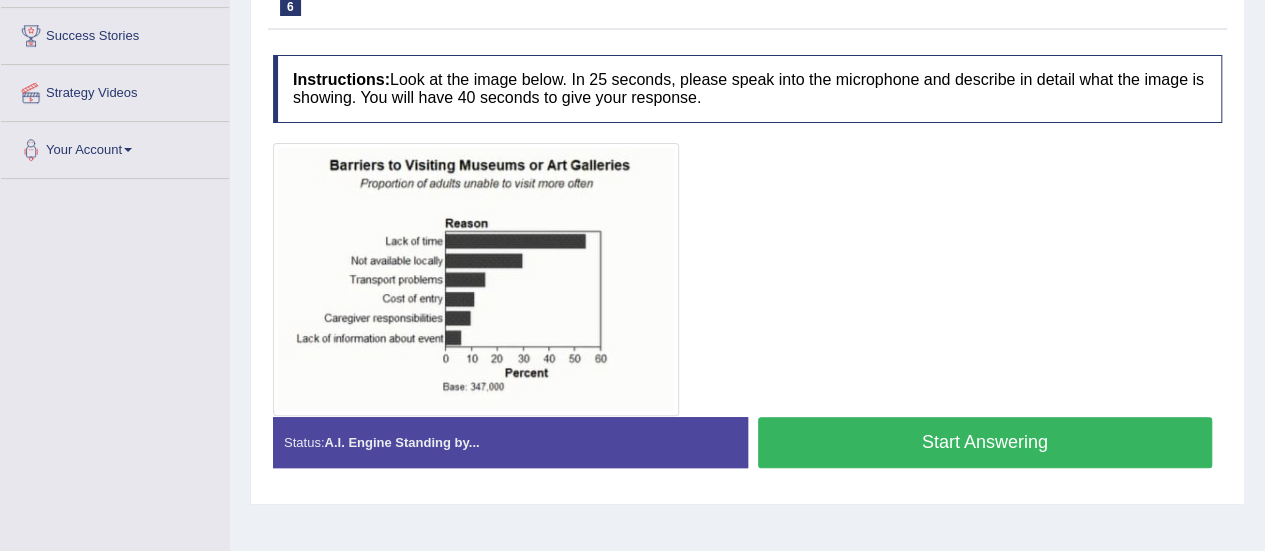 click on "Start Answering" at bounding box center (985, 442) 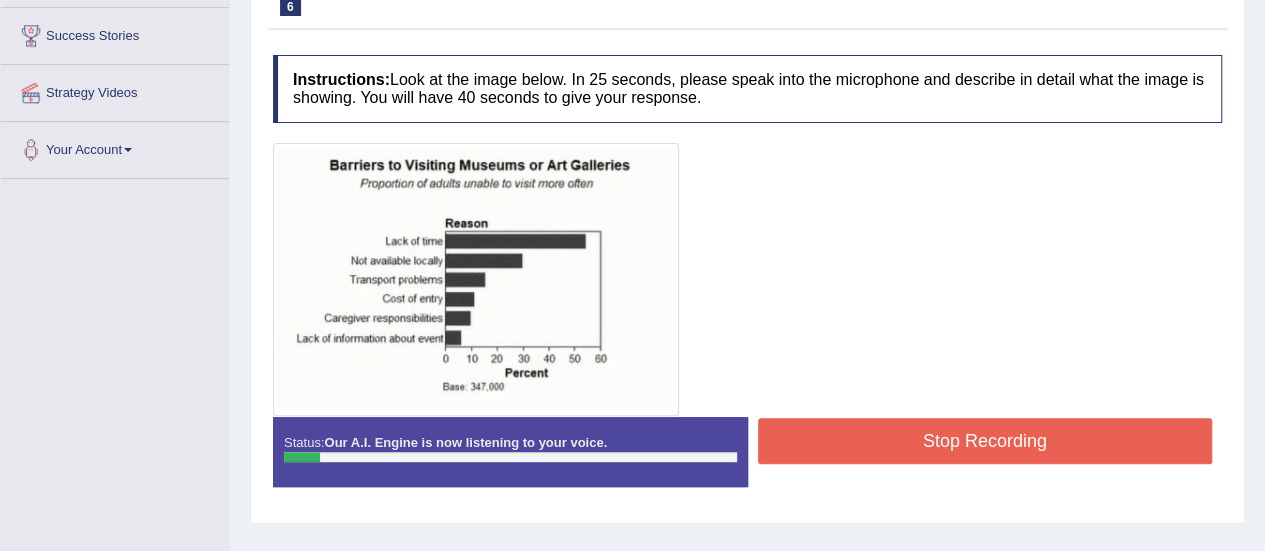 click on "Stop Recording" at bounding box center [985, 441] 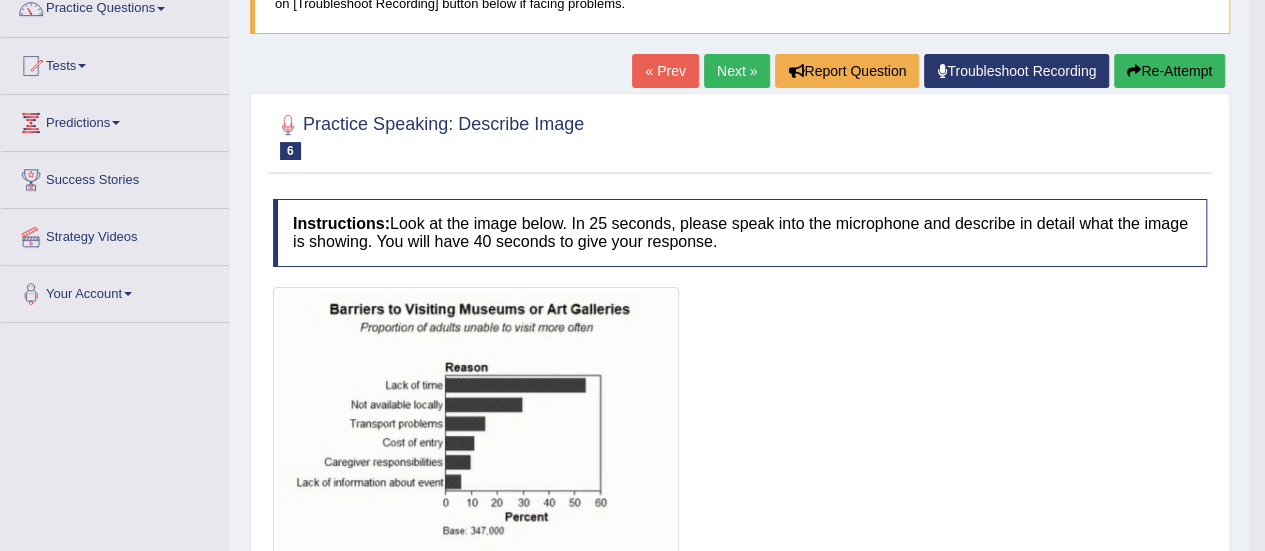 scroll, scrollTop: 163, scrollLeft: 0, axis: vertical 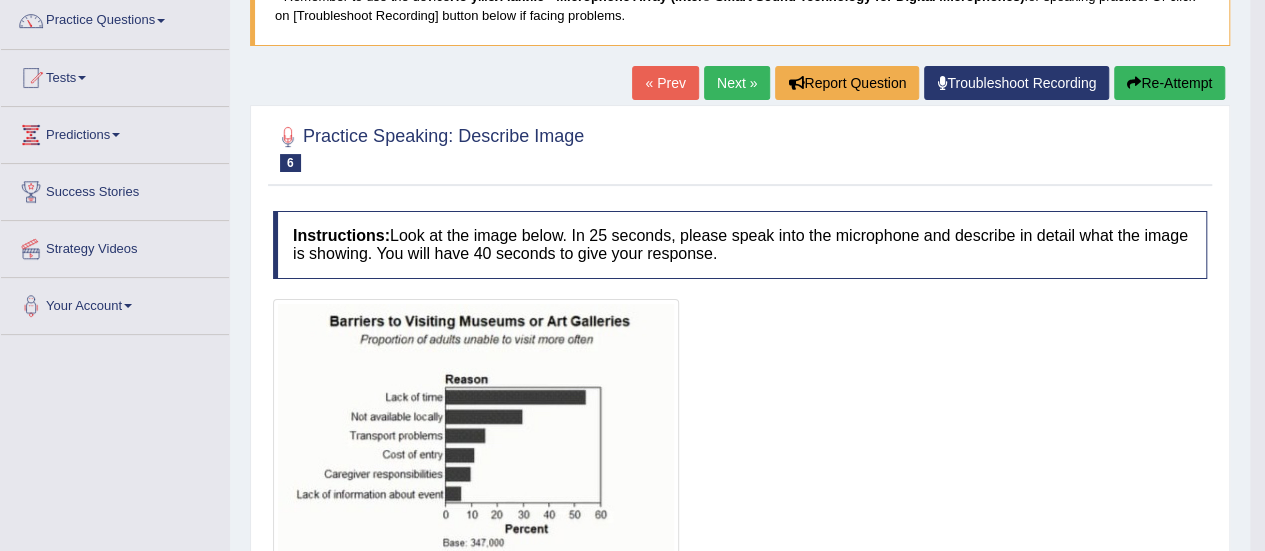 click on "Re-Attempt" at bounding box center [1169, 83] 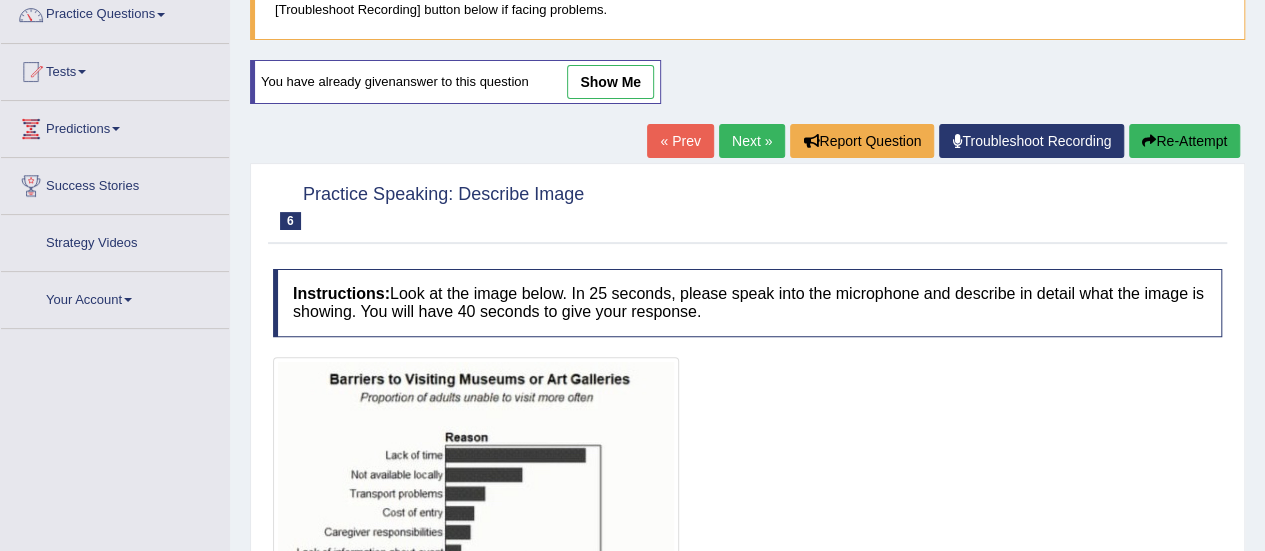 scroll, scrollTop: 0, scrollLeft: 0, axis: both 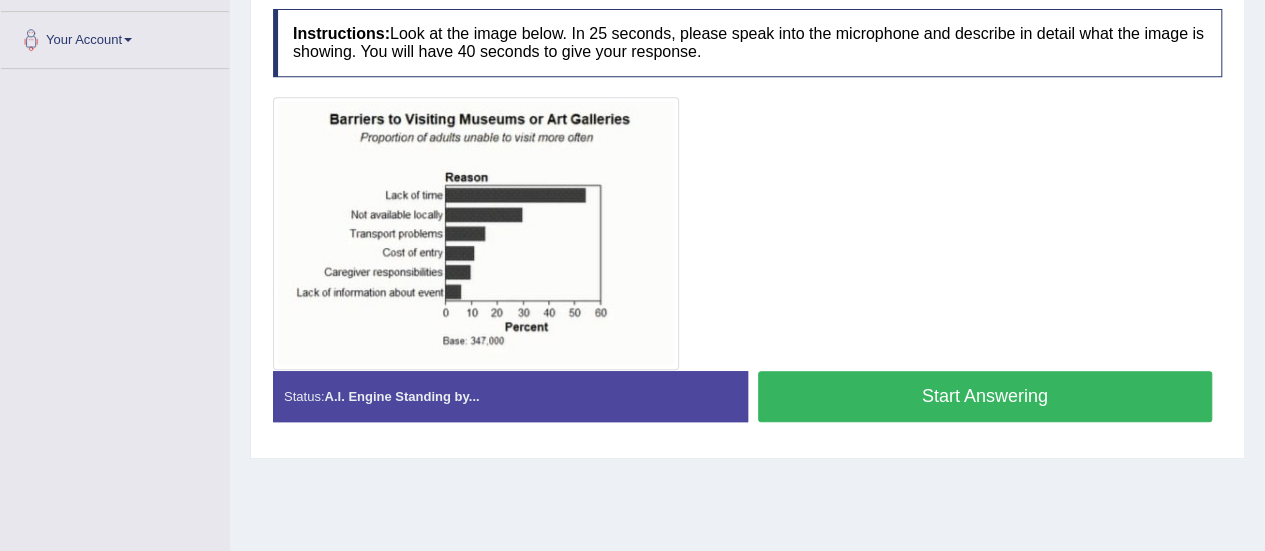 click on "Start Answering" at bounding box center (985, 396) 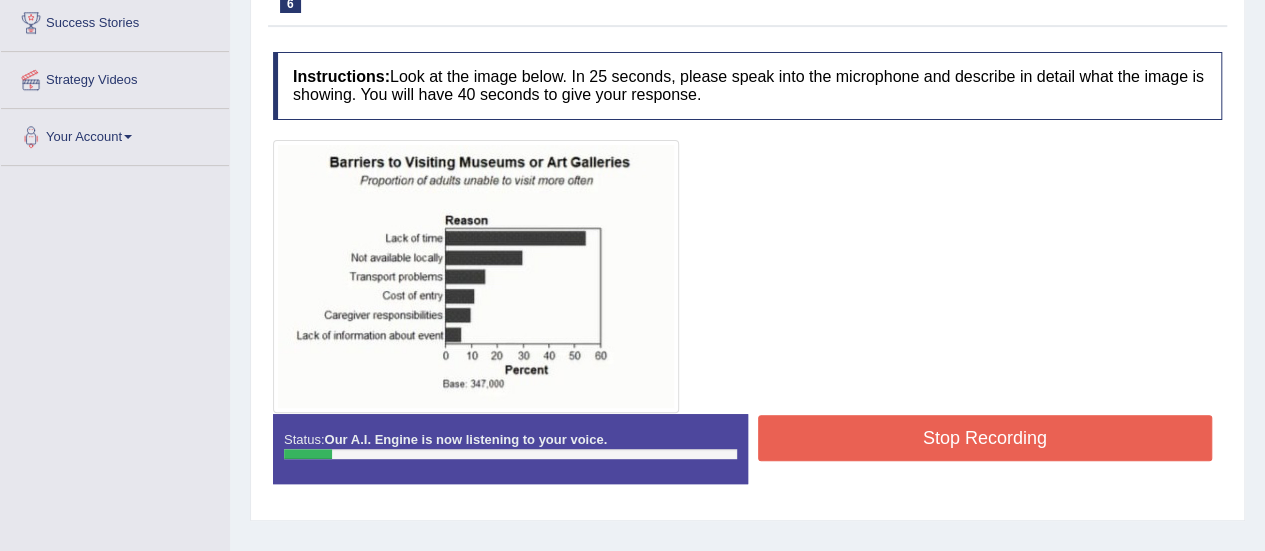 scroll, scrollTop: 333, scrollLeft: 0, axis: vertical 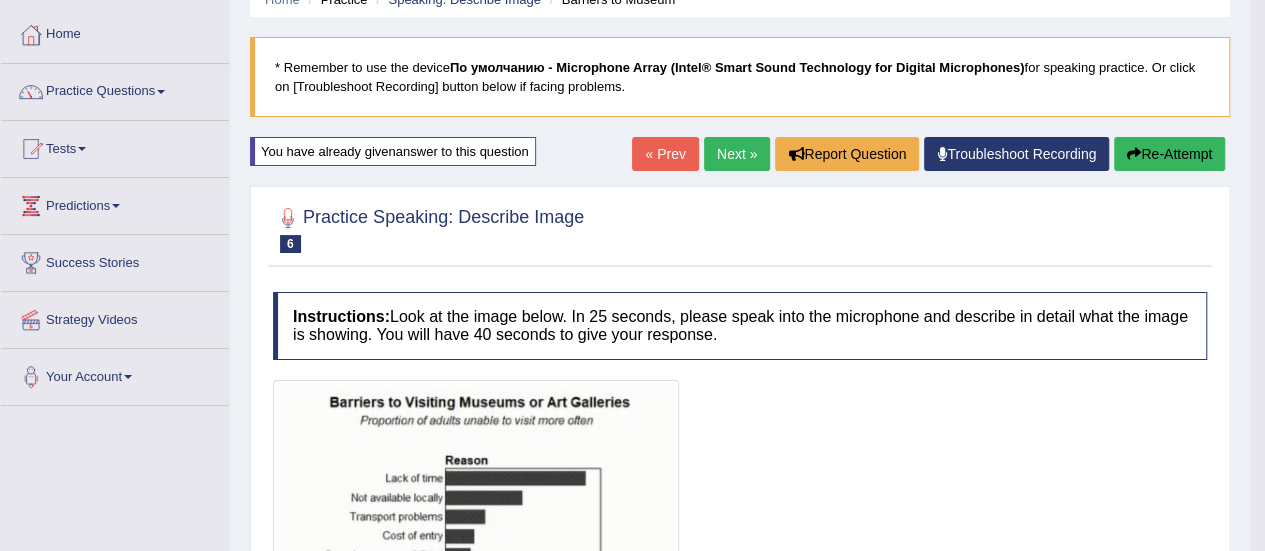 click on "Re-Attempt" at bounding box center [1169, 154] 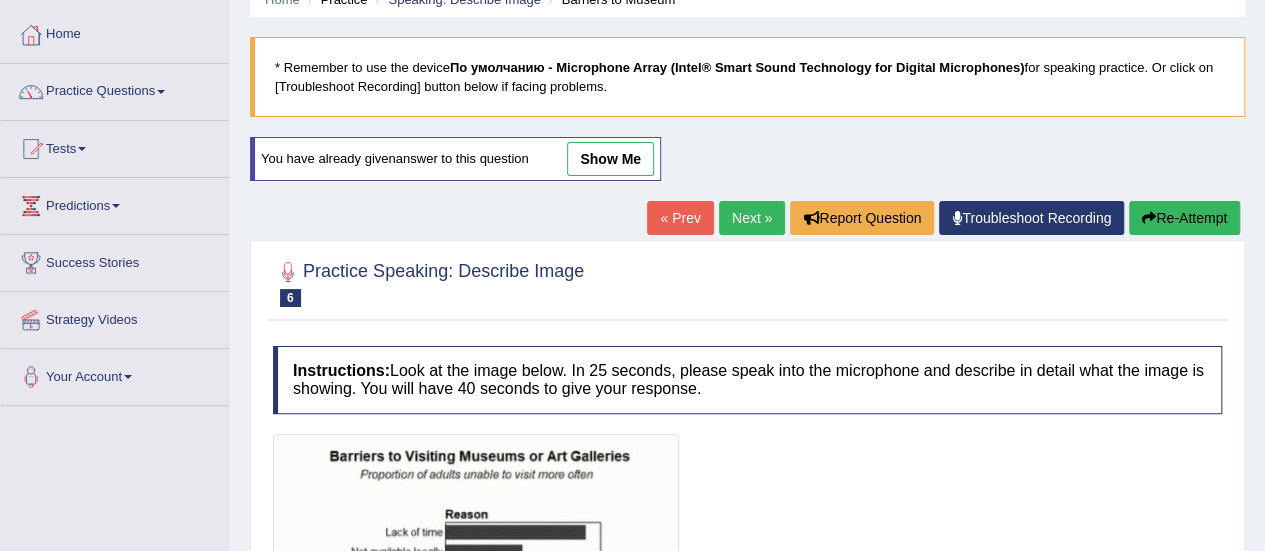 scroll, scrollTop: 92, scrollLeft: 0, axis: vertical 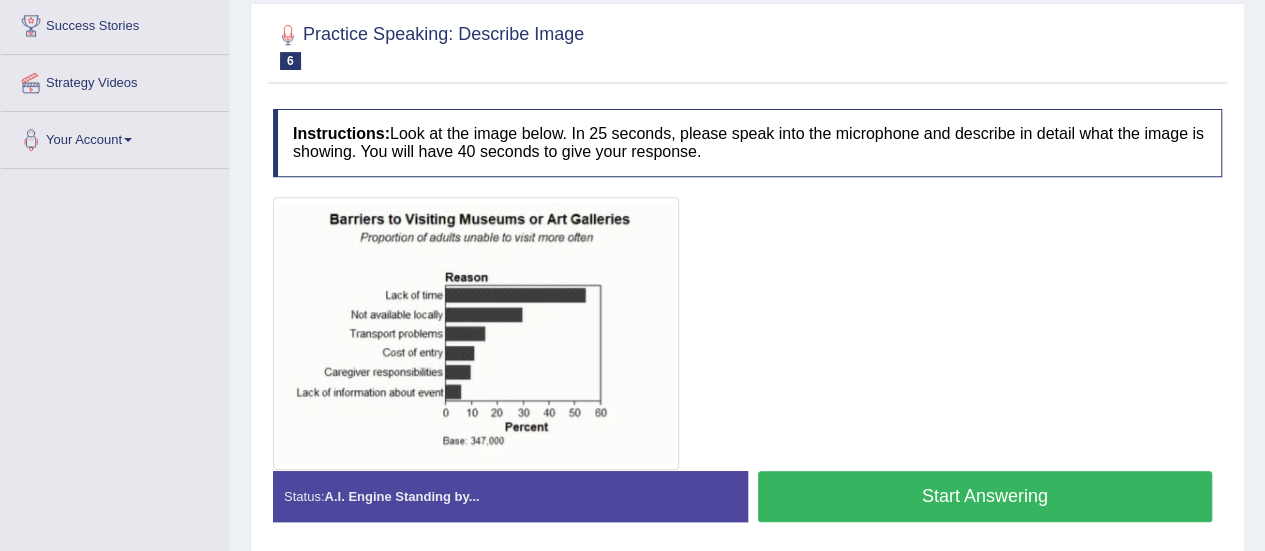 click on "Start Answering" at bounding box center (985, 496) 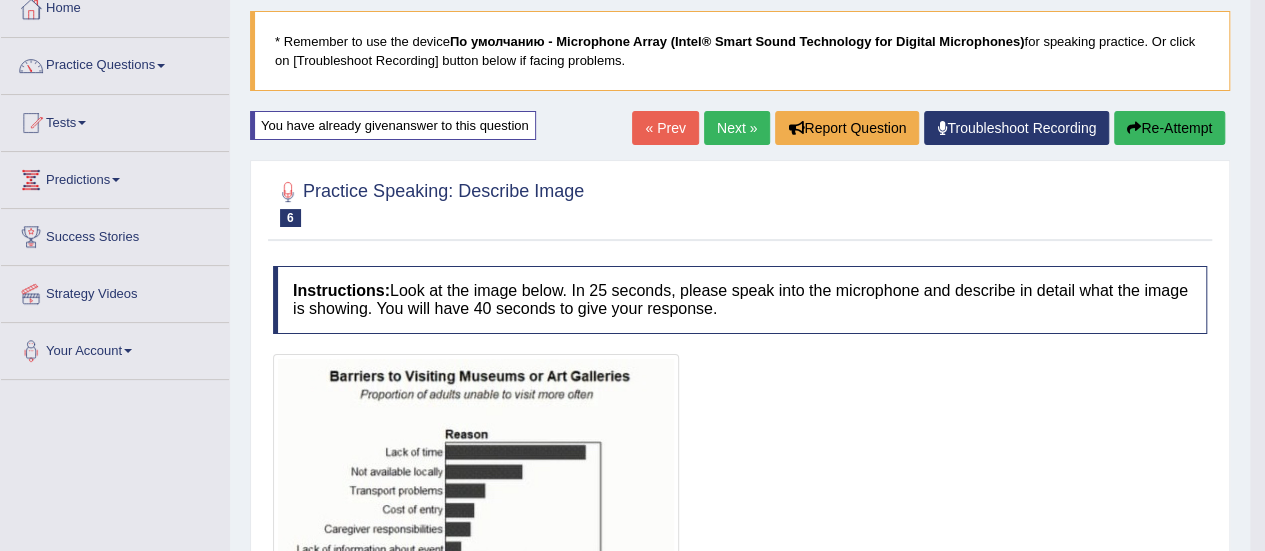 scroll, scrollTop: 0, scrollLeft: 0, axis: both 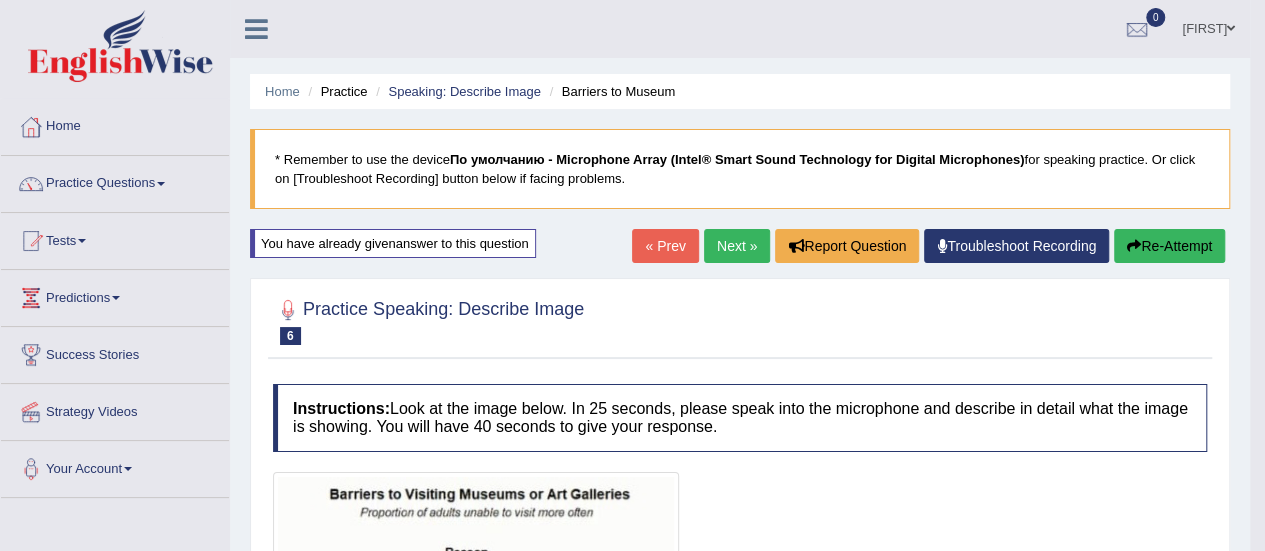 click on "Next »" at bounding box center (737, 246) 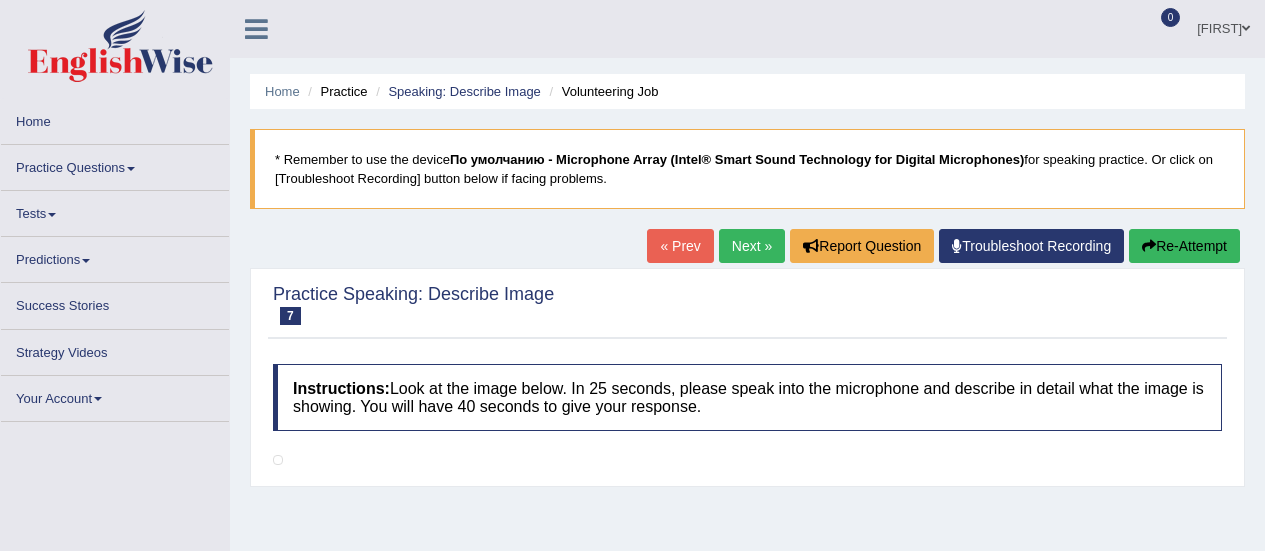 scroll, scrollTop: 0, scrollLeft: 0, axis: both 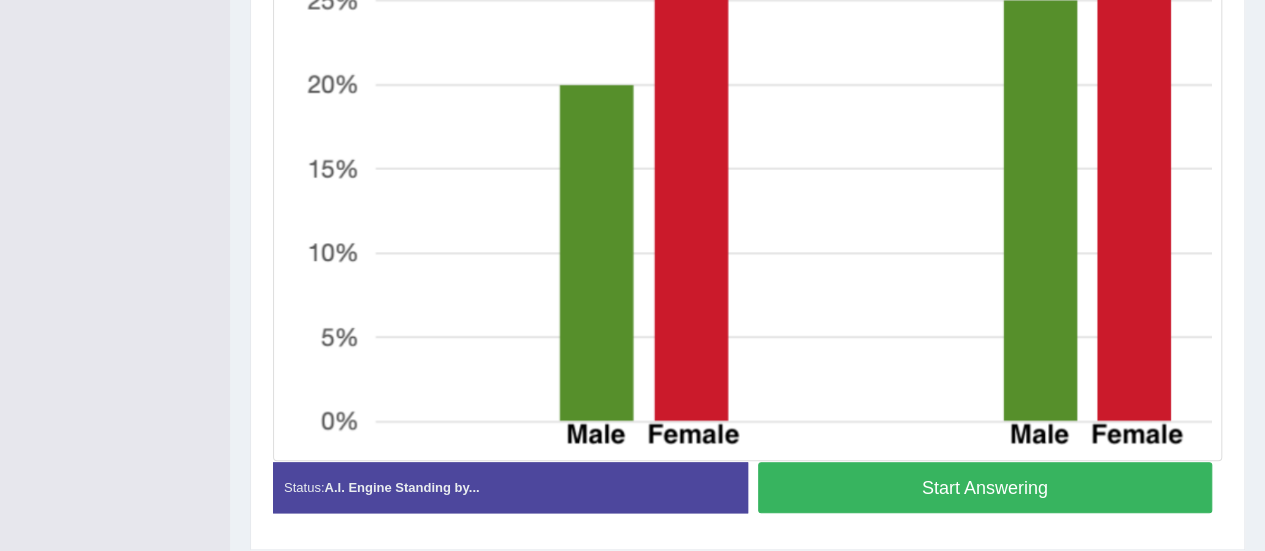 click on "Start Answering" at bounding box center [985, 487] 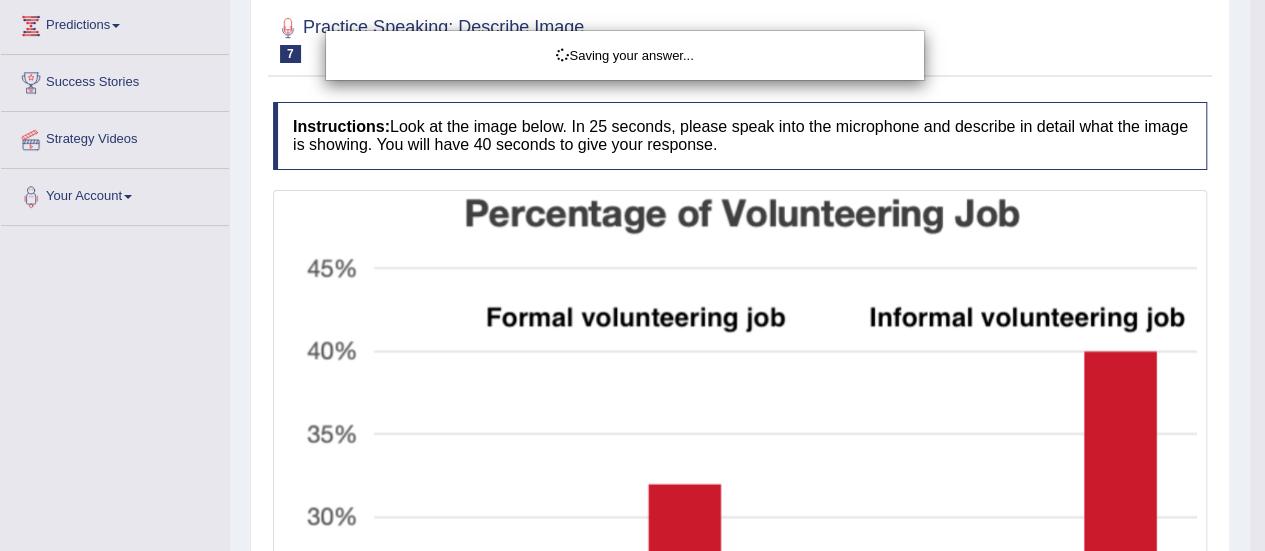 scroll, scrollTop: 264, scrollLeft: 0, axis: vertical 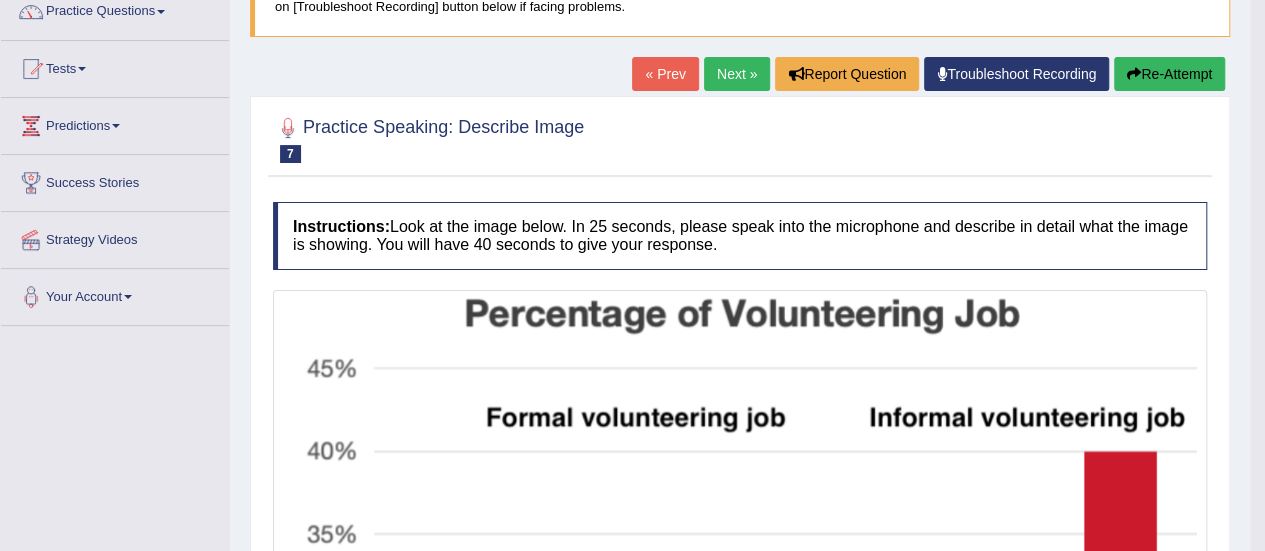 click on "Next »" at bounding box center (737, 74) 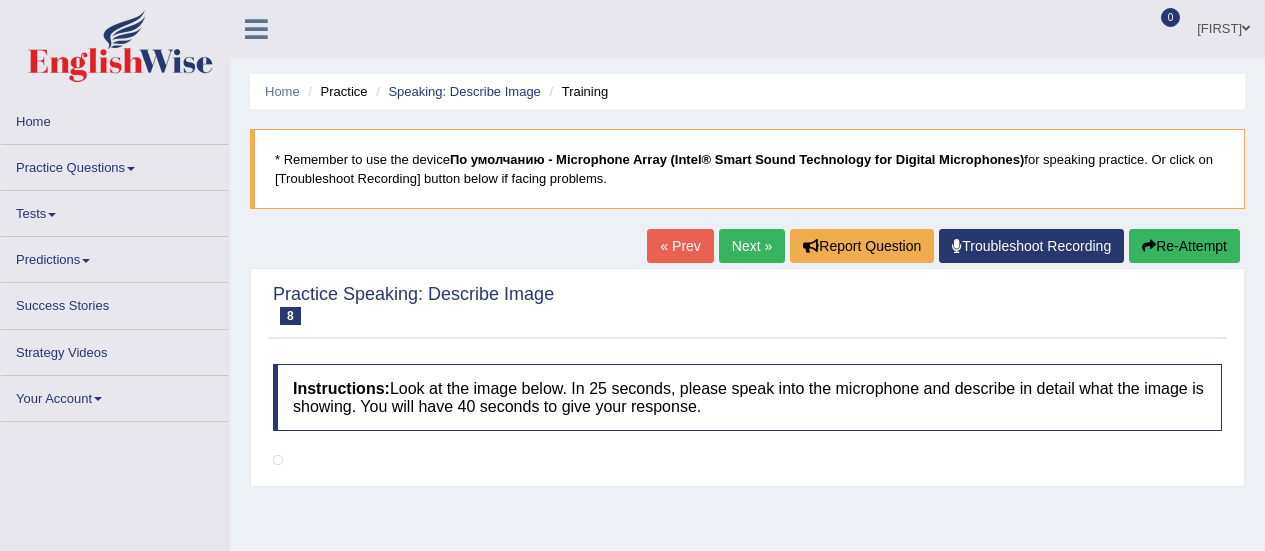 scroll, scrollTop: 0, scrollLeft: 0, axis: both 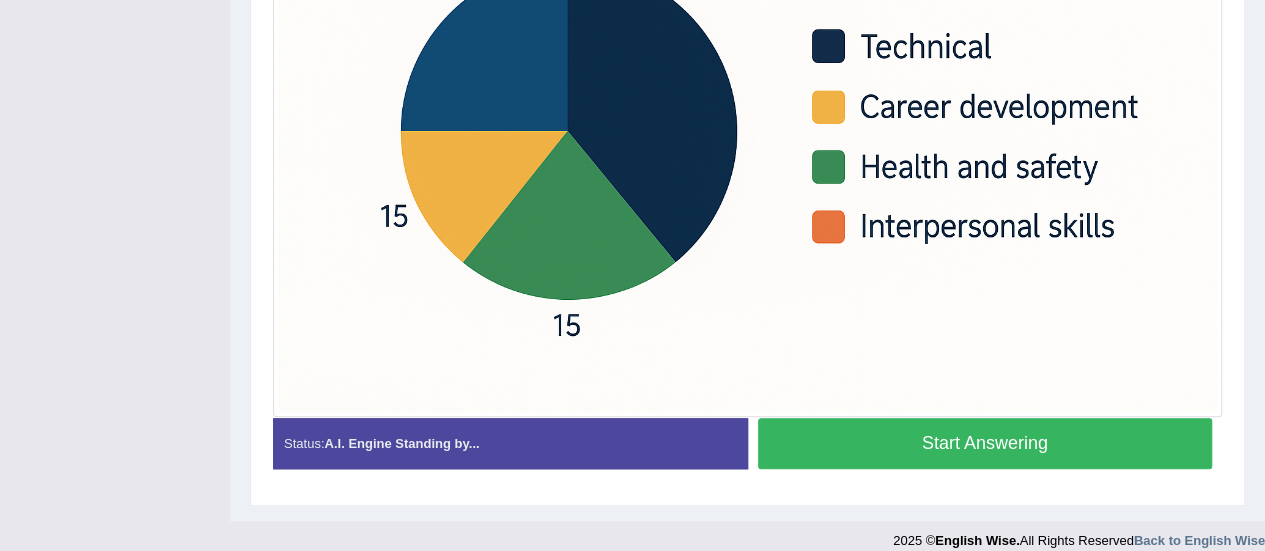 click on "Start Answering" at bounding box center (985, 443) 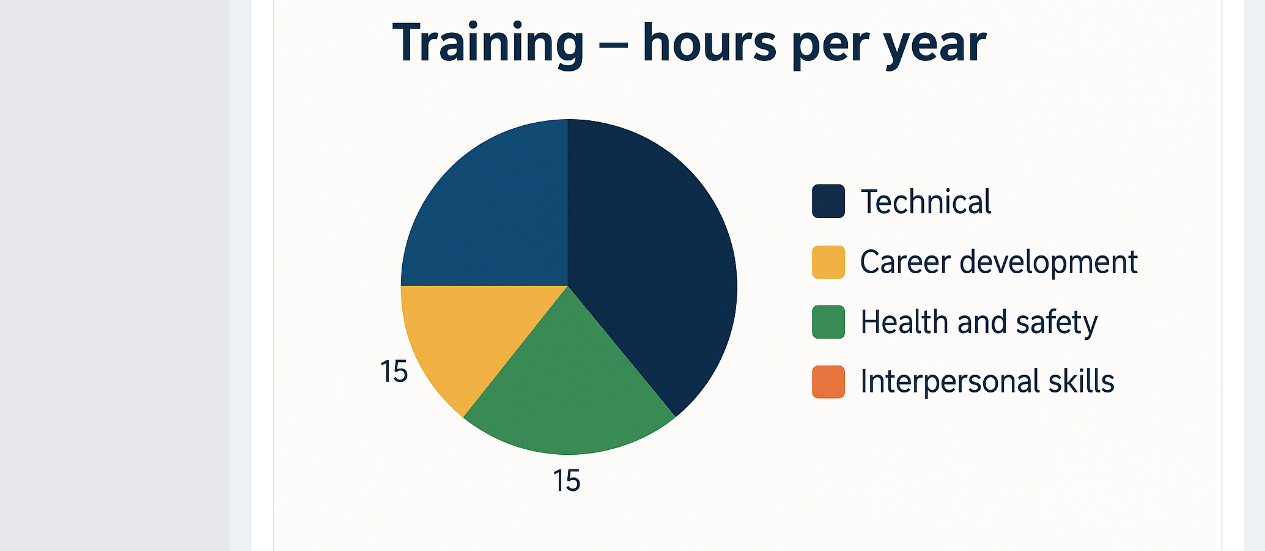 scroll, scrollTop: 525, scrollLeft: 0, axis: vertical 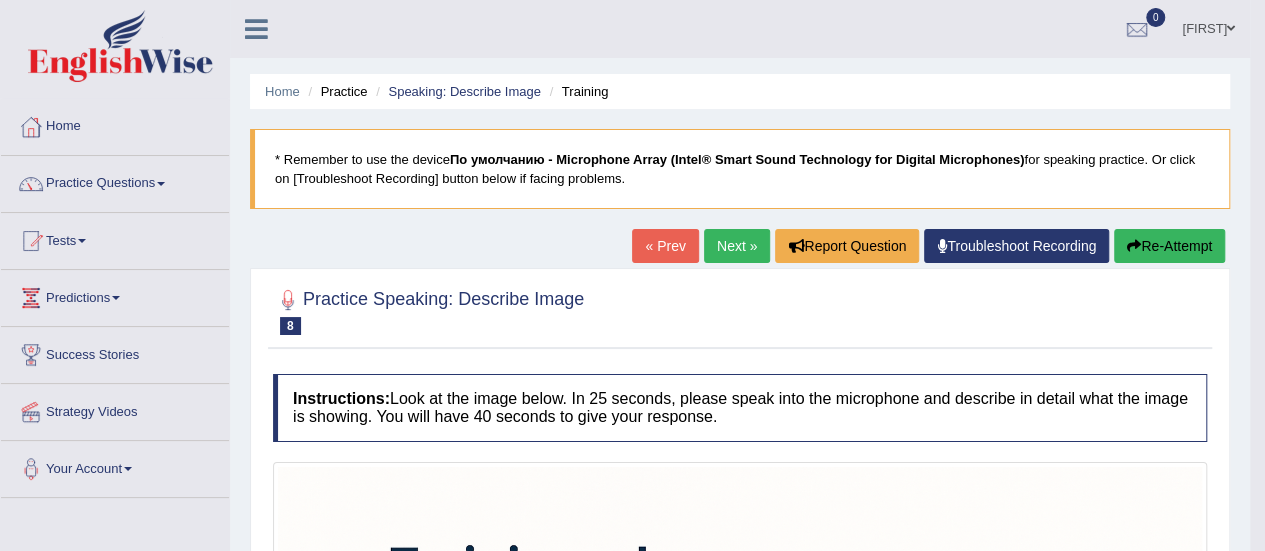 click on "Re-Attempt" at bounding box center (1169, 246) 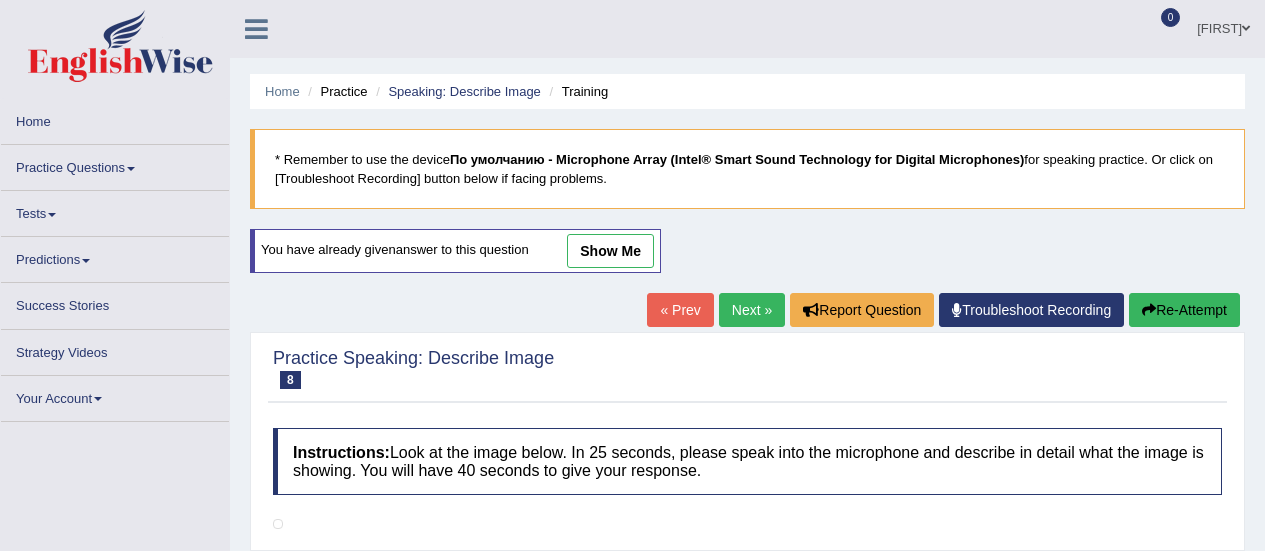 scroll, scrollTop: 178, scrollLeft: 0, axis: vertical 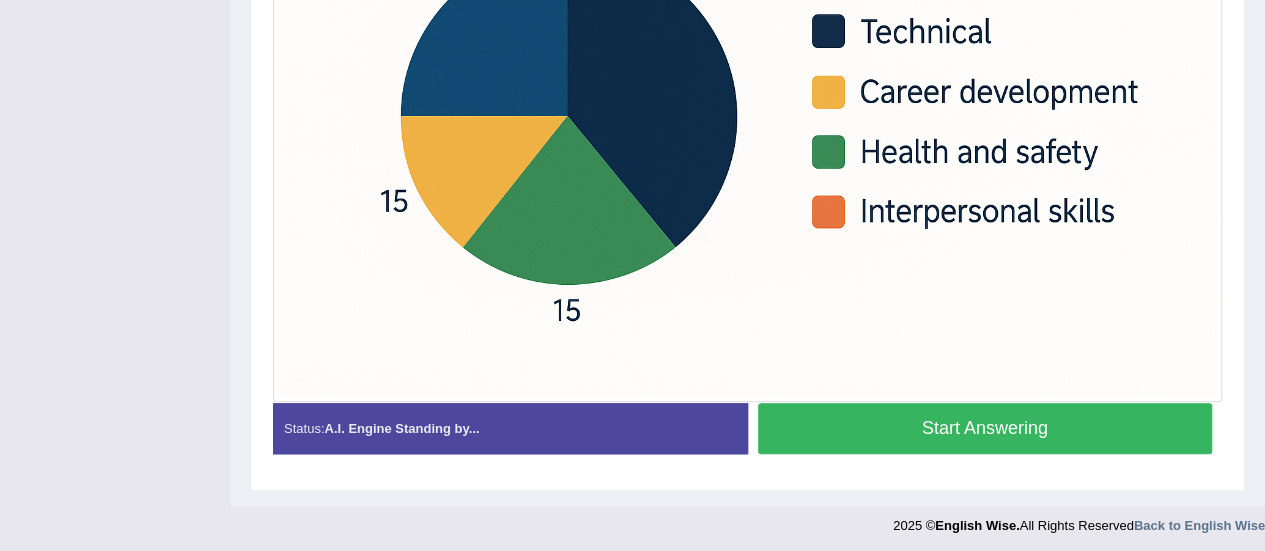 click on "Start Answering" at bounding box center (985, 428) 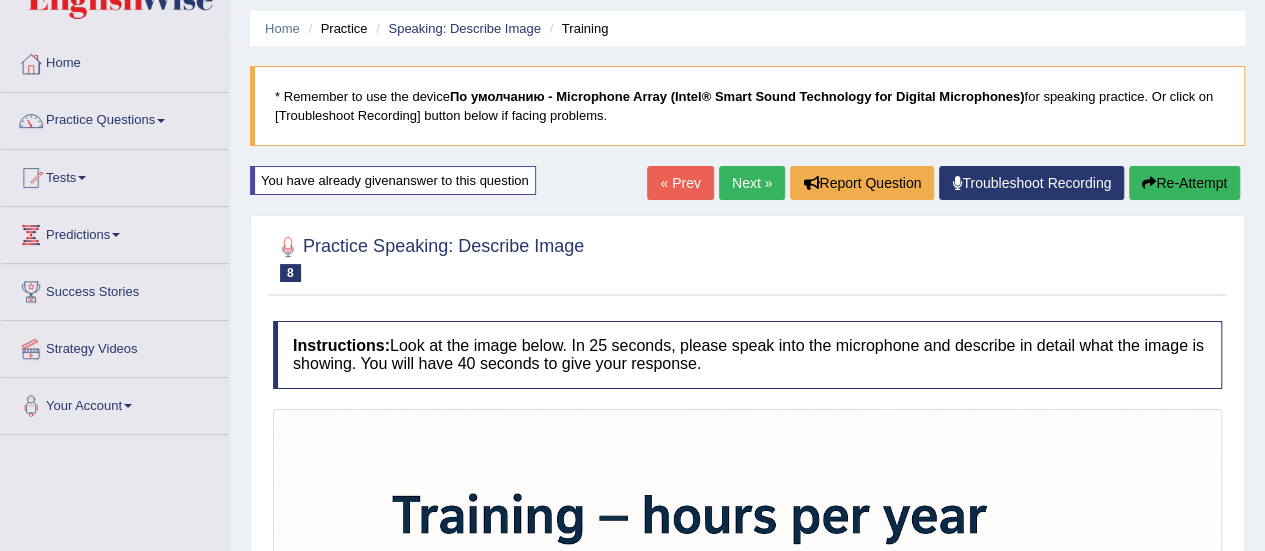 scroll, scrollTop: 59, scrollLeft: 0, axis: vertical 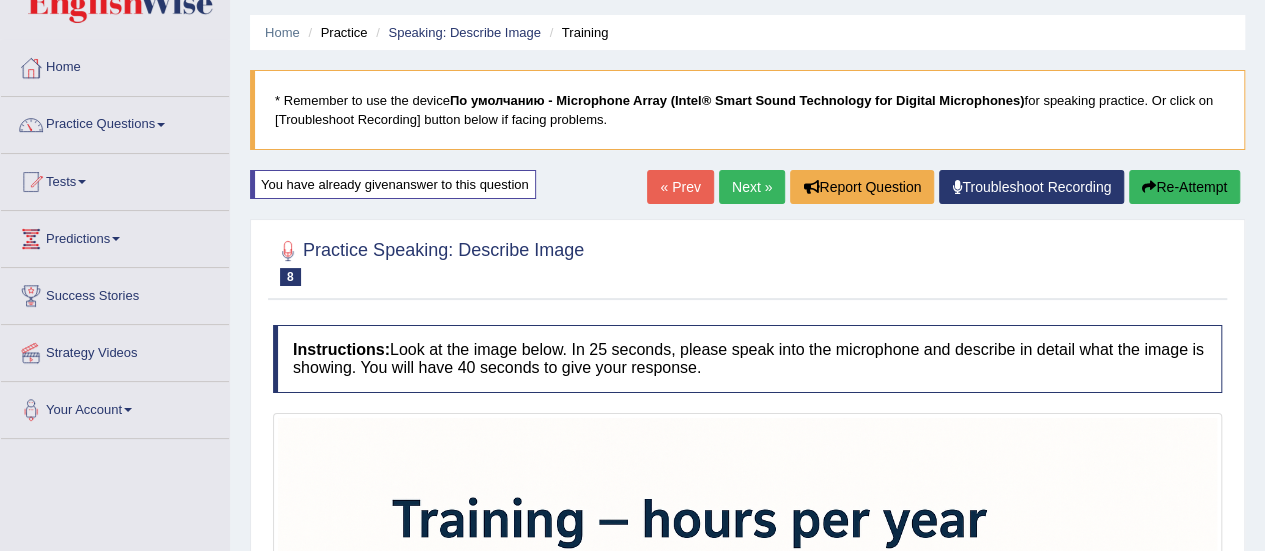 click on "Re-Attempt" at bounding box center (1184, 187) 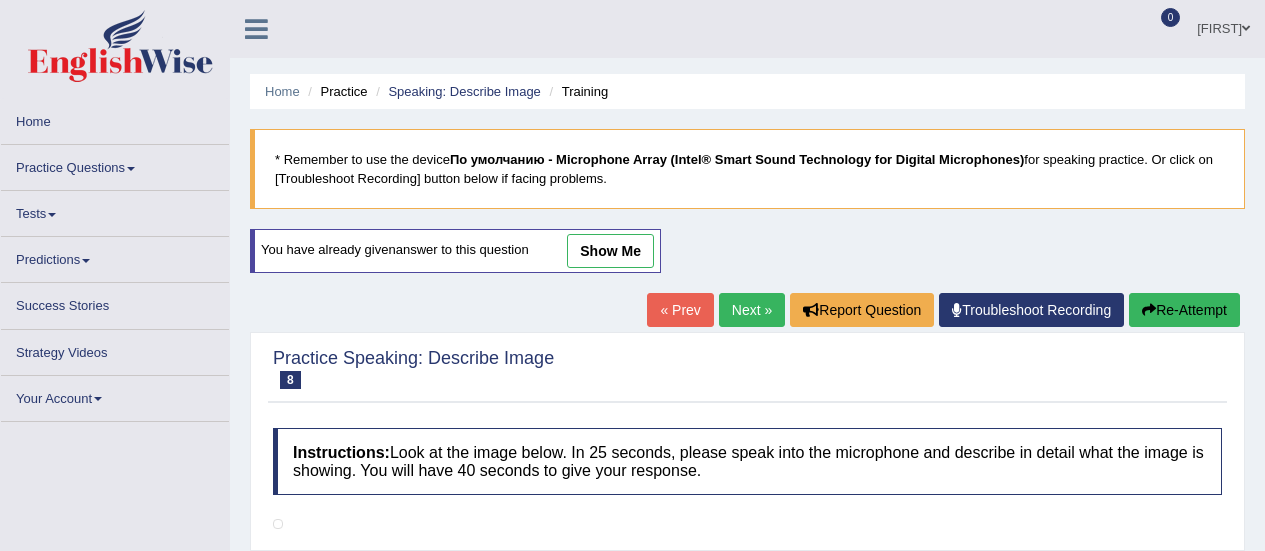 scroll, scrollTop: 59, scrollLeft: 0, axis: vertical 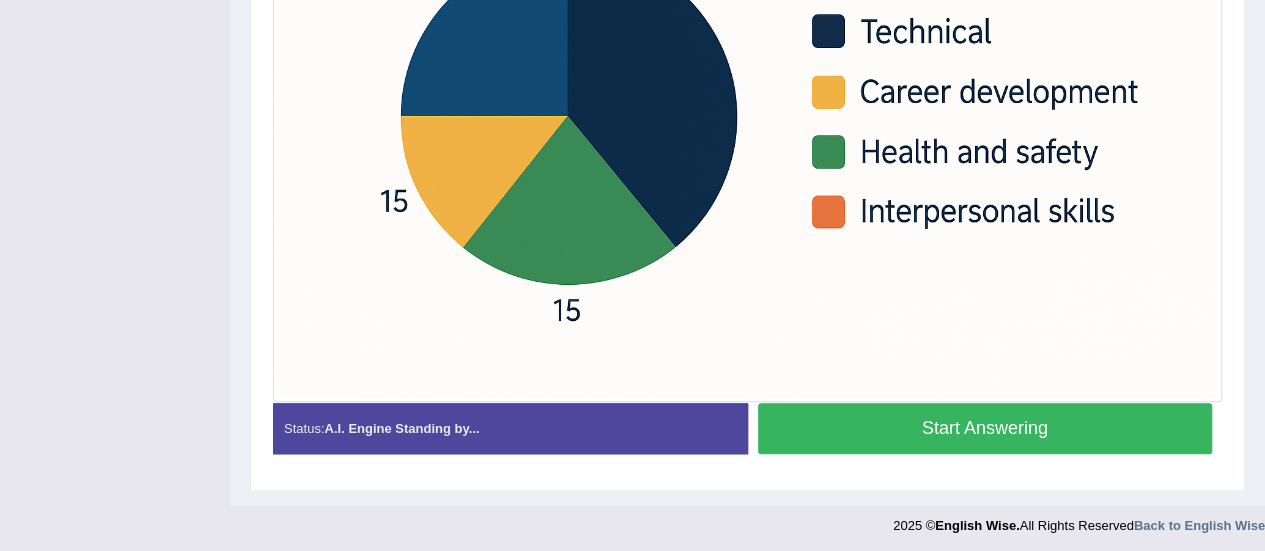 click on "Start Answering" at bounding box center (985, 428) 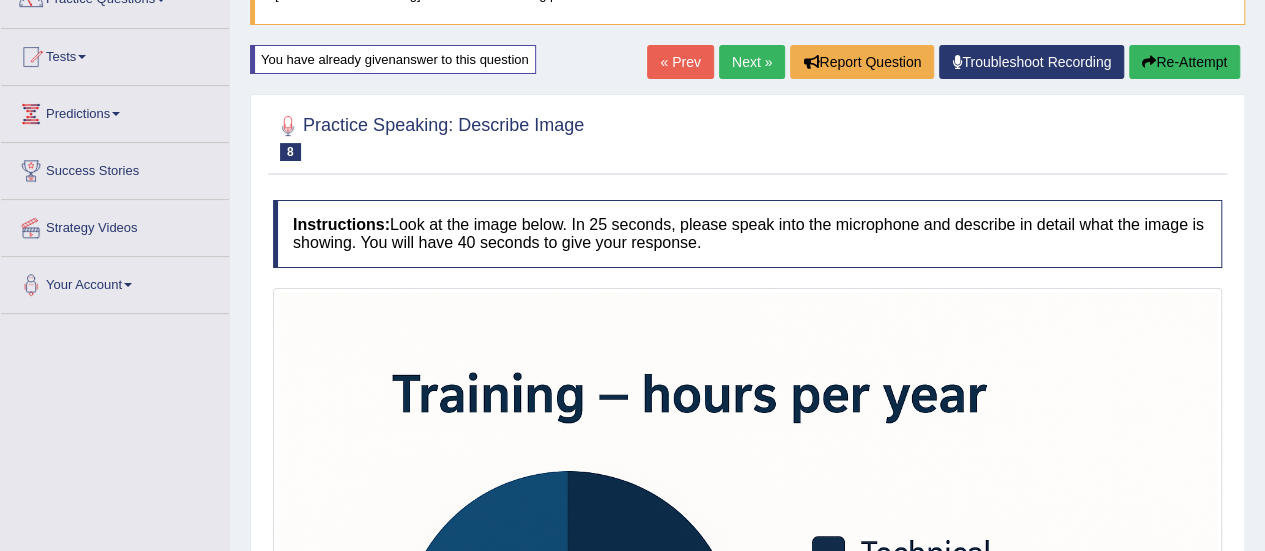 scroll, scrollTop: 185, scrollLeft: 0, axis: vertical 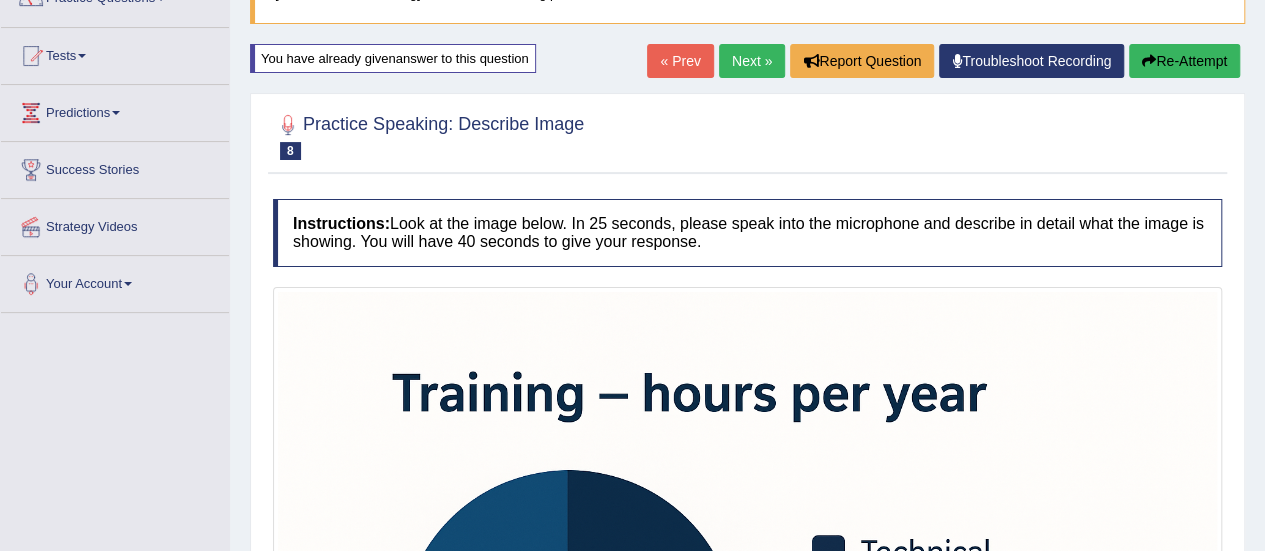 click on "Re-Attempt" at bounding box center (1184, 61) 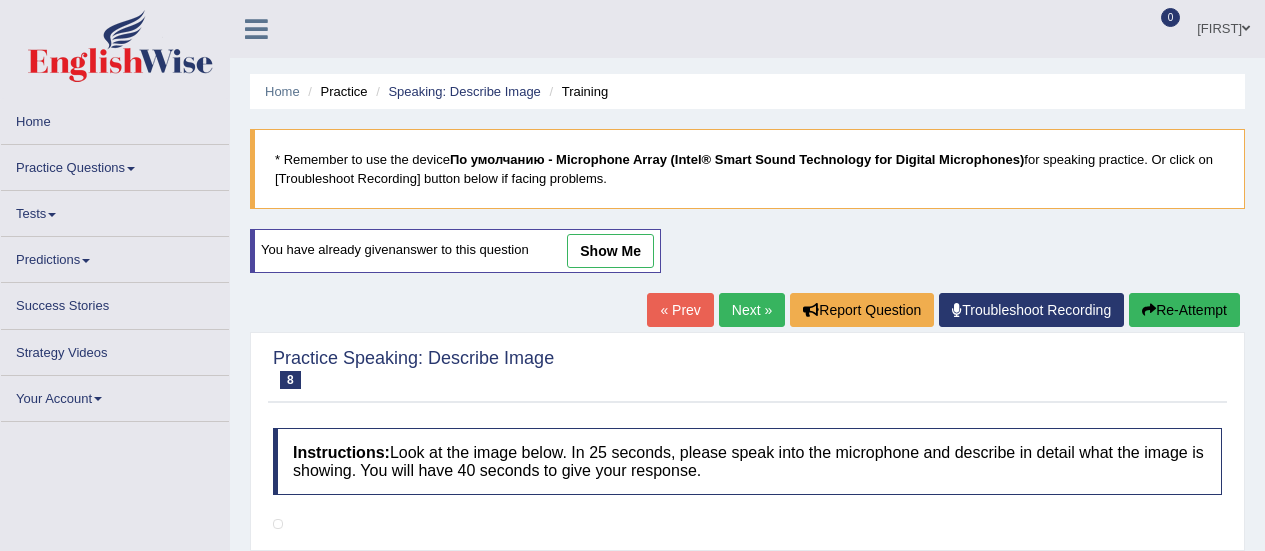 scroll, scrollTop: 185, scrollLeft: 0, axis: vertical 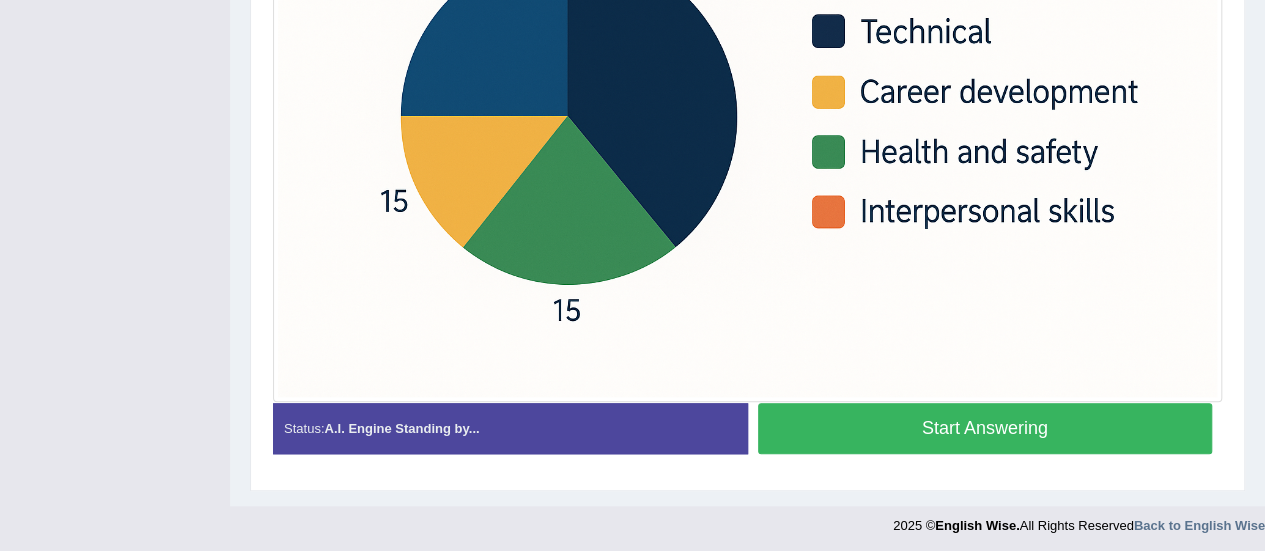 click on "Start Answering" at bounding box center [985, 428] 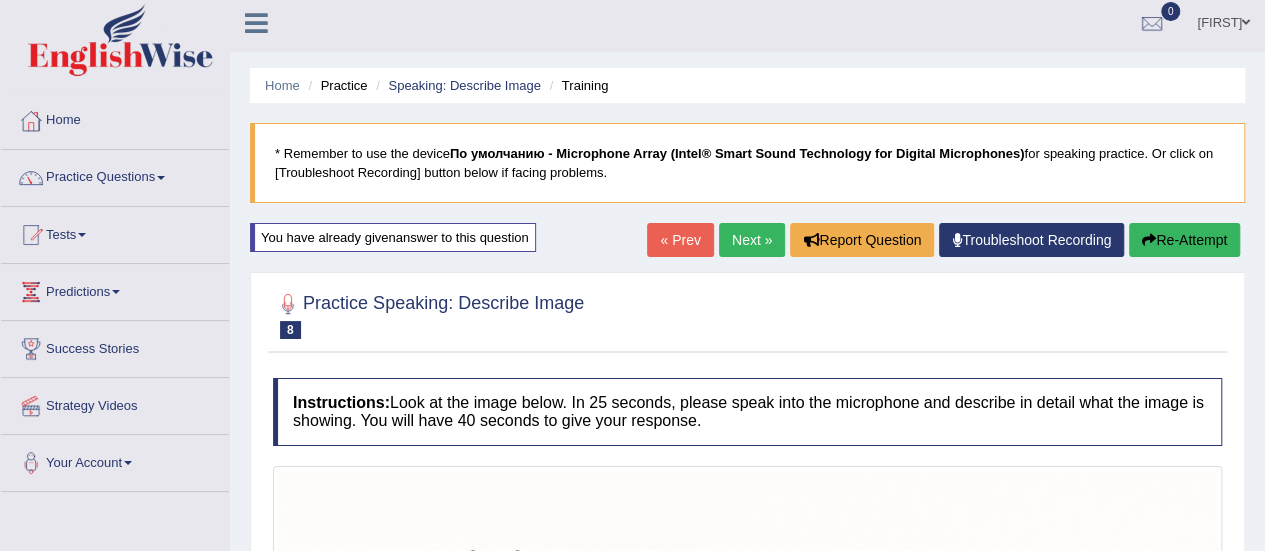 scroll, scrollTop: 0, scrollLeft: 0, axis: both 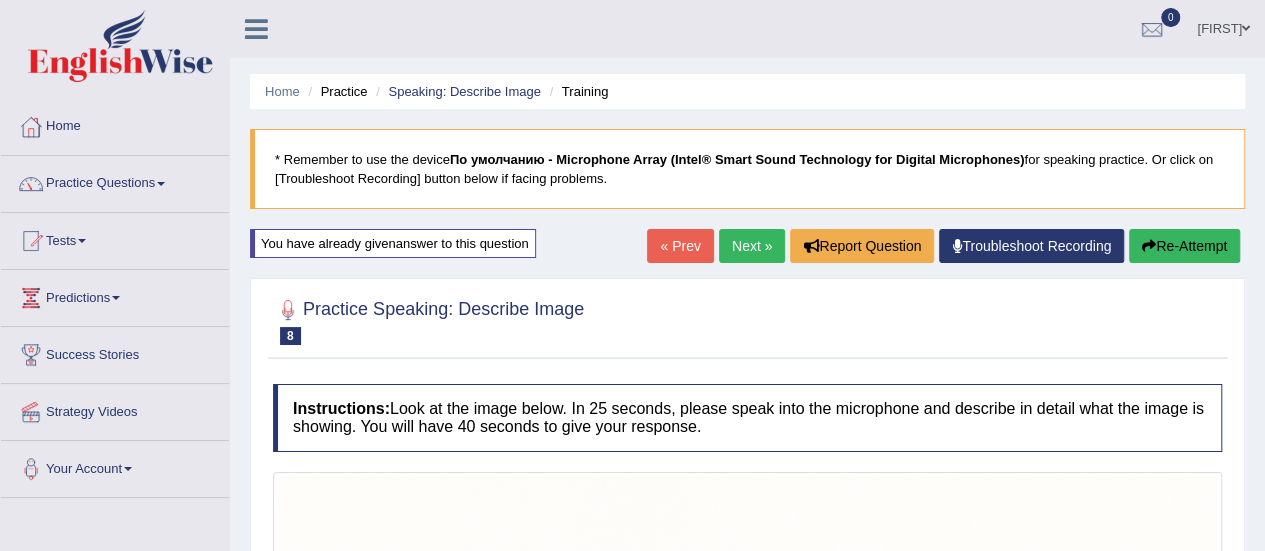 click on "Re-Attempt" at bounding box center [1184, 246] 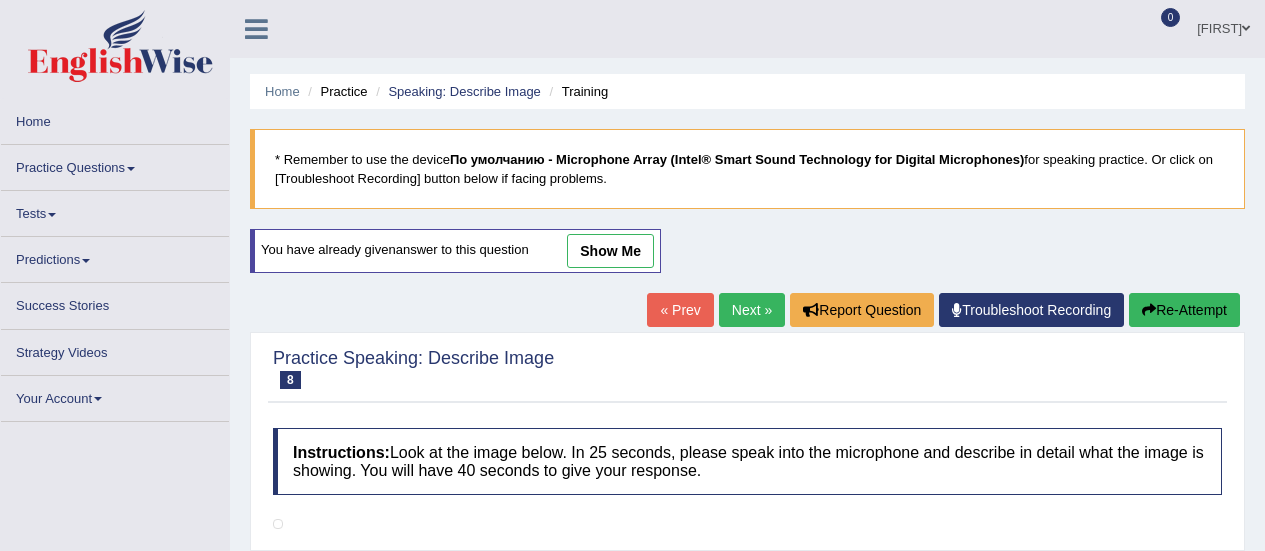 scroll, scrollTop: 0, scrollLeft: 0, axis: both 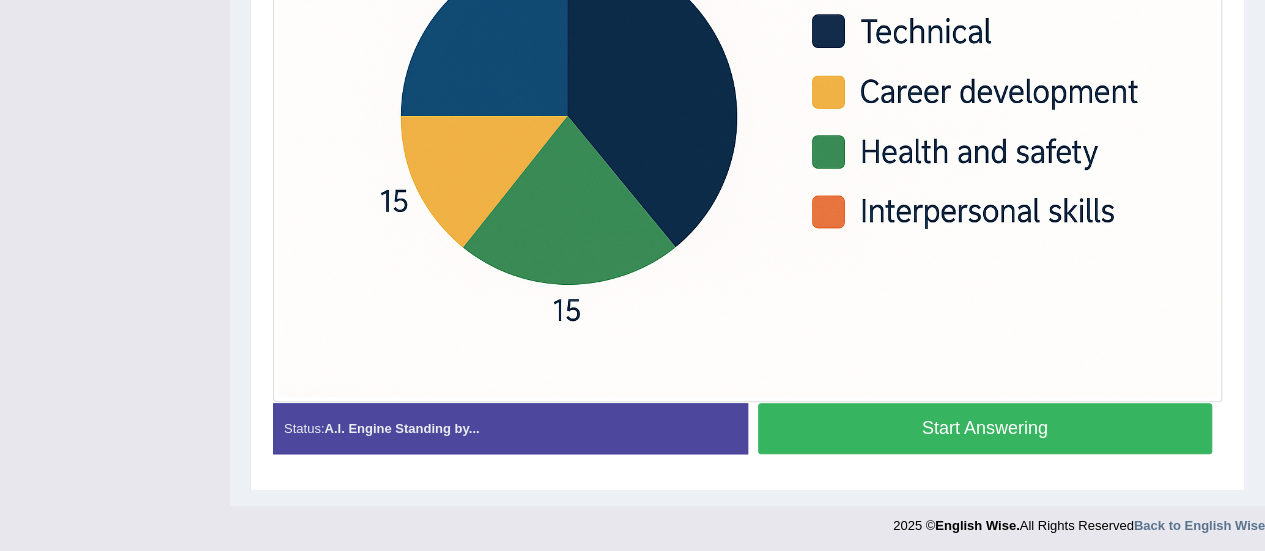 drag, startPoint x: 960, startPoint y: 427, endPoint x: 827, endPoint y: 215, distance: 250.26585 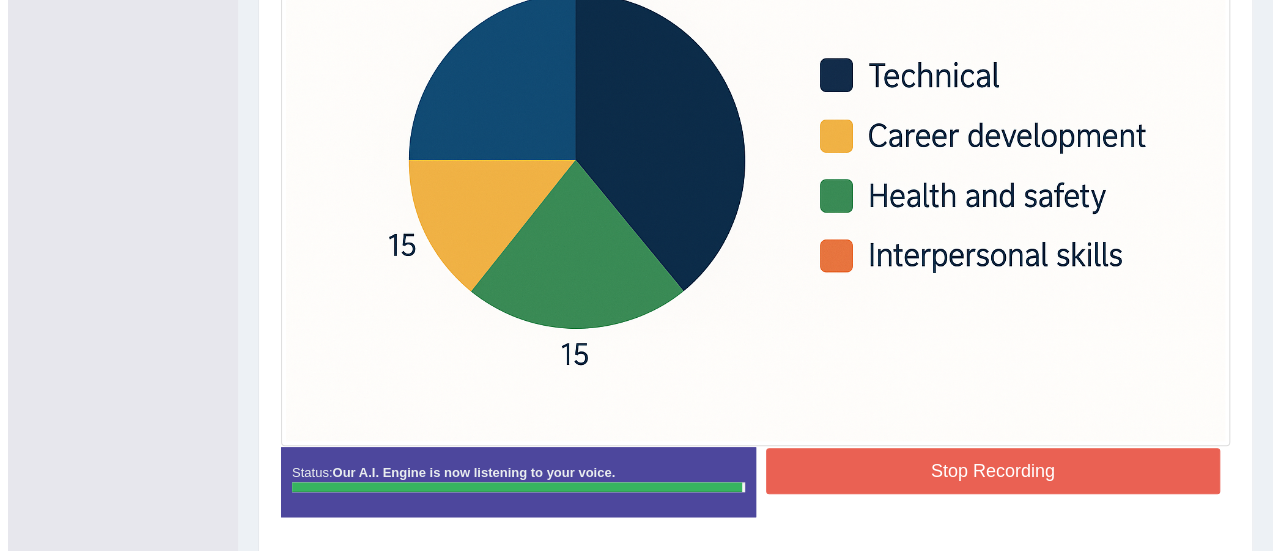 scroll, scrollTop: 726, scrollLeft: 0, axis: vertical 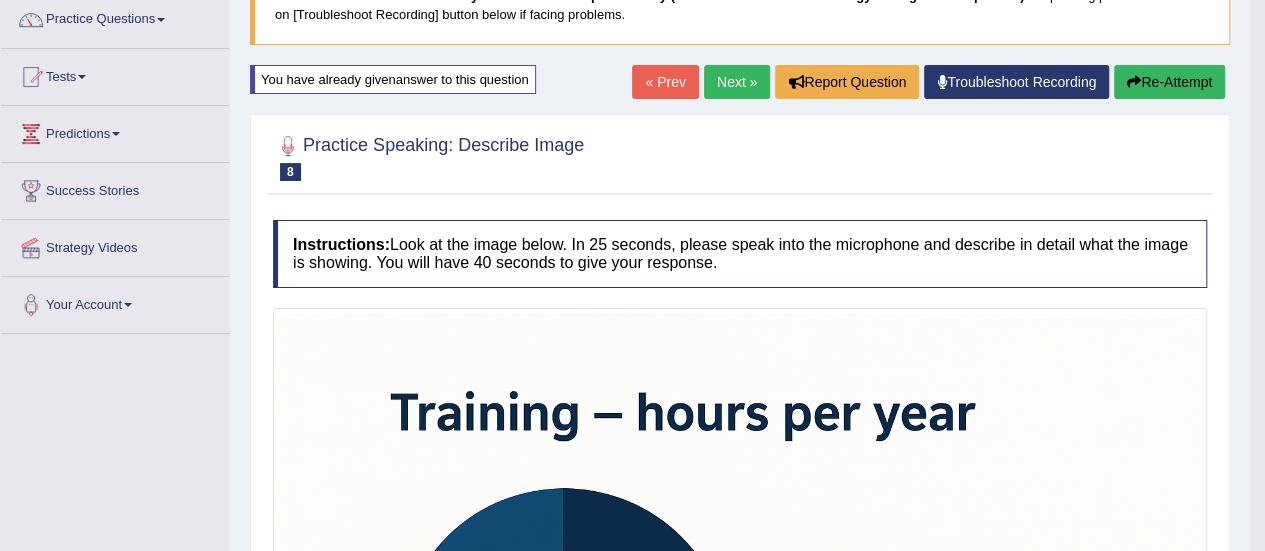 click on "Re-Attempt" at bounding box center (1169, 82) 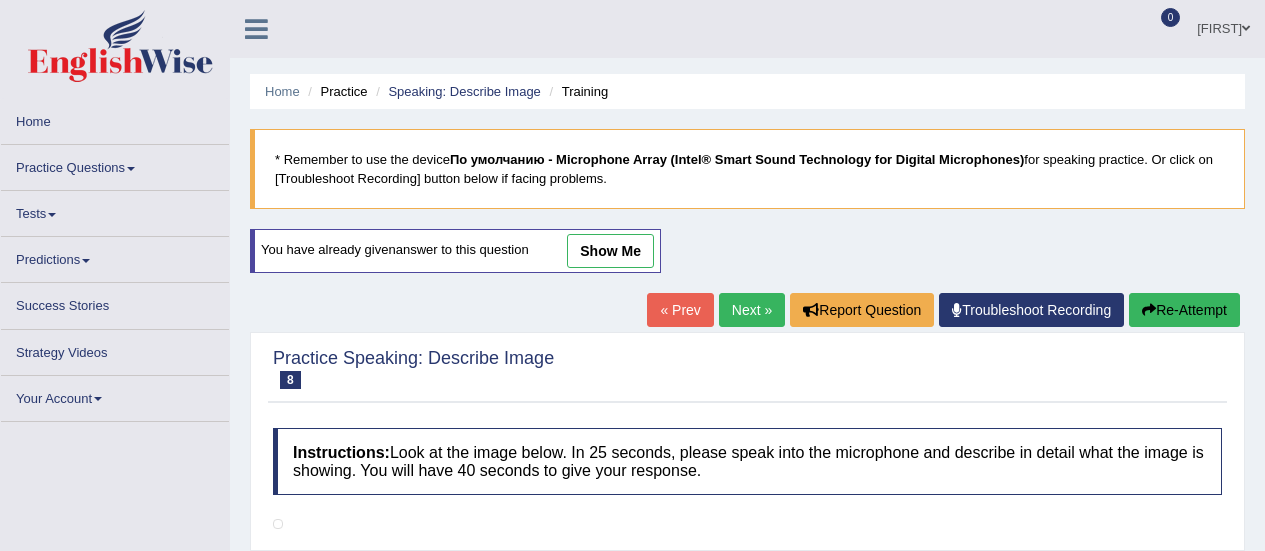 scroll, scrollTop: 155, scrollLeft: 0, axis: vertical 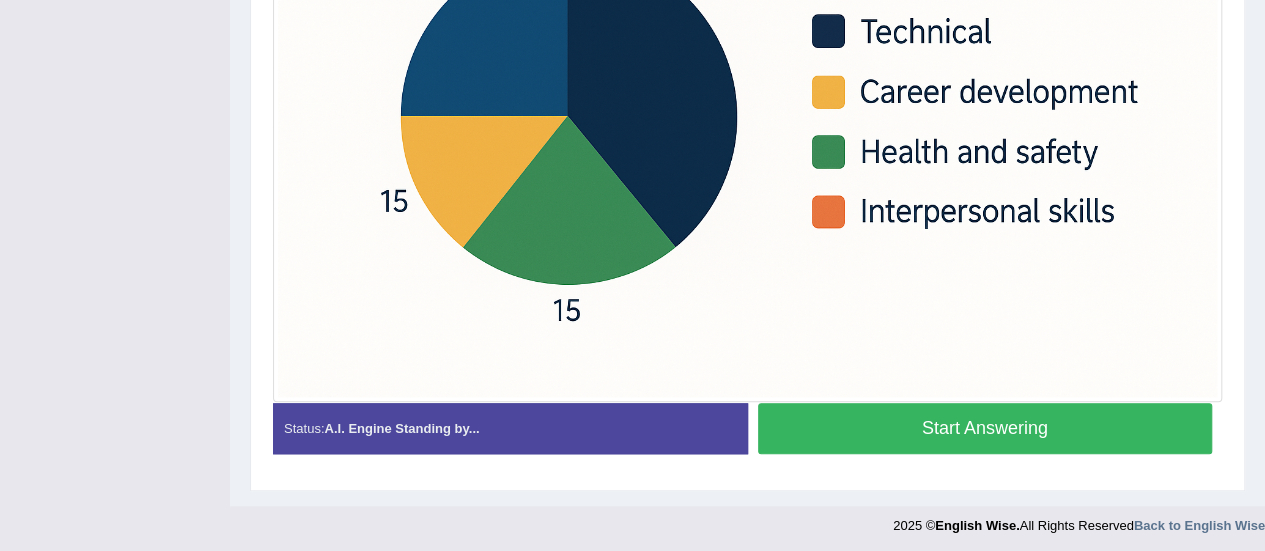 drag, startPoint x: 884, startPoint y: 429, endPoint x: 774, endPoint y: 353, distance: 133.70116 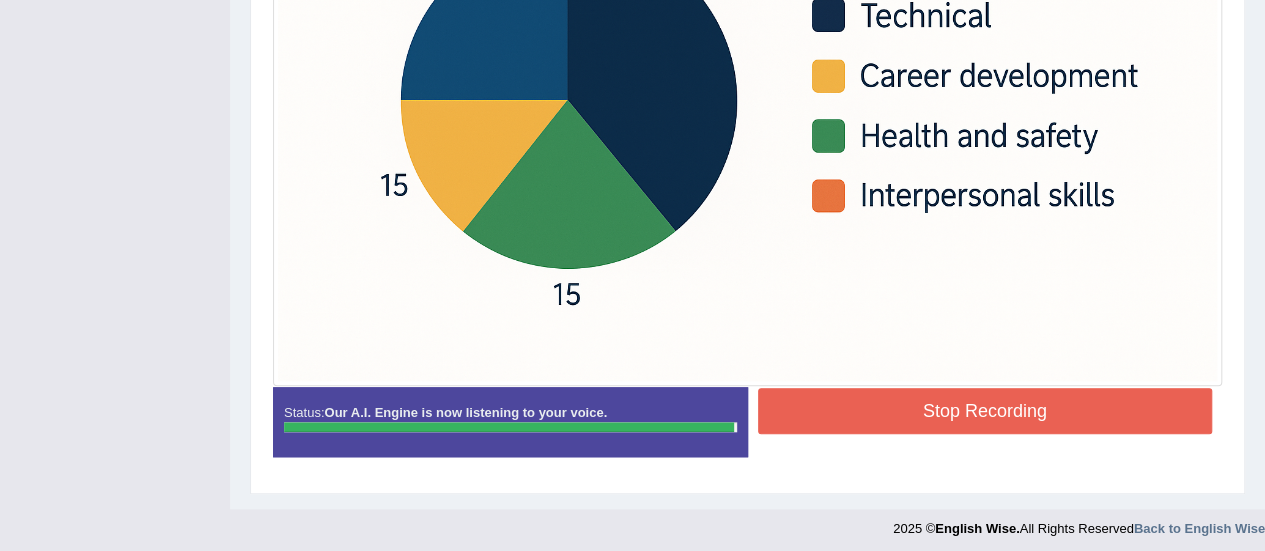 scroll, scrollTop: 726, scrollLeft: 0, axis: vertical 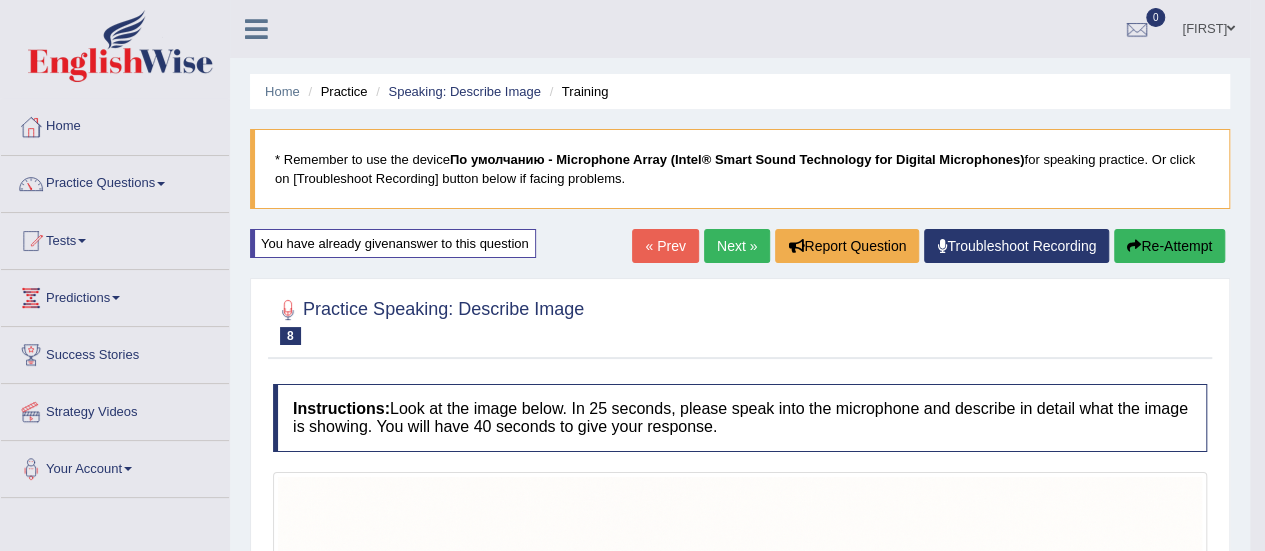 click on "Re-Attempt" at bounding box center (1169, 246) 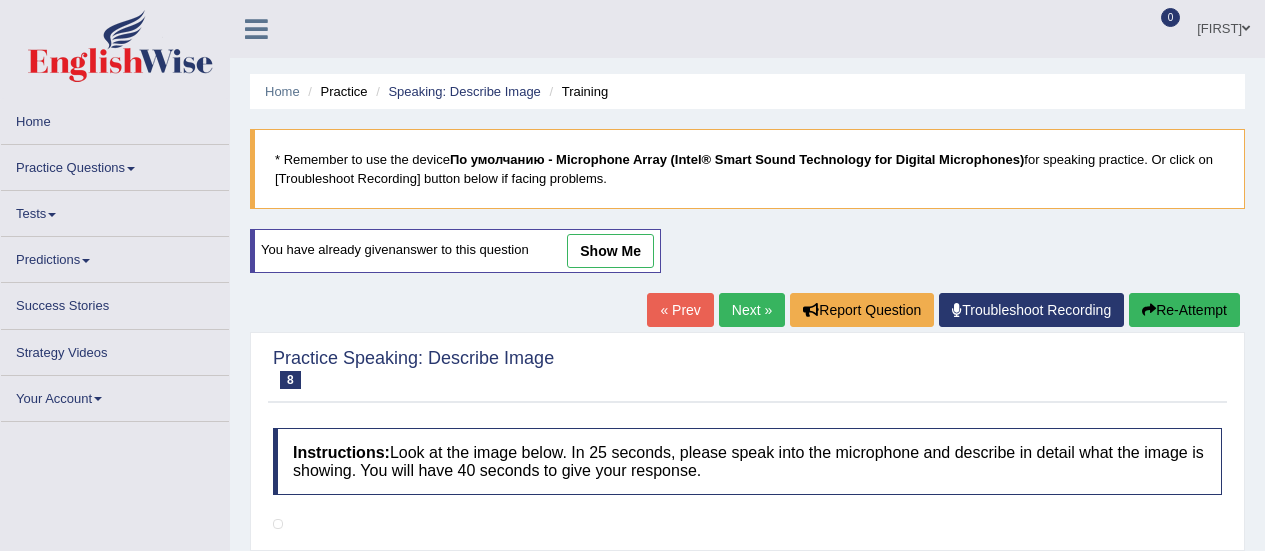 scroll, scrollTop: 0, scrollLeft: 0, axis: both 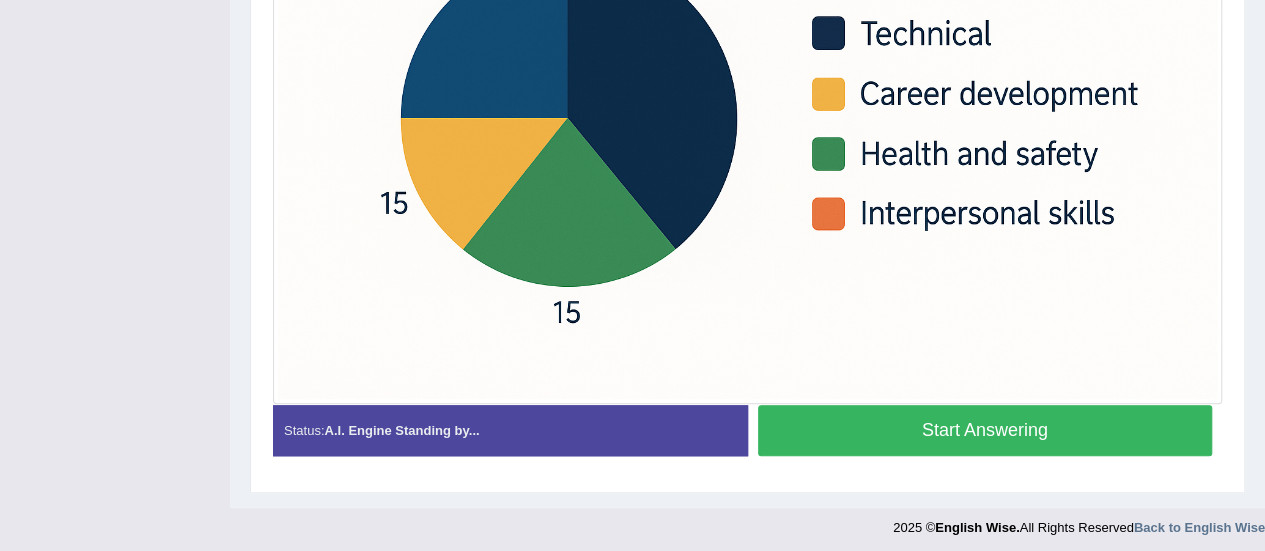 drag, startPoint x: 860, startPoint y: 413, endPoint x: 816, endPoint y: 277, distance: 142.94055 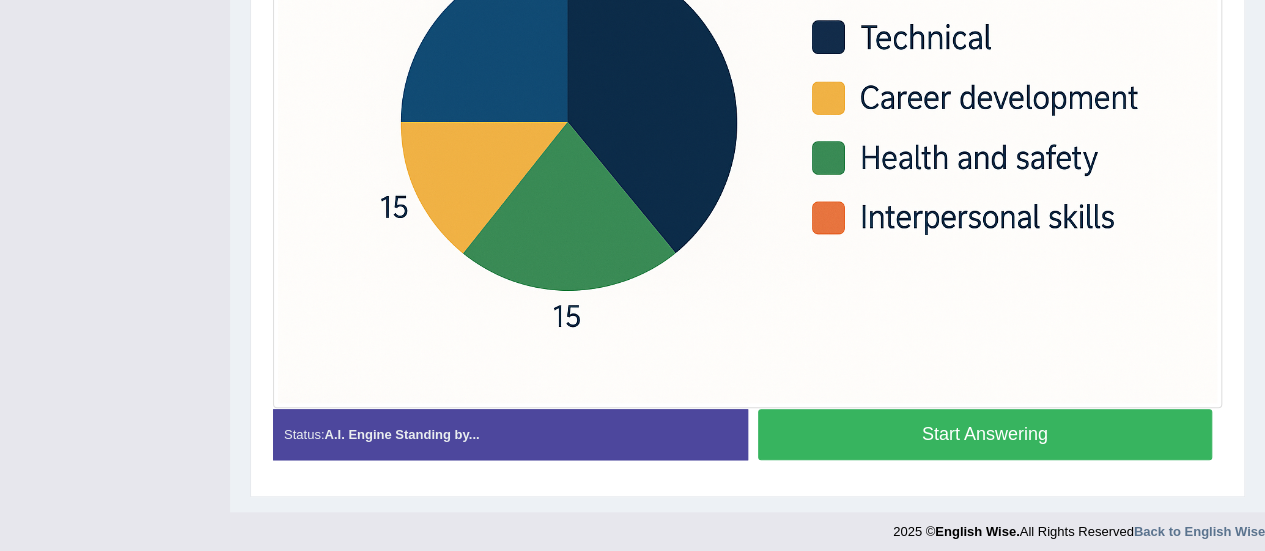 scroll, scrollTop: 758, scrollLeft: 0, axis: vertical 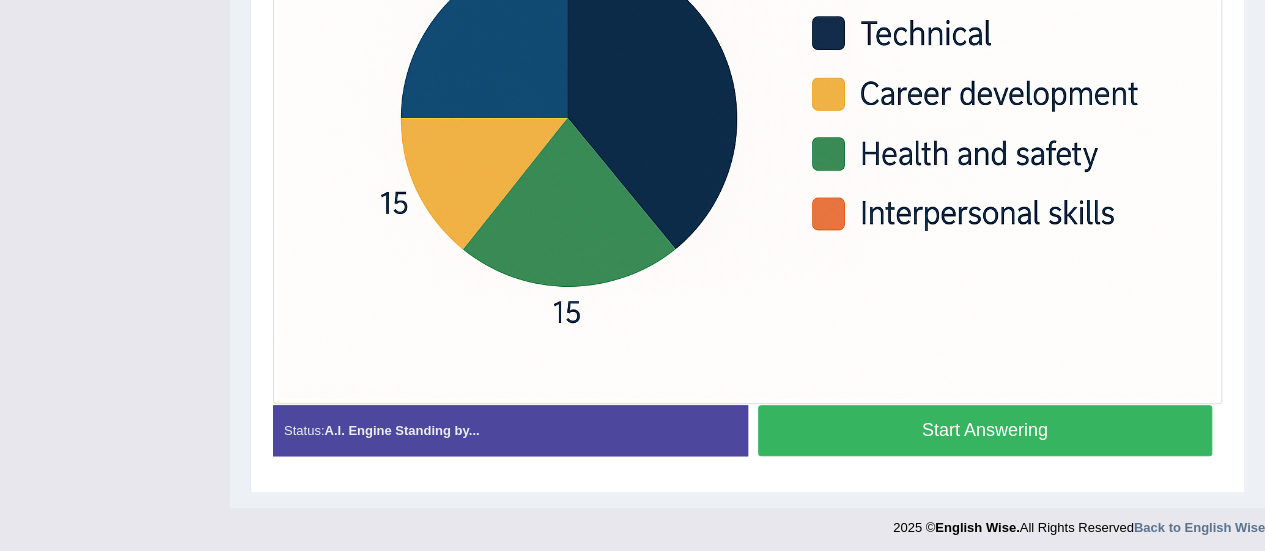 click on "Start Answering" at bounding box center (985, 430) 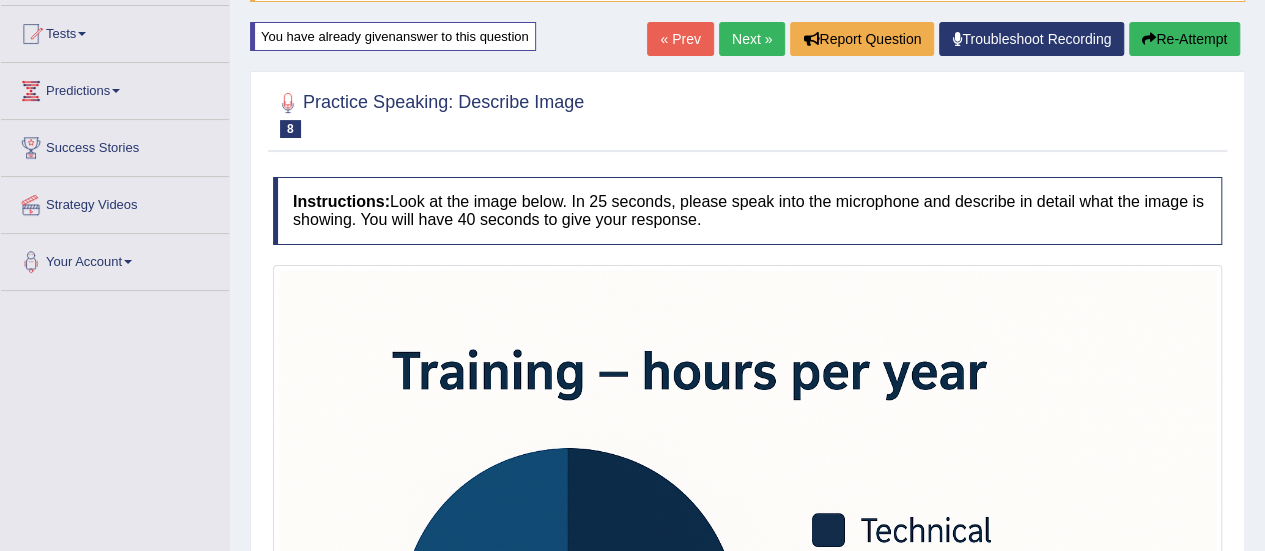scroll, scrollTop: 247, scrollLeft: 0, axis: vertical 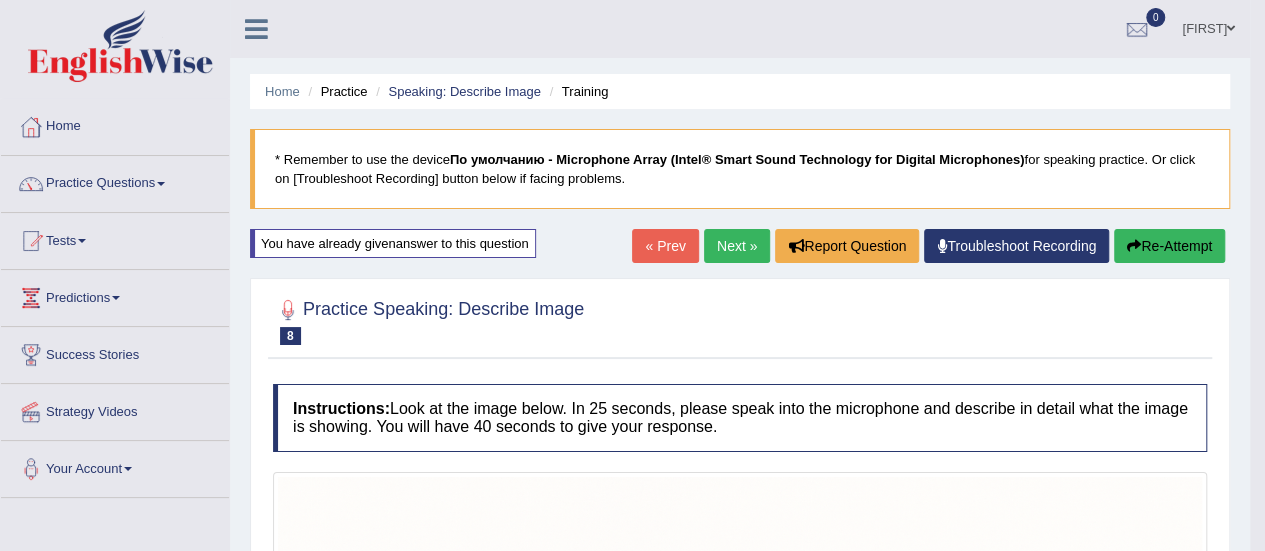 click on "Next »" at bounding box center (737, 246) 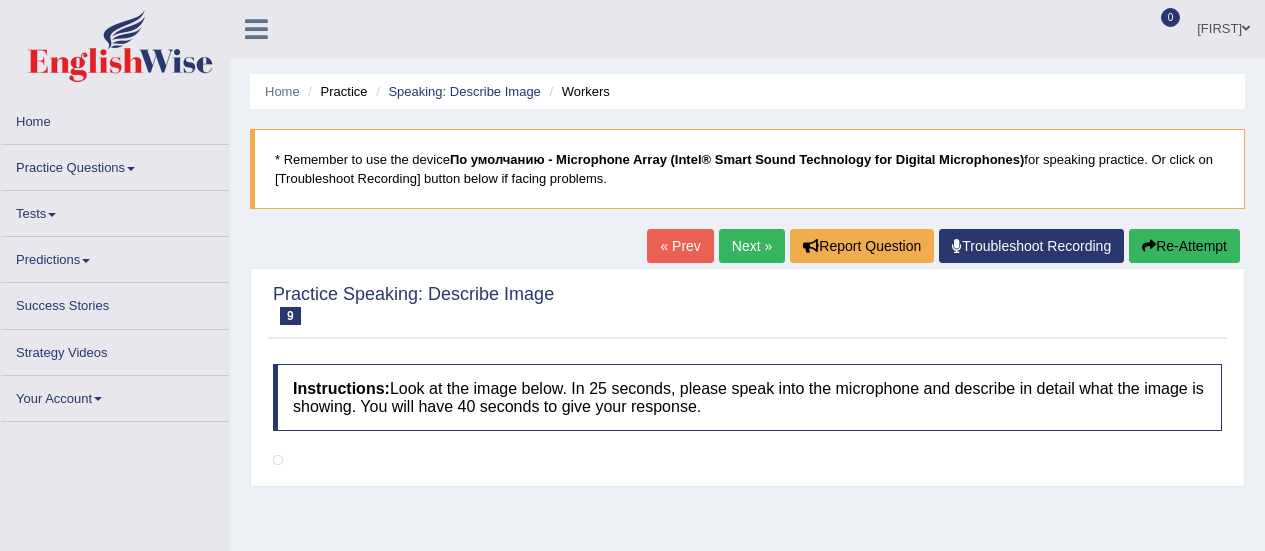 scroll, scrollTop: 0, scrollLeft: 0, axis: both 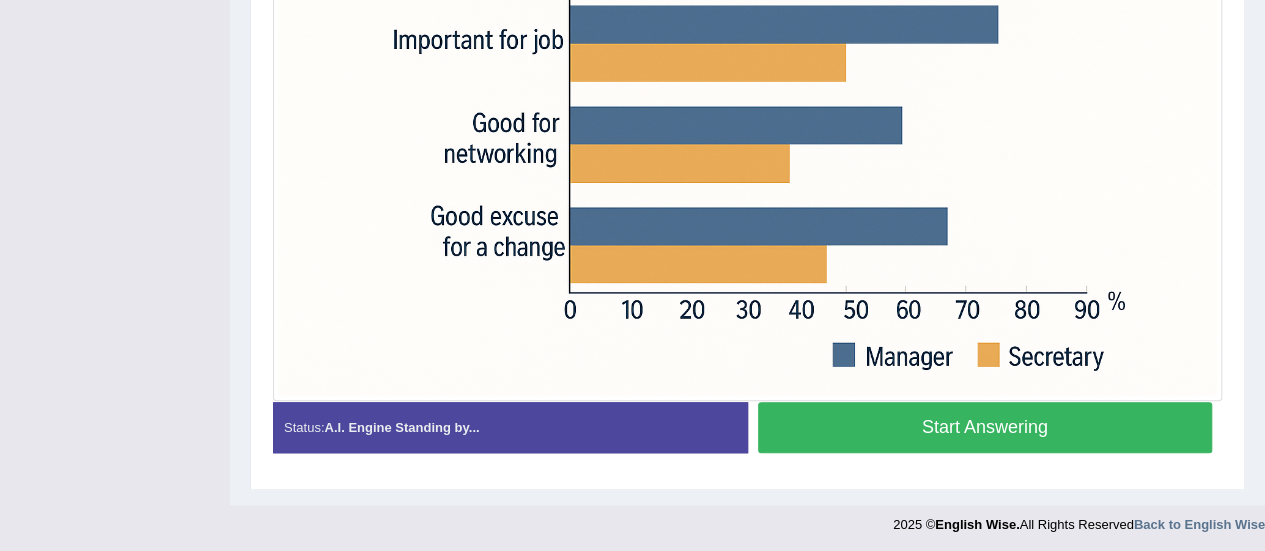 click on "Start Answering" at bounding box center (985, 427) 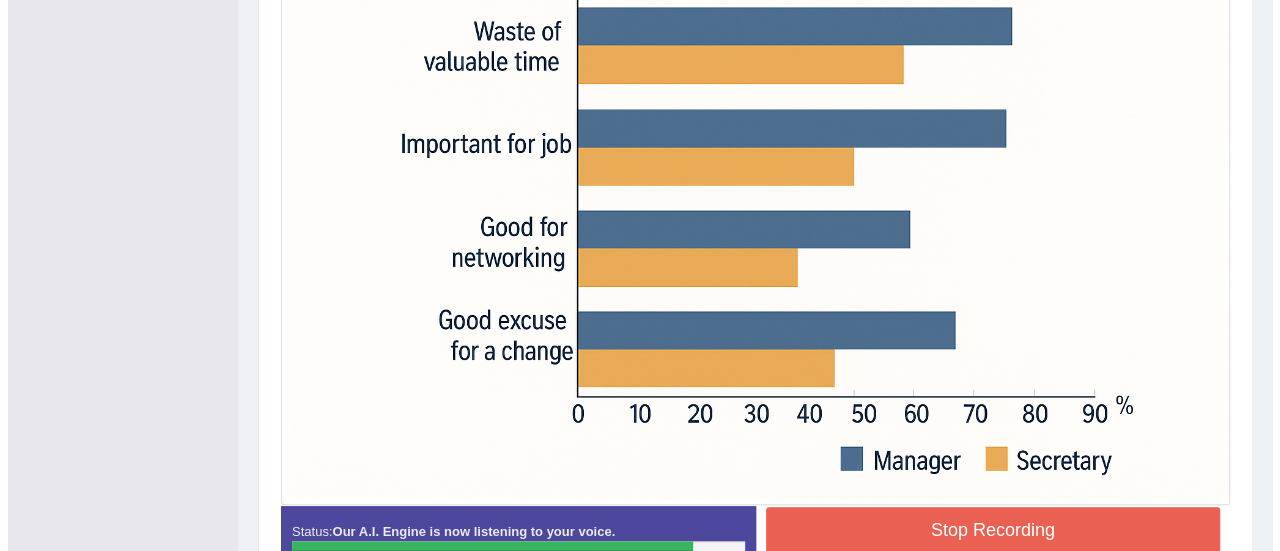 scroll, scrollTop: 597, scrollLeft: 0, axis: vertical 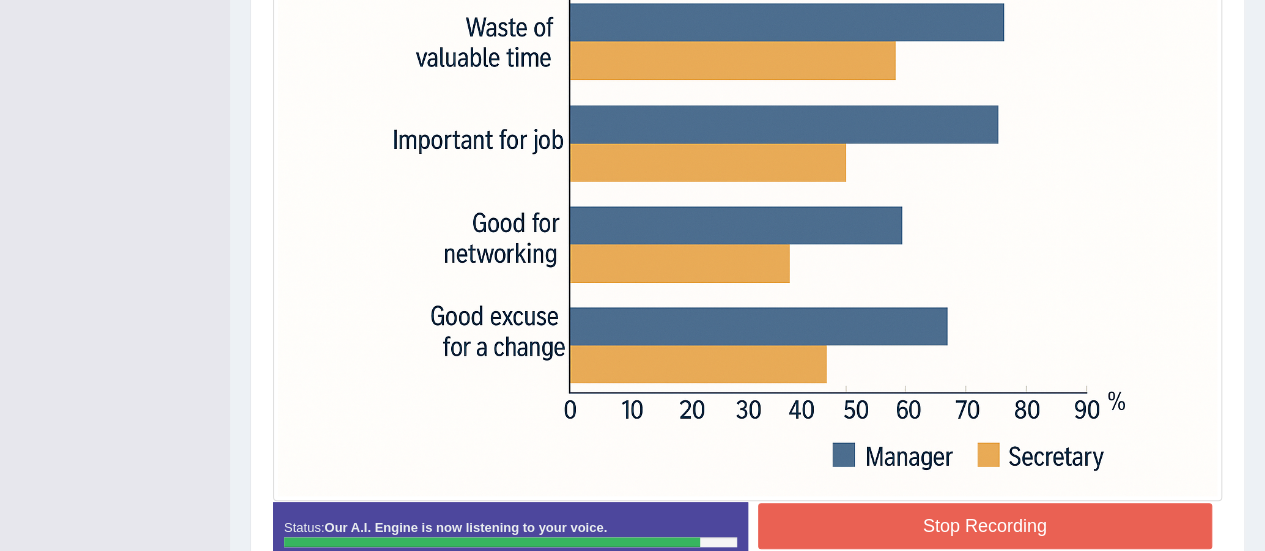 click on "Stop Recording" at bounding box center (985, 526) 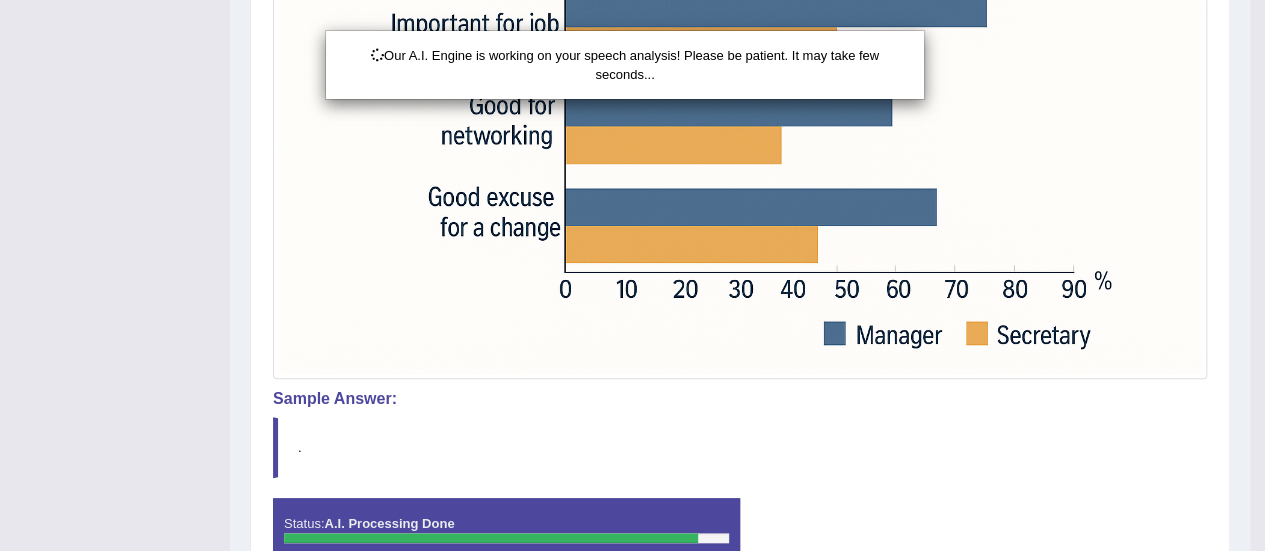 scroll, scrollTop: 824, scrollLeft: 0, axis: vertical 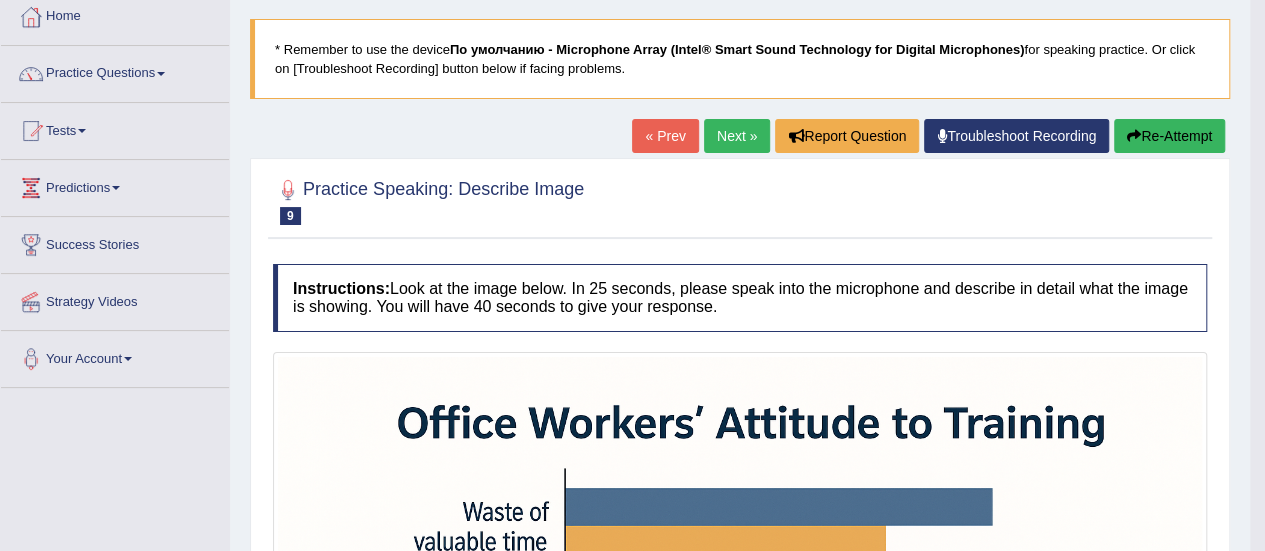click on "Re-Attempt" at bounding box center [1169, 136] 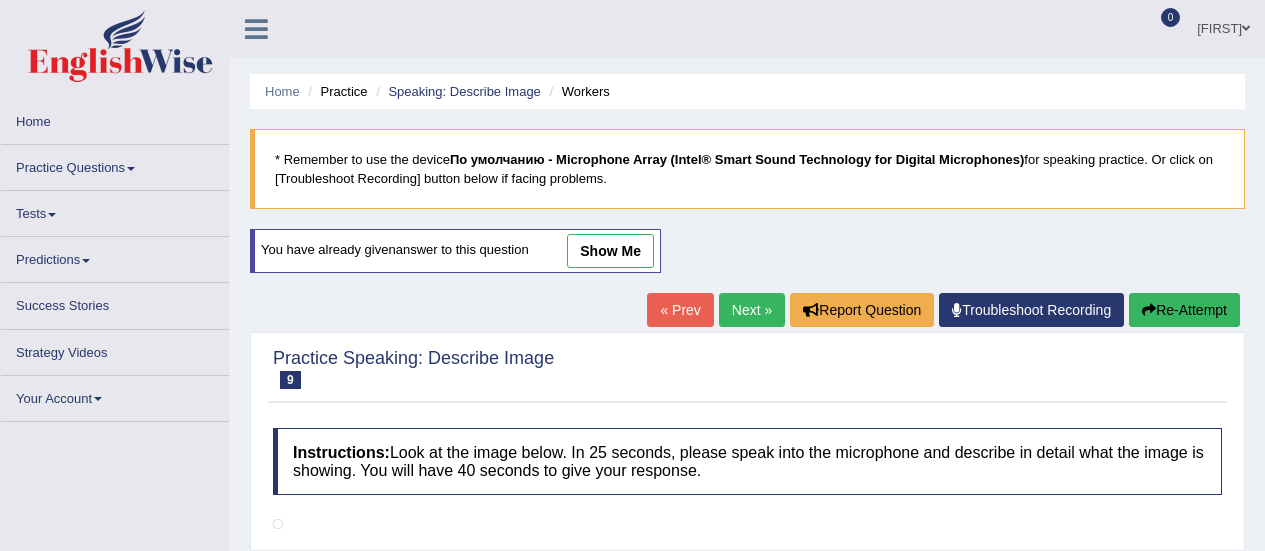 scroll, scrollTop: 110, scrollLeft: 0, axis: vertical 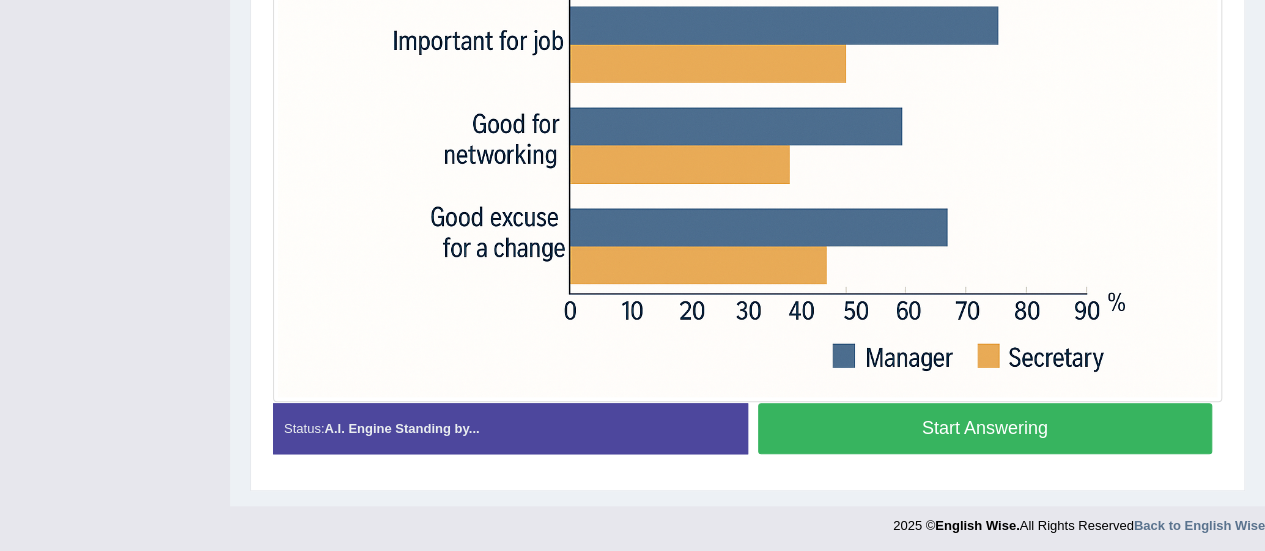 click on "Start Answering" at bounding box center (985, 428) 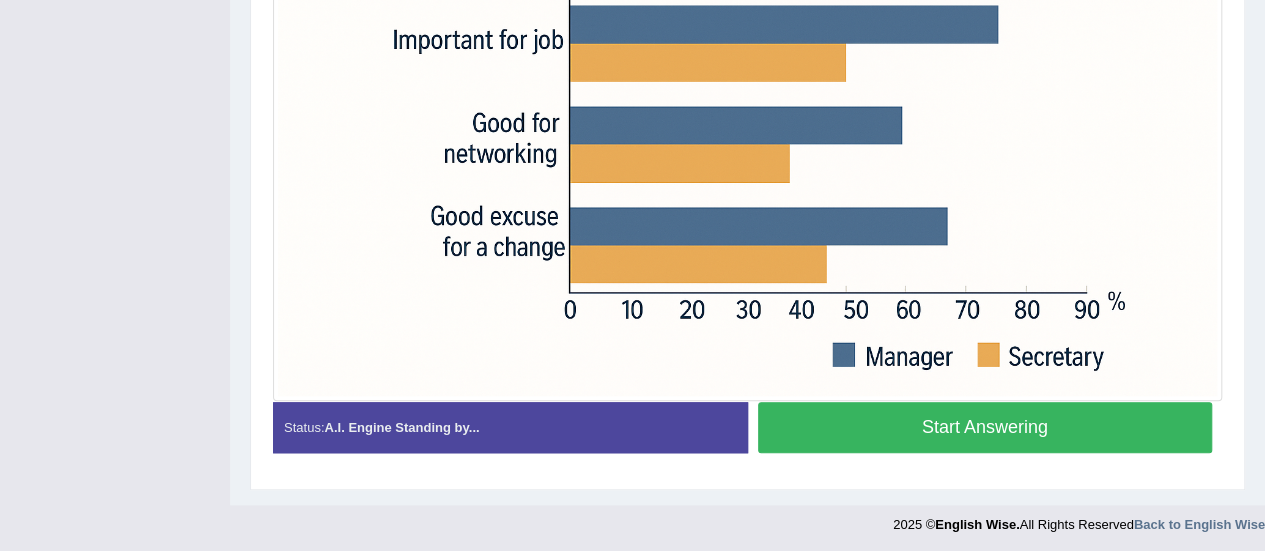 click at bounding box center (747, 83) 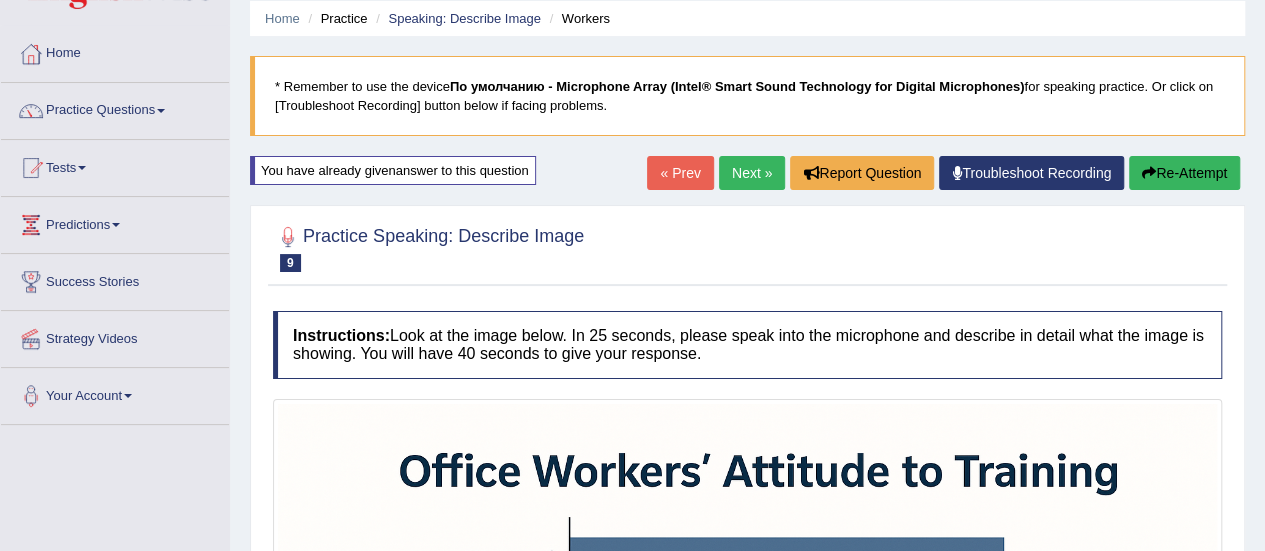 scroll, scrollTop: 0, scrollLeft: 0, axis: both 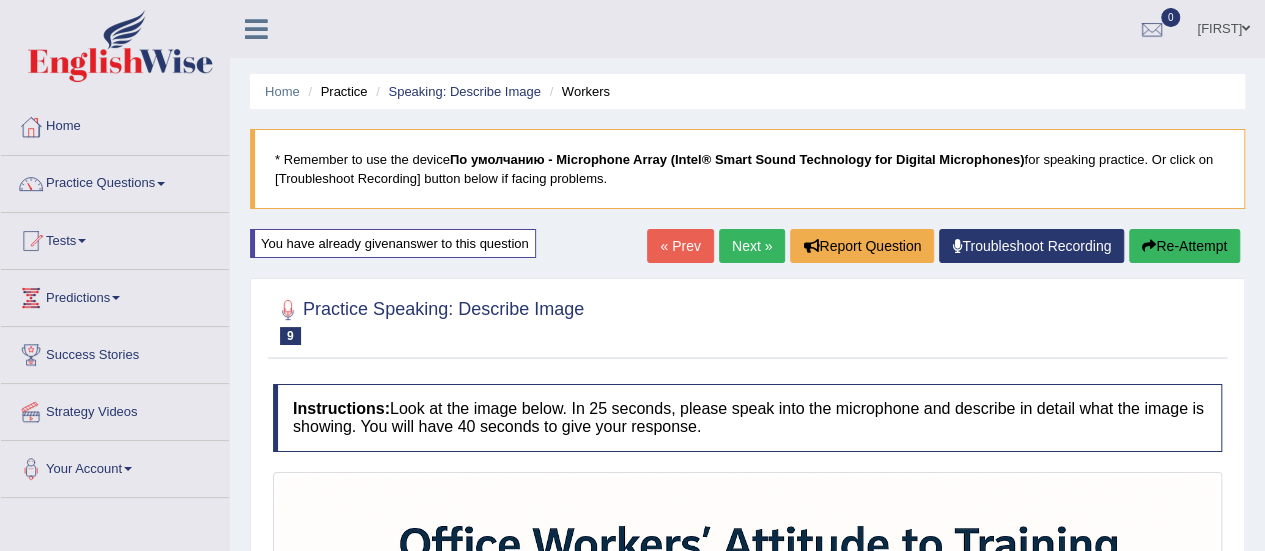click on "Re-Attempt" at bounding box center [1184, 246] 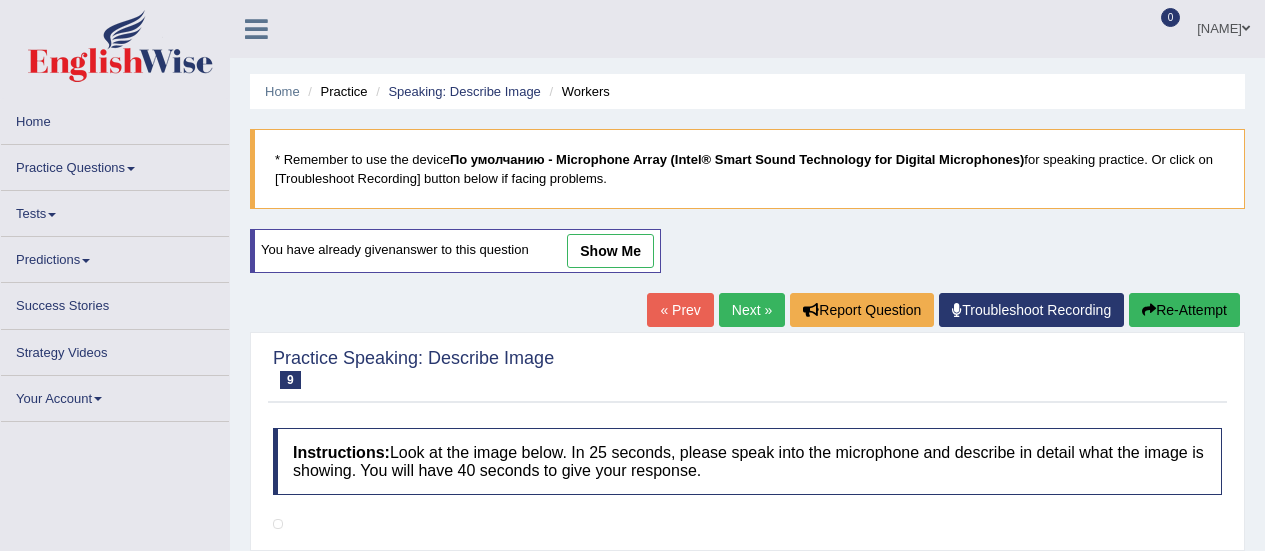 scroll, scrollTop: 0, scrollLeft: 0, axis: both 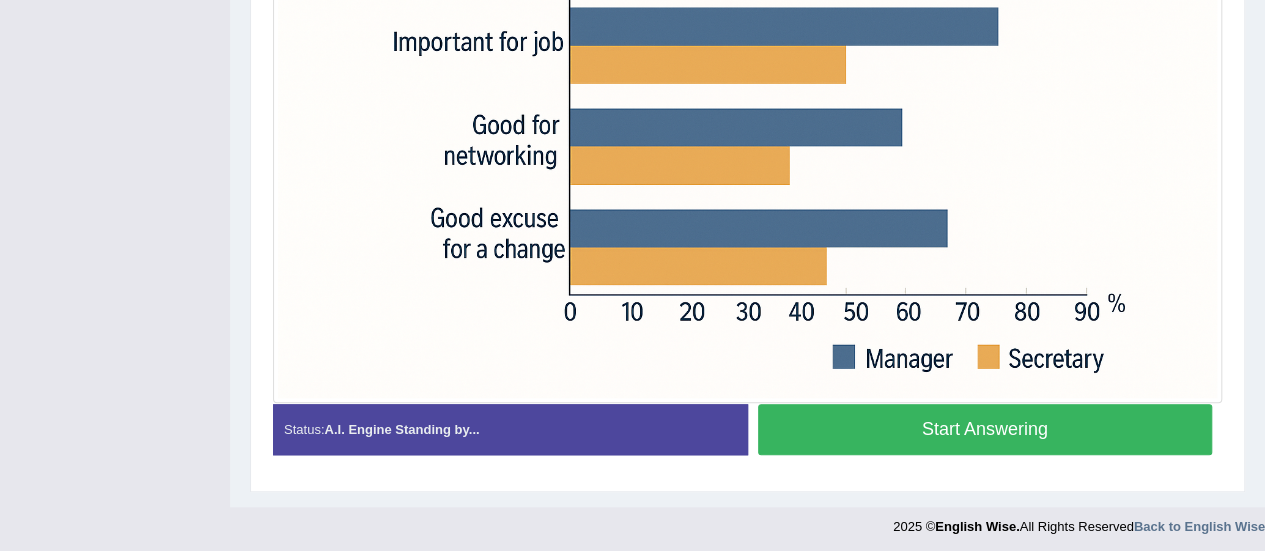 drag, startPoint x: 892, startPoint y: 437, endPoint x: 826, endPoint y: 271, distance: 178.6393 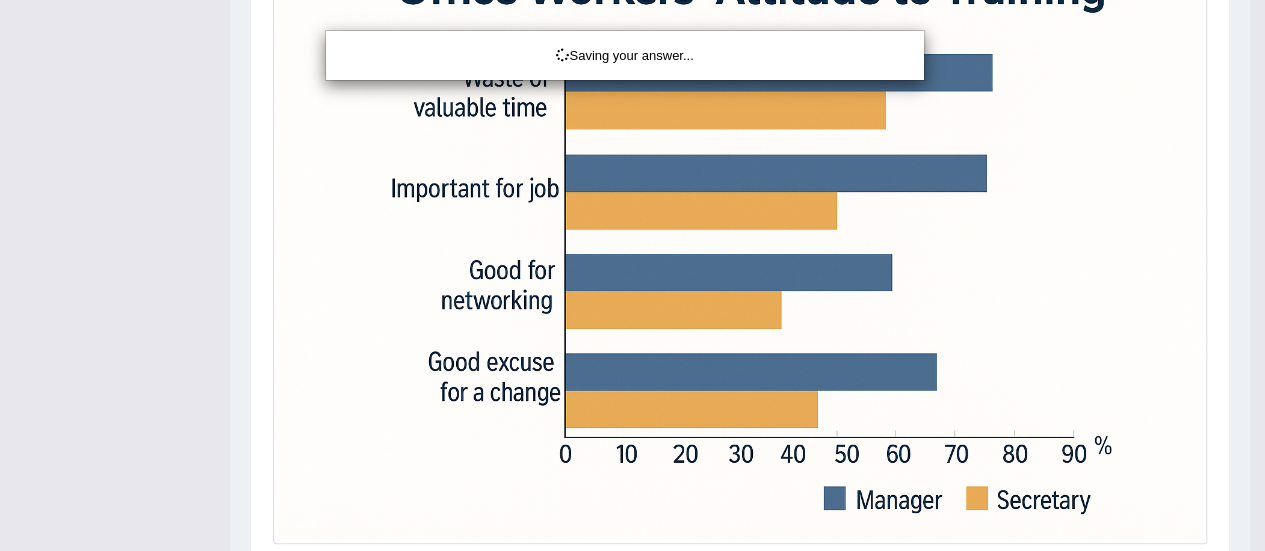 scroll, scrollTop: 553, scrollLeft: 0, axis: vertical 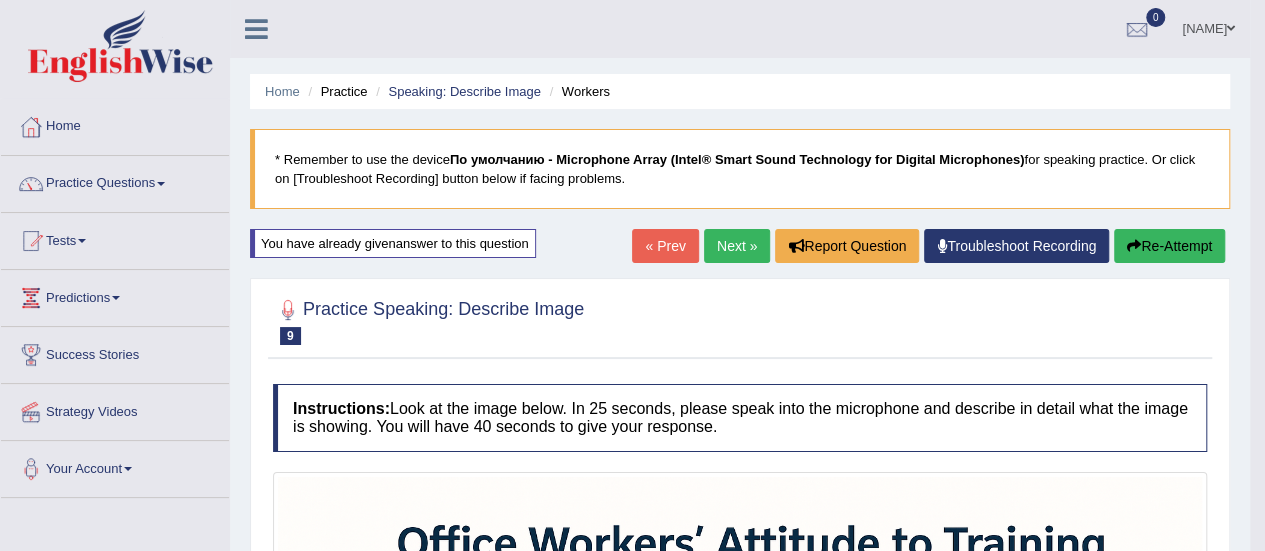 click on "Re-Attempt" at bounding box center (1169, 246) 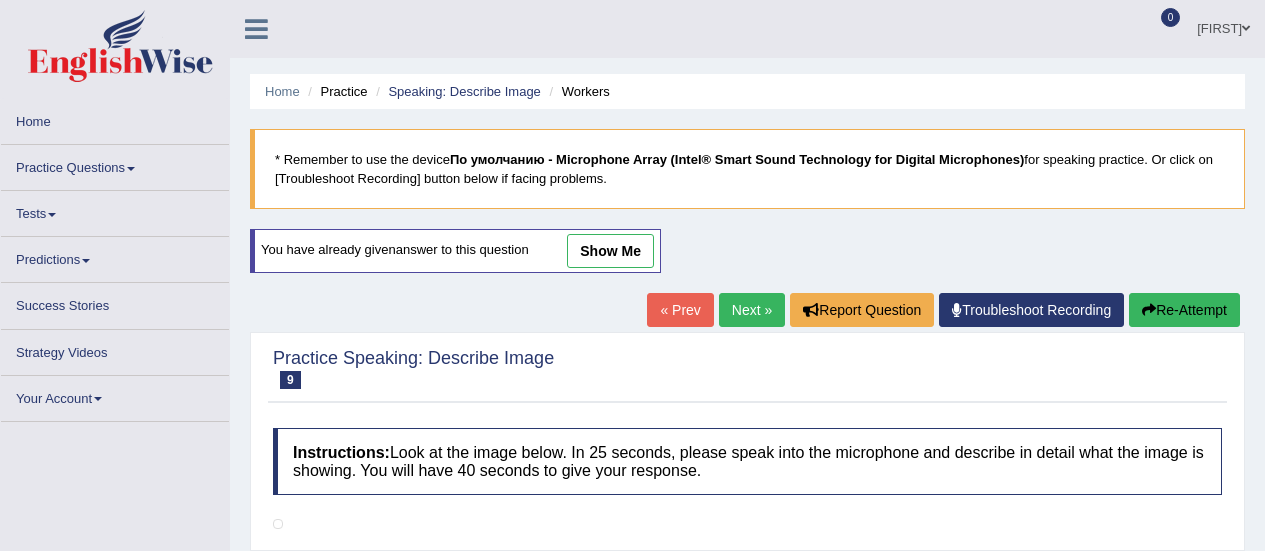 scroll, scrollTop: 0, scrollLeft: 0, axis: both 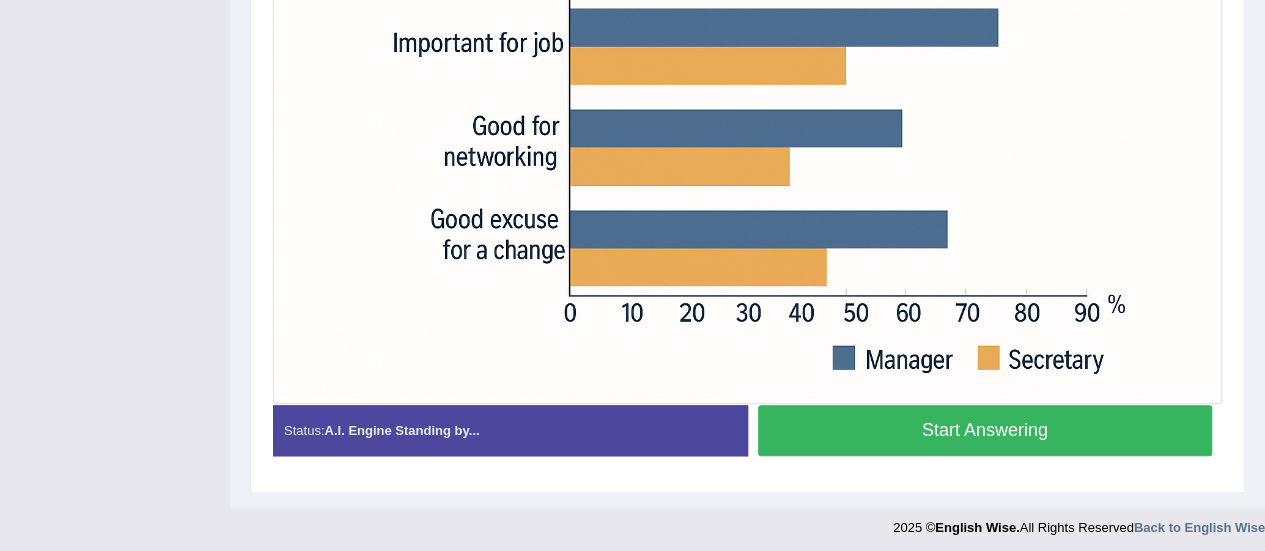 drag, startPoint x: 880, startPoint y: 419, endPoint x: 895, endPoint y: 425, distance: 16.155495 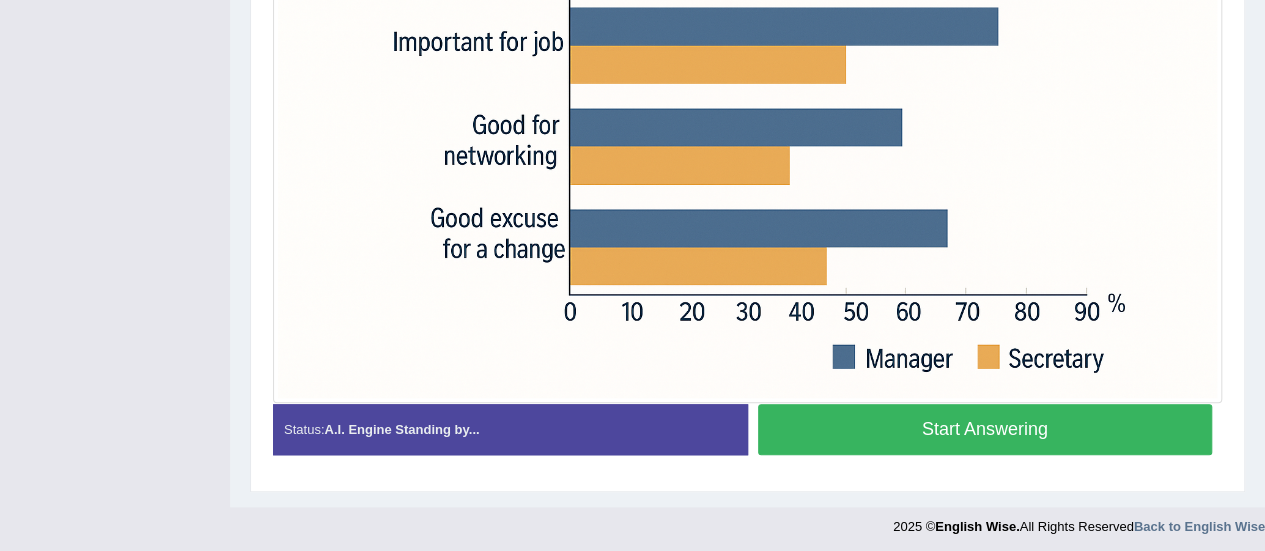 click on "Start Answering" at bounding box center [985, 429] 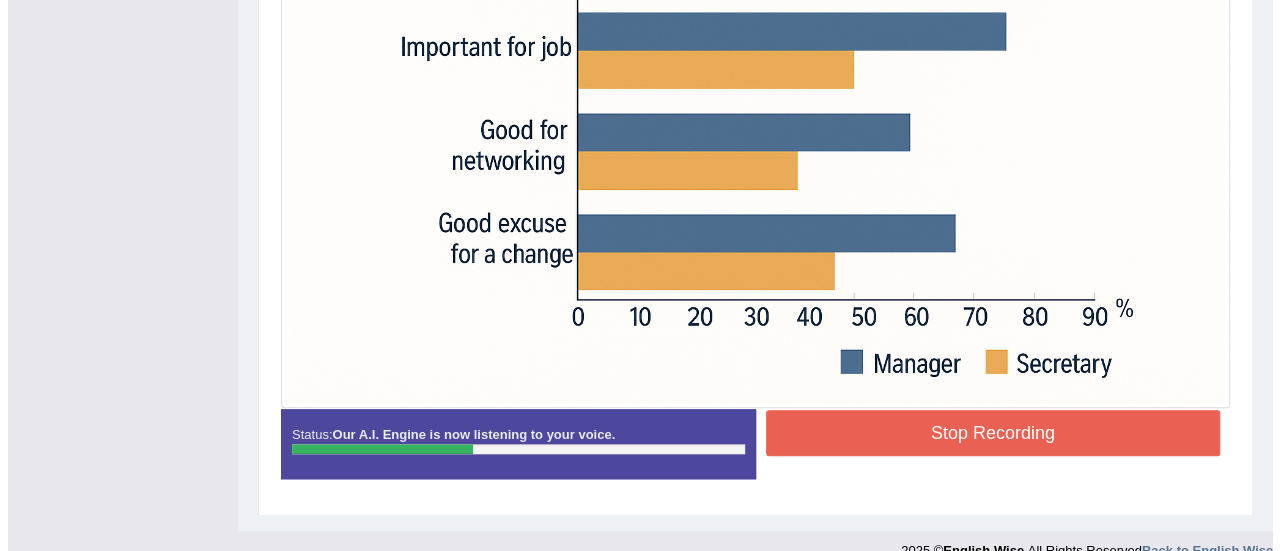 scroll, scrollTop: 714, scrollLeft: 0, axis: vertical 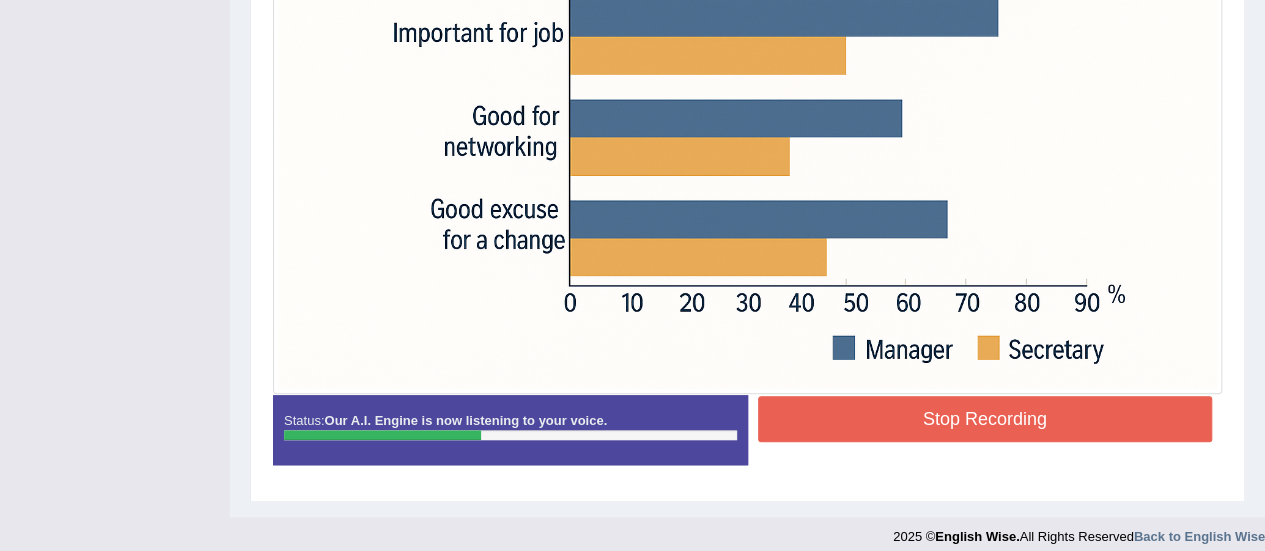 click on "Stop Recording" at bounding box center (985, 419) 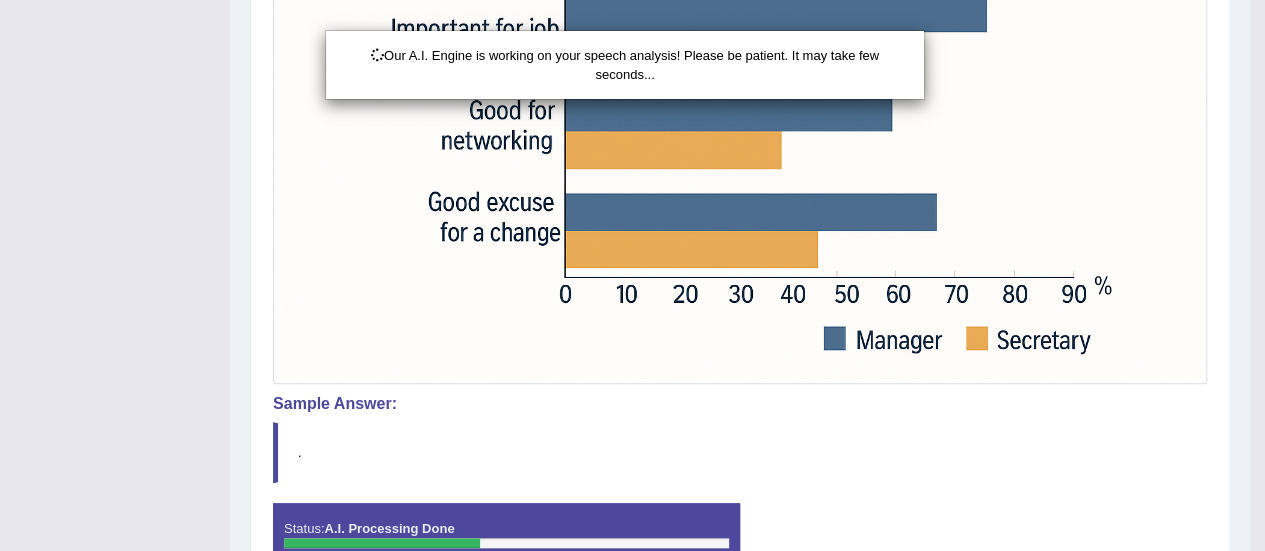 click on "Our A.I. Engine is working on your speech analysis! Please be patient. It may take few seconds..." at bounding box center [632, 275] 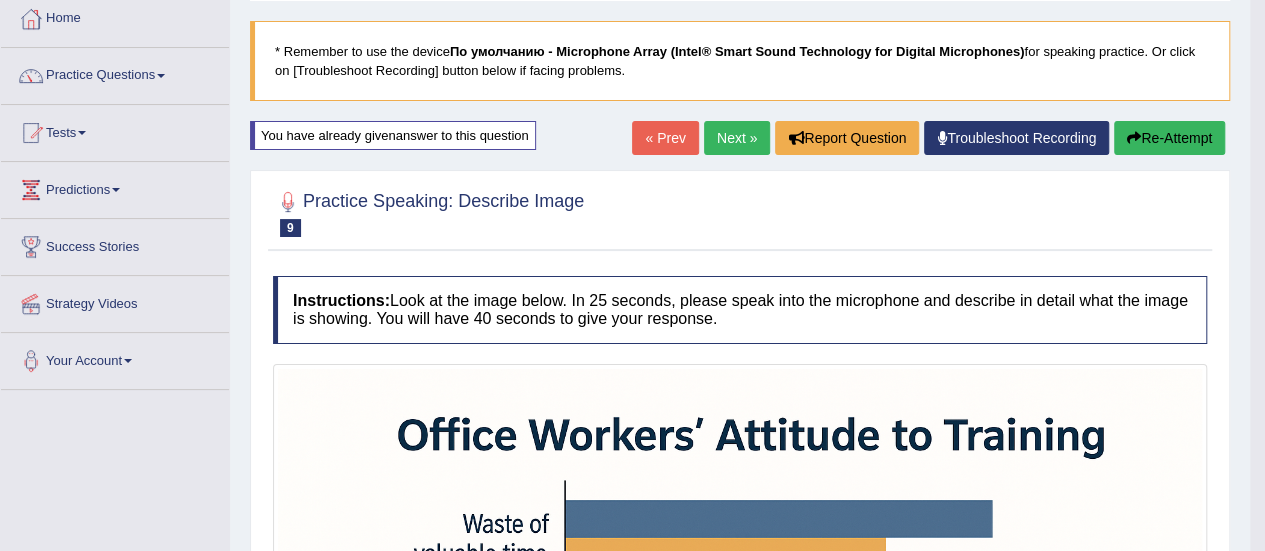 scroll, scrollTop: 98, scrollLeft: 0, axis: vertical 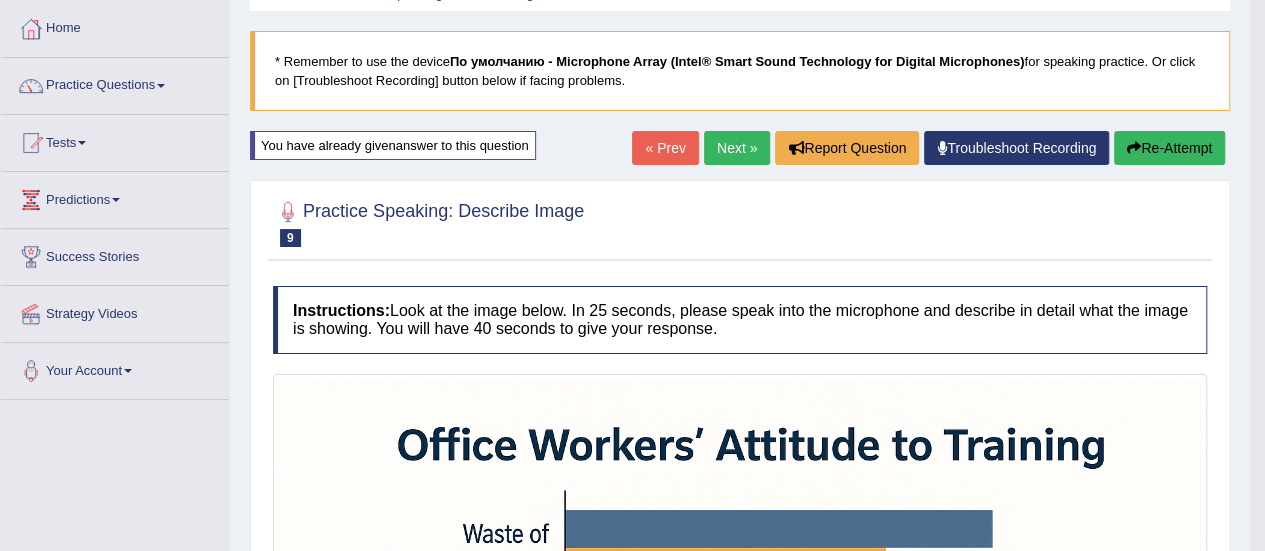 click on "Re-Attempt" at bounding box center (1169, 148) 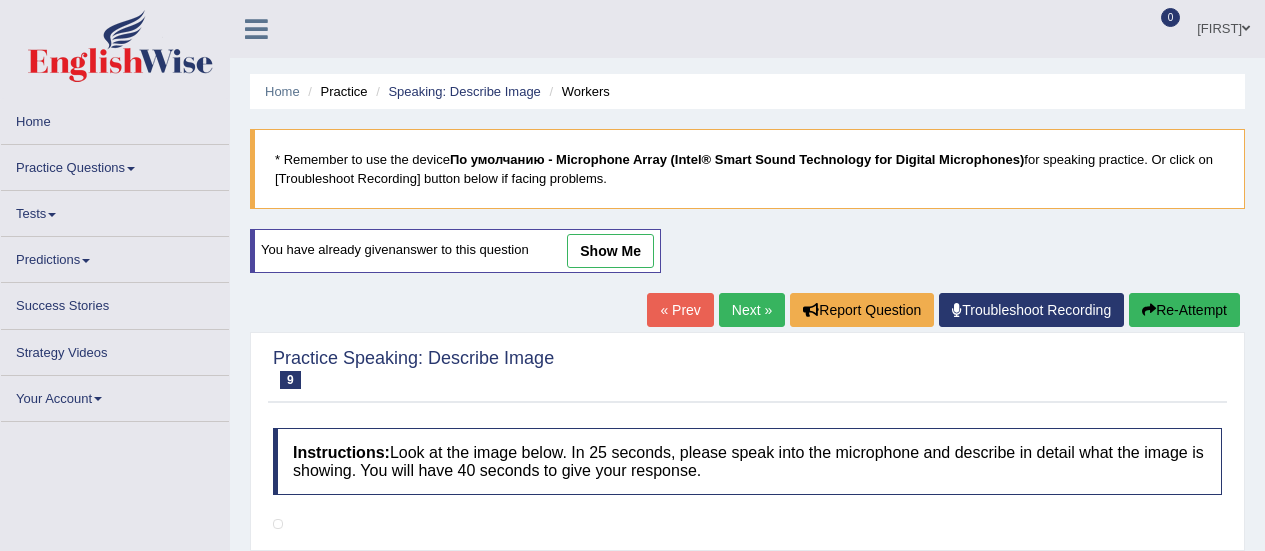 scroll, scrollTop: 98, scrollLeft: 0, axis: vertical 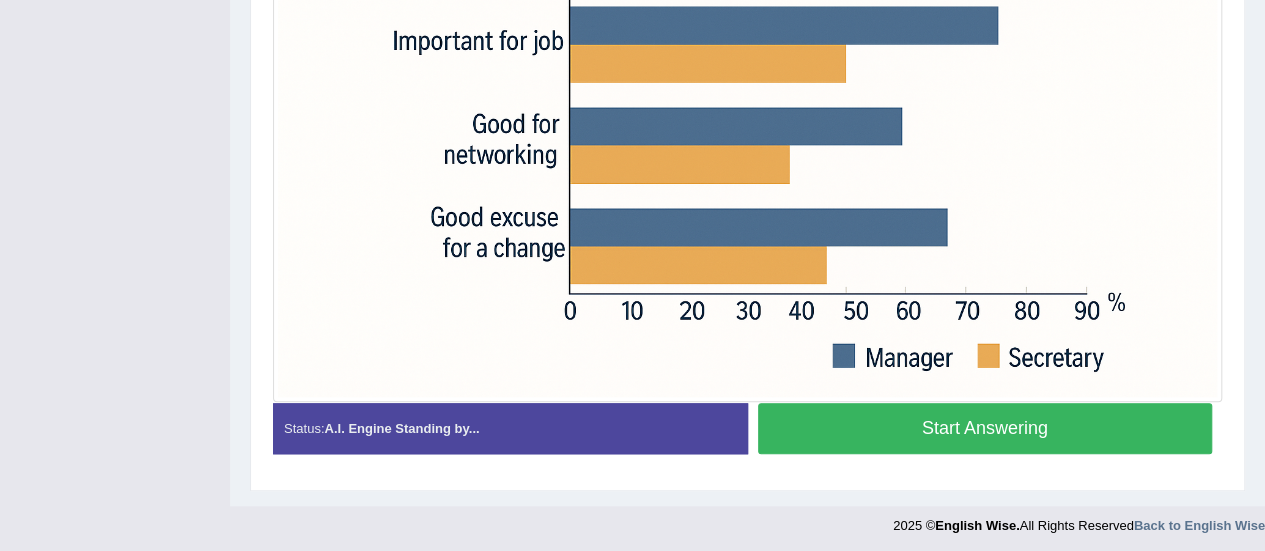 click on "Start Answering" at bounding box center [985, 428] 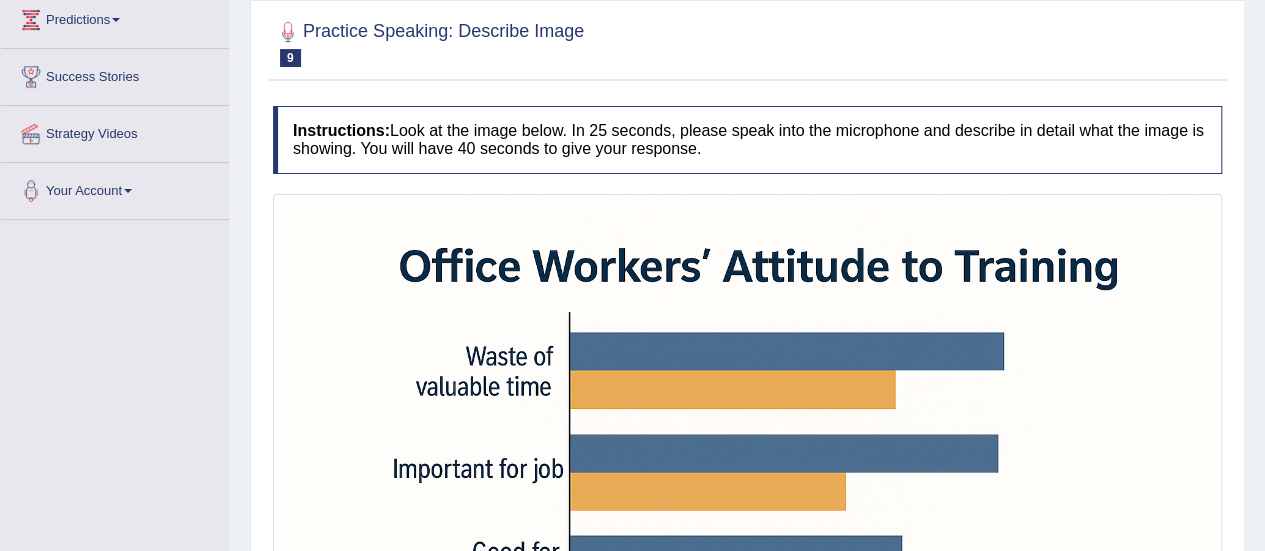 scroll, scrollTop: 276, scrollLeft: 0, axis: vertical 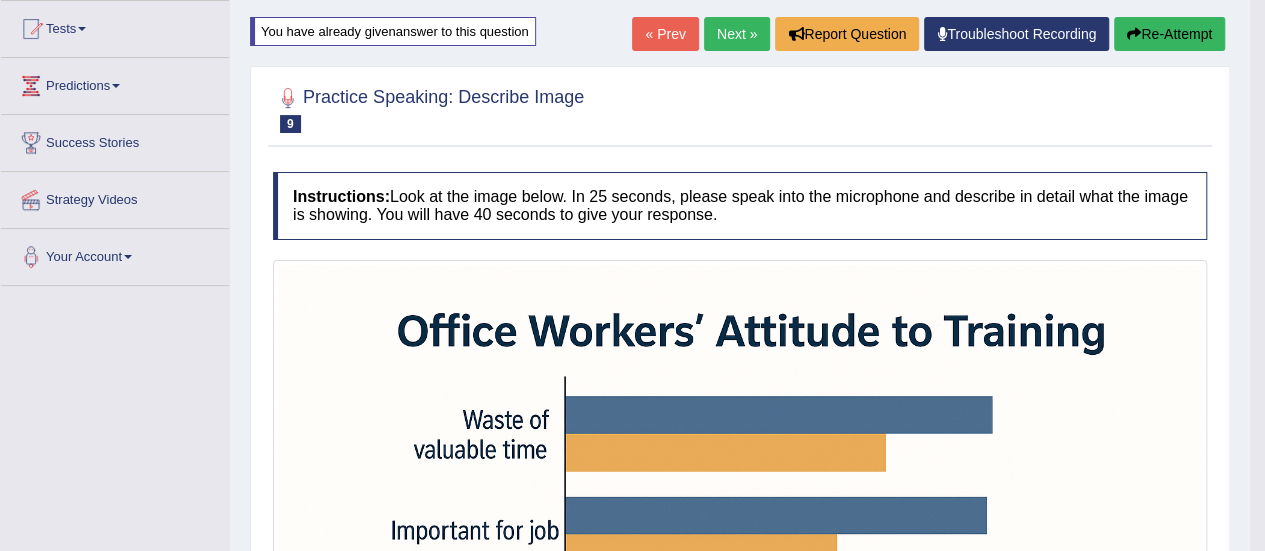 click on "Re-Attempt" at bounding box center (1169, 34) 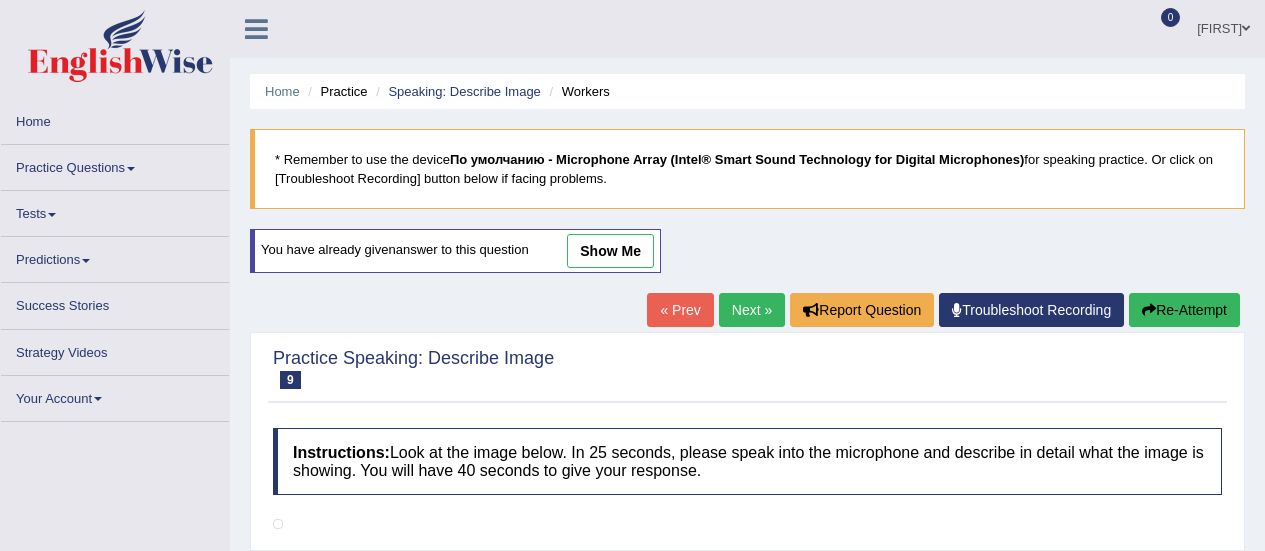 scroll, scrollTop: 192, scrollLeft: 0, axis: vertical 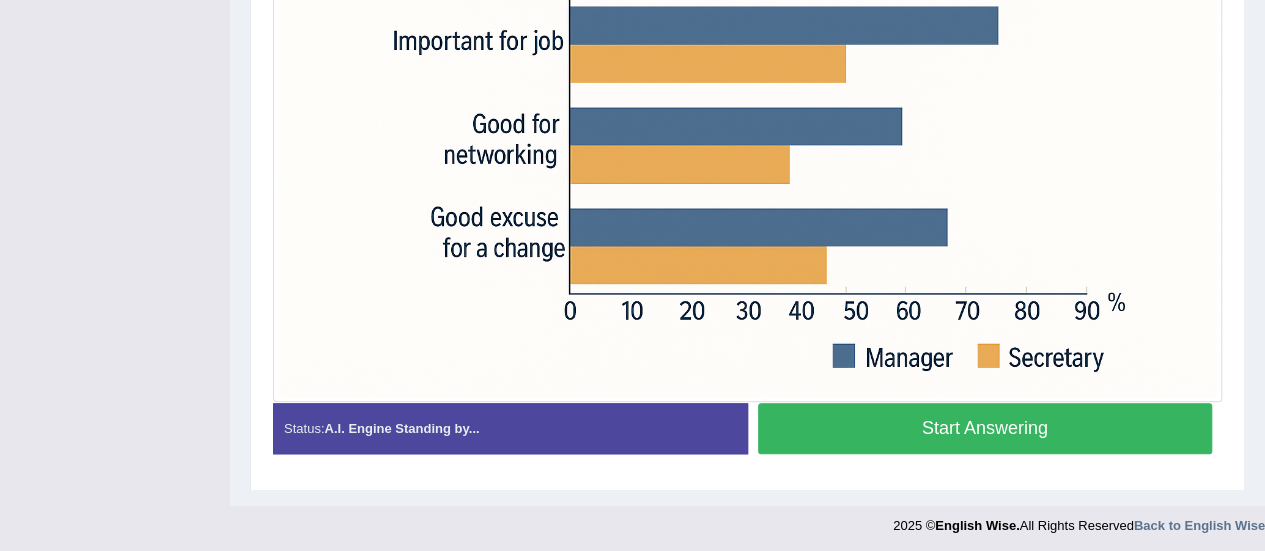 drag, startPoint x: 902, startPoint y: 415, endPoint x: 893, endPoint y: 233, distance: 182.2224 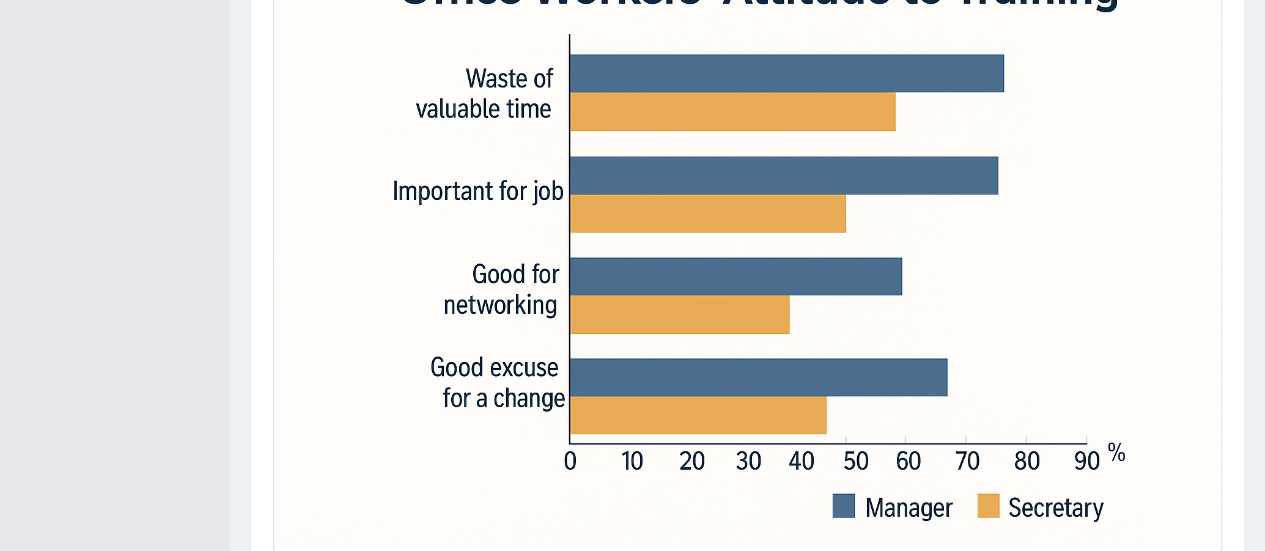 scroll, scrollTop: 557, scrollLeft: 0, axis: vertical 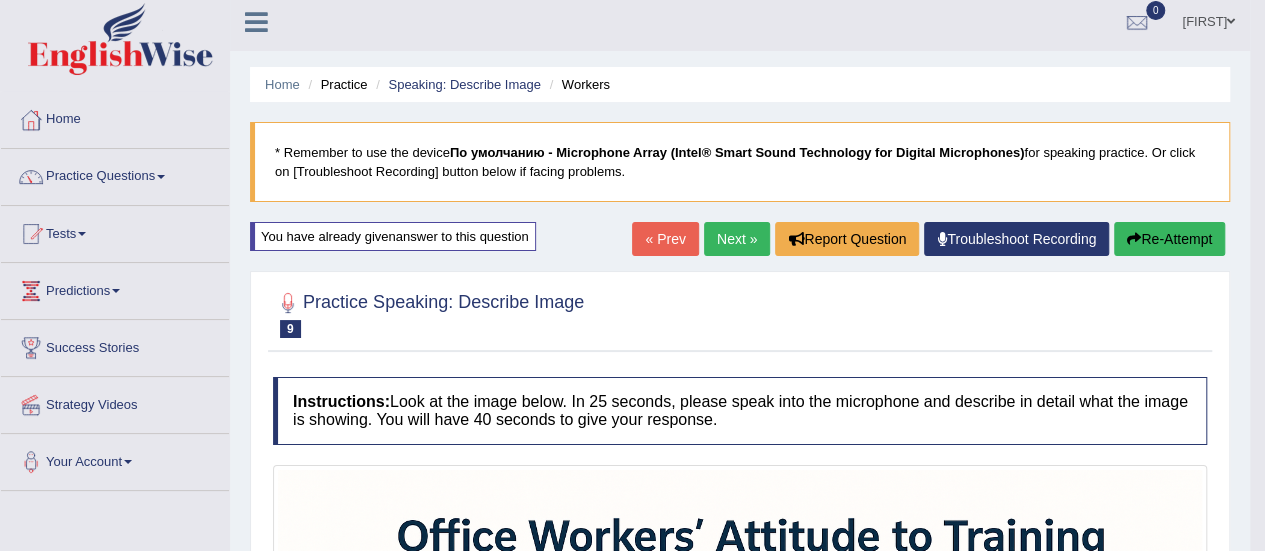 click on "Re-Attempt" at bounding box center [1169, 239] 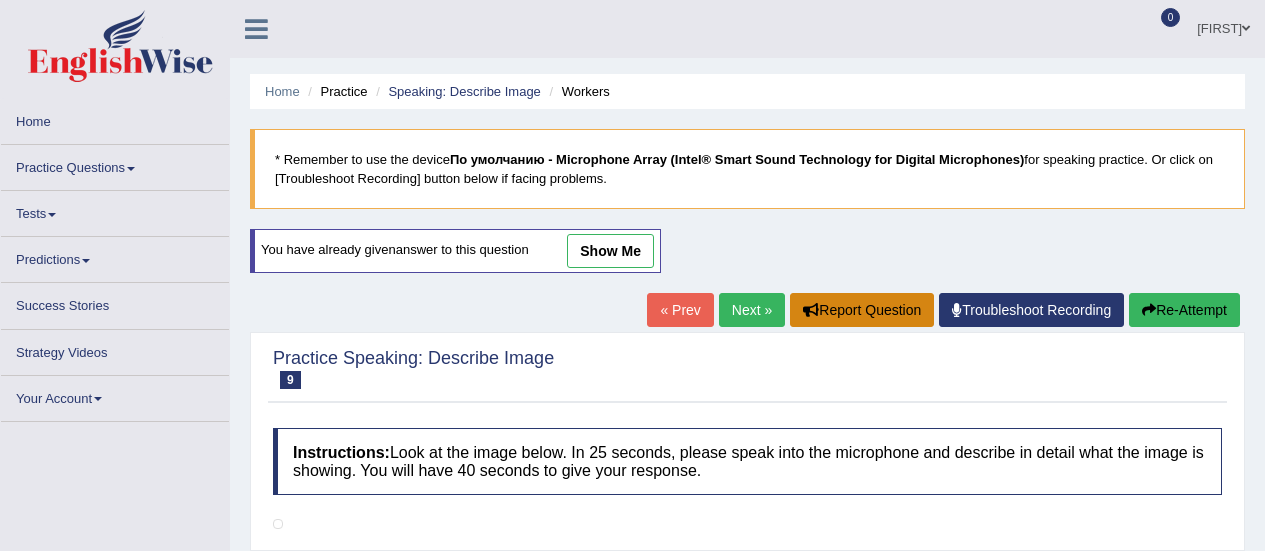 scroll, scrollTop: 7, scrollLeft: 0, axis: vertical 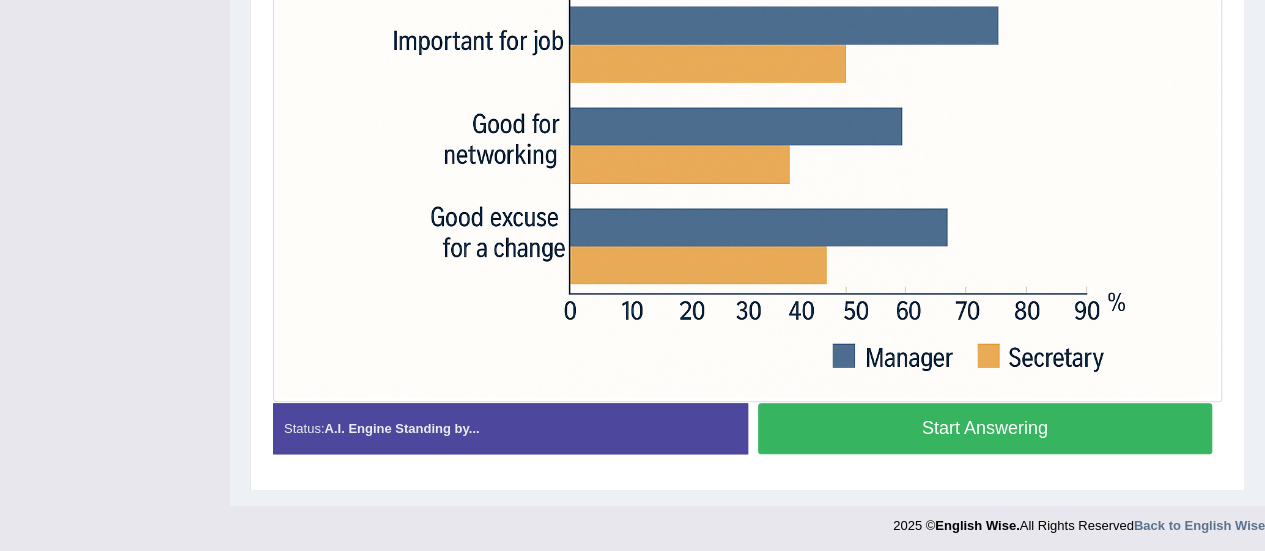drag, startPoint x: 934, startPoint y: 422, endPoint x: 932, endPoint y: 433, distance: 11.18034 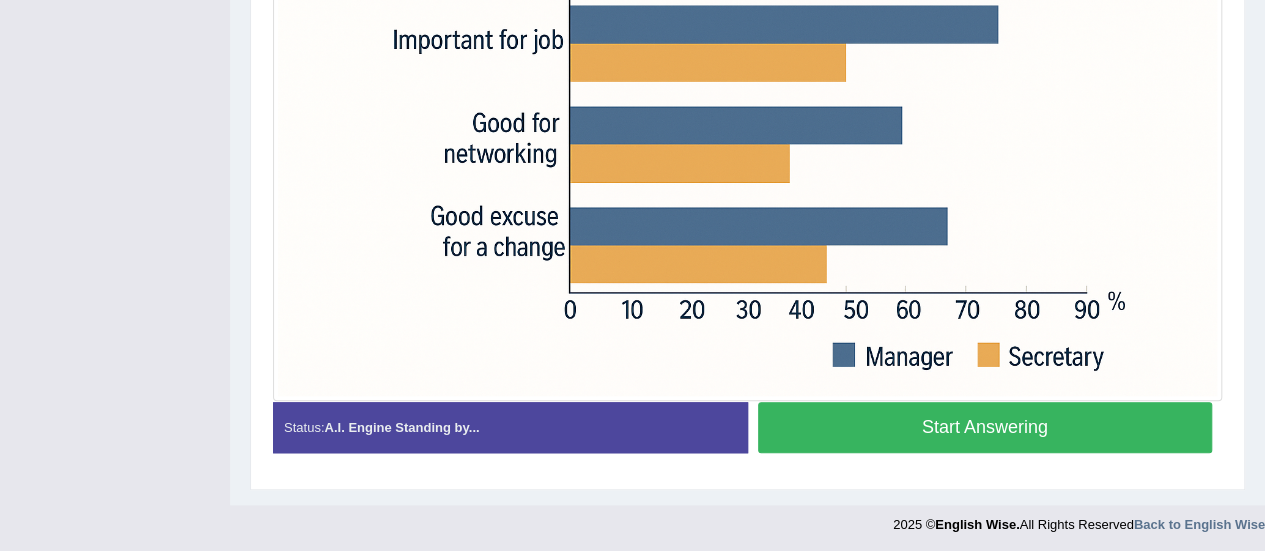 click on "Start Answering" at bounding box center (985, 427) 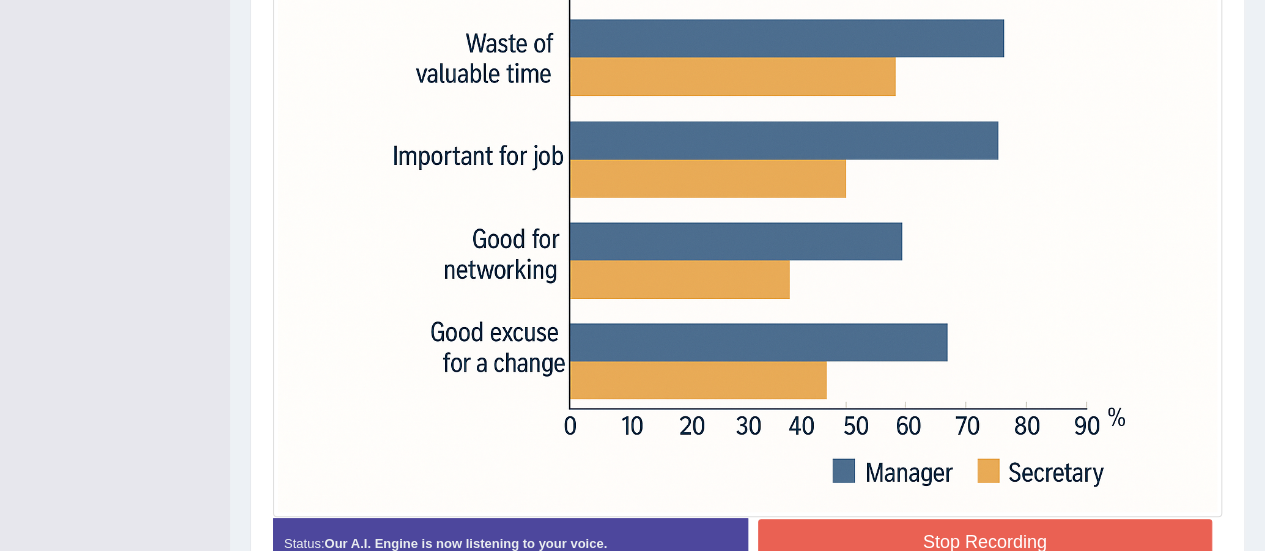 scroll, scrollTop: 620, scrollLeft: 0, axis: vertical 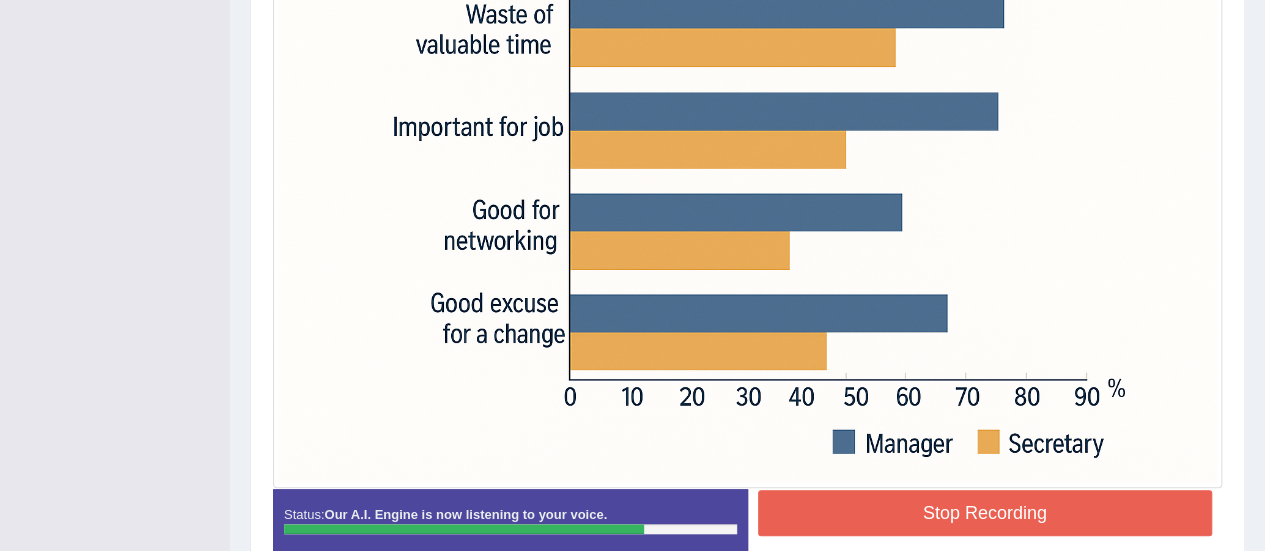 click on "Stop Recording" at bounding box center (985, 513) 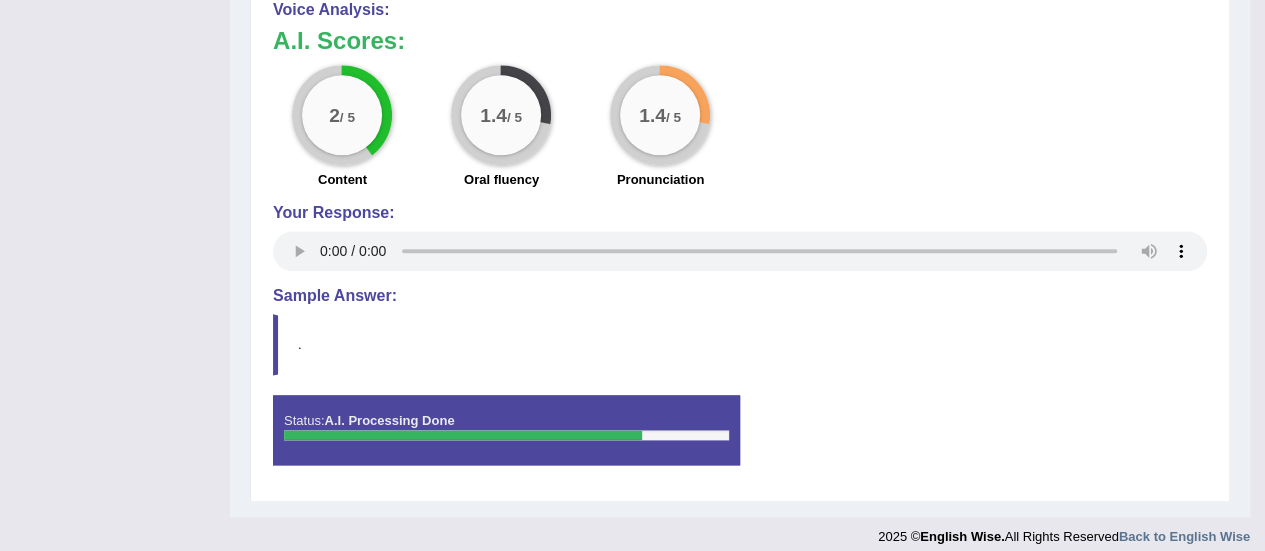 scroll, scrollTop: 1120, scrollLeft: 0, axis: vertical 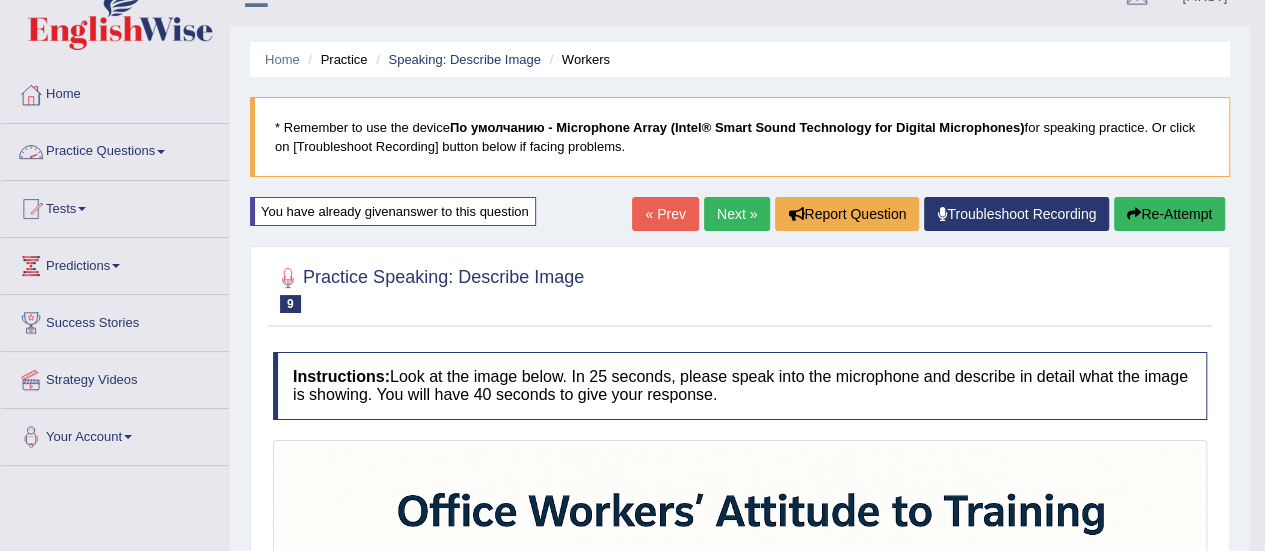 click on "Practice Questions" at bounding box center (115, 149) 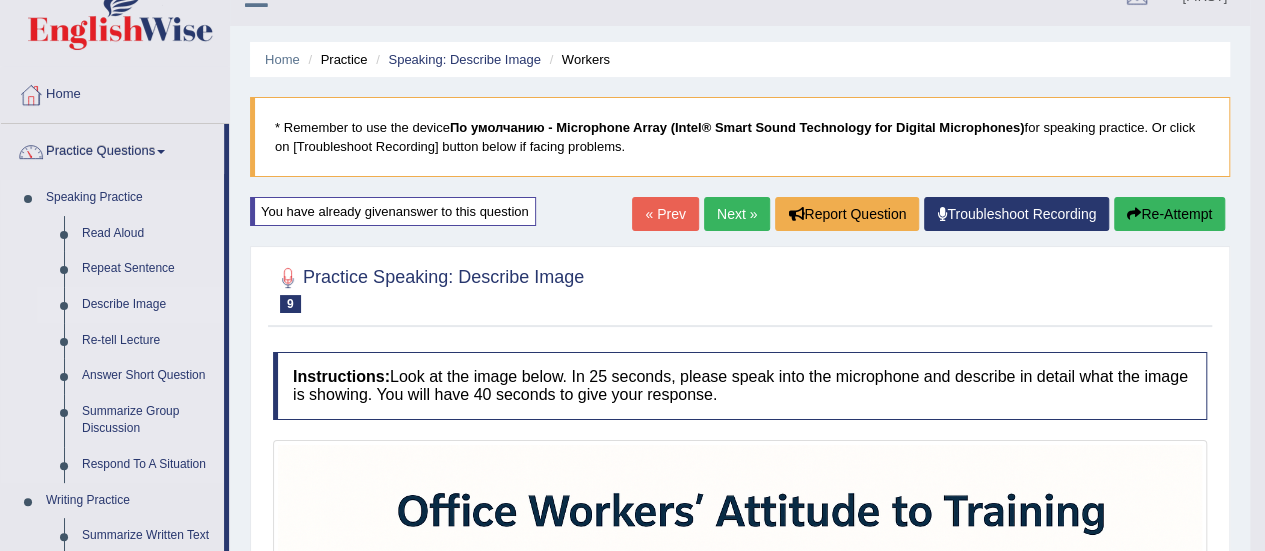 click on "Describe Image" at bounding box center [148, 305] 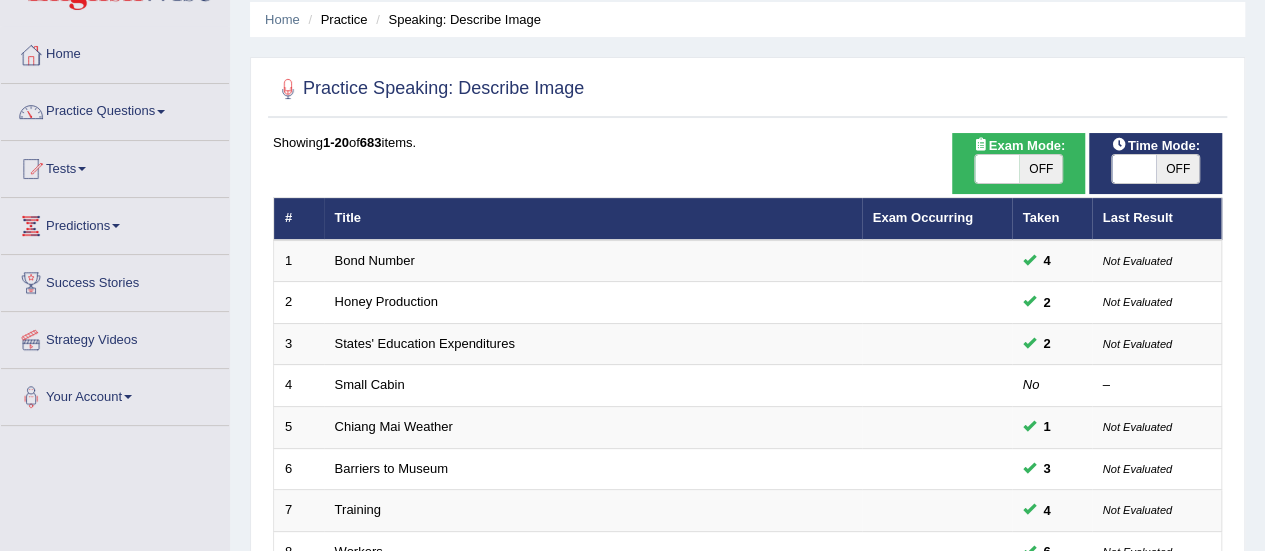 scroll, scrollTop: 0, scrollLeft: 0, axis: both 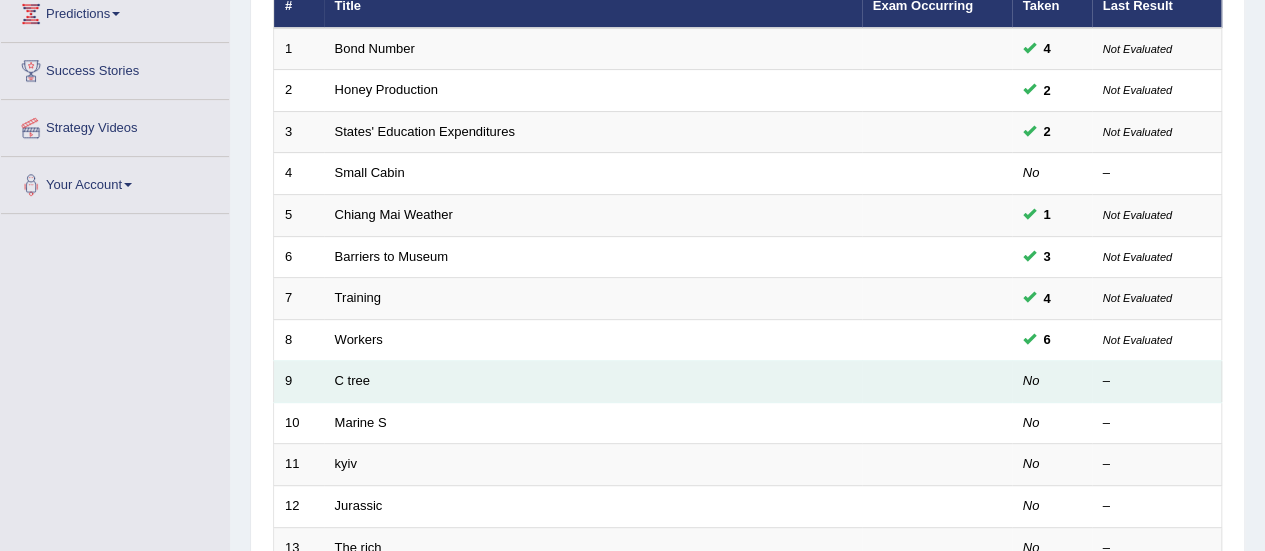 click on "C tree" at bounding box center [593, 382] 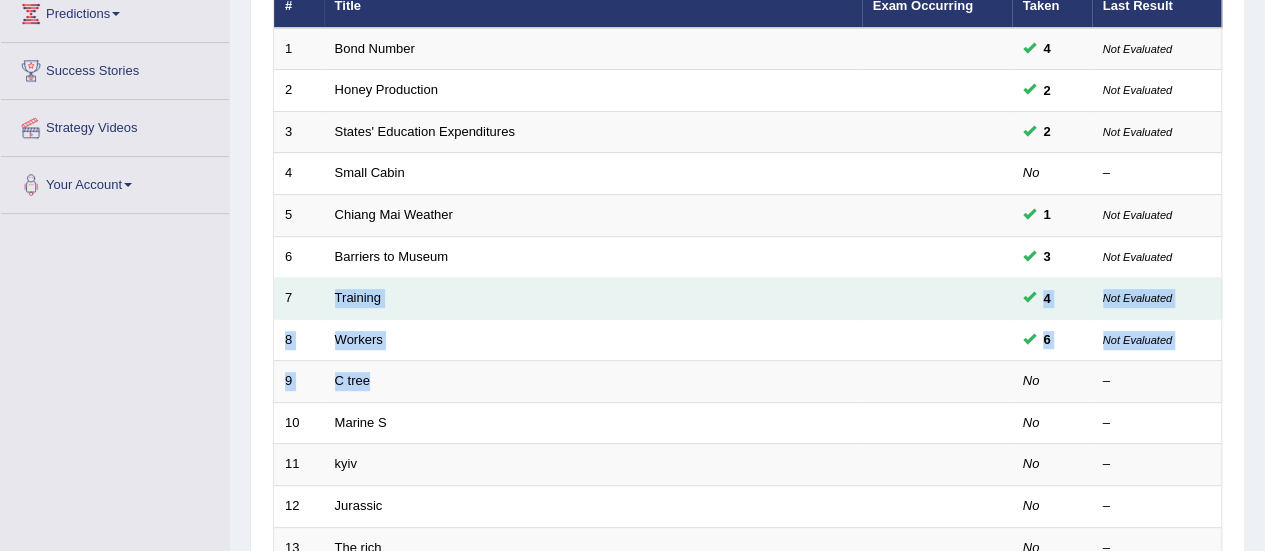 drag, startPoint x: 944, startPoint y: 381, endPoint x: 330, endPoint y: 279, distance: 622.4147 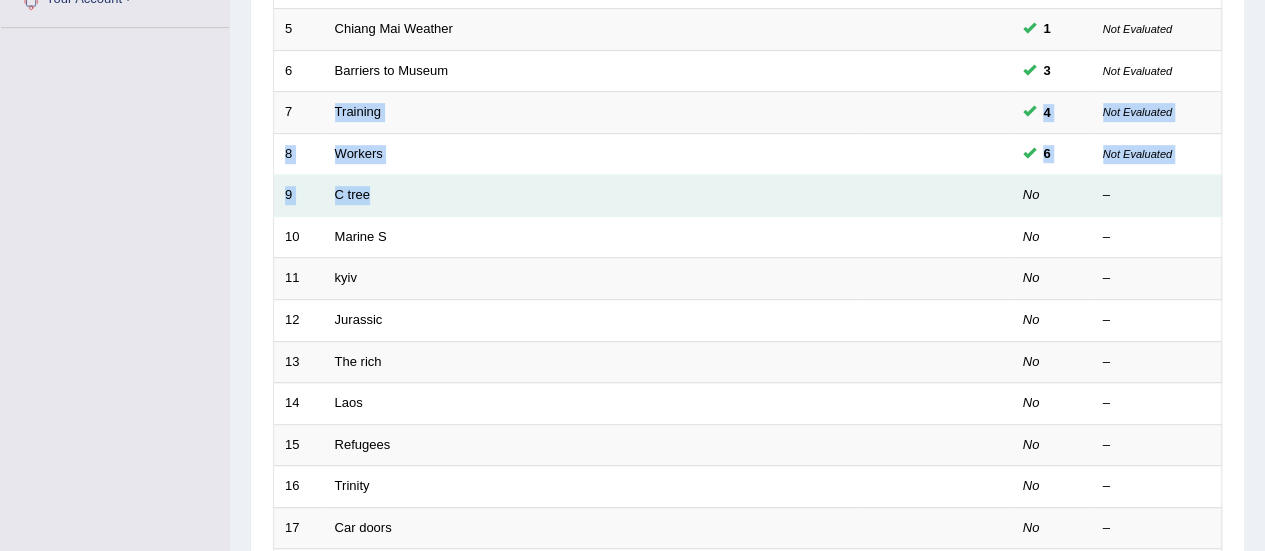 scroll, scrollTop: 0, scrollLeft: 0, axis: both 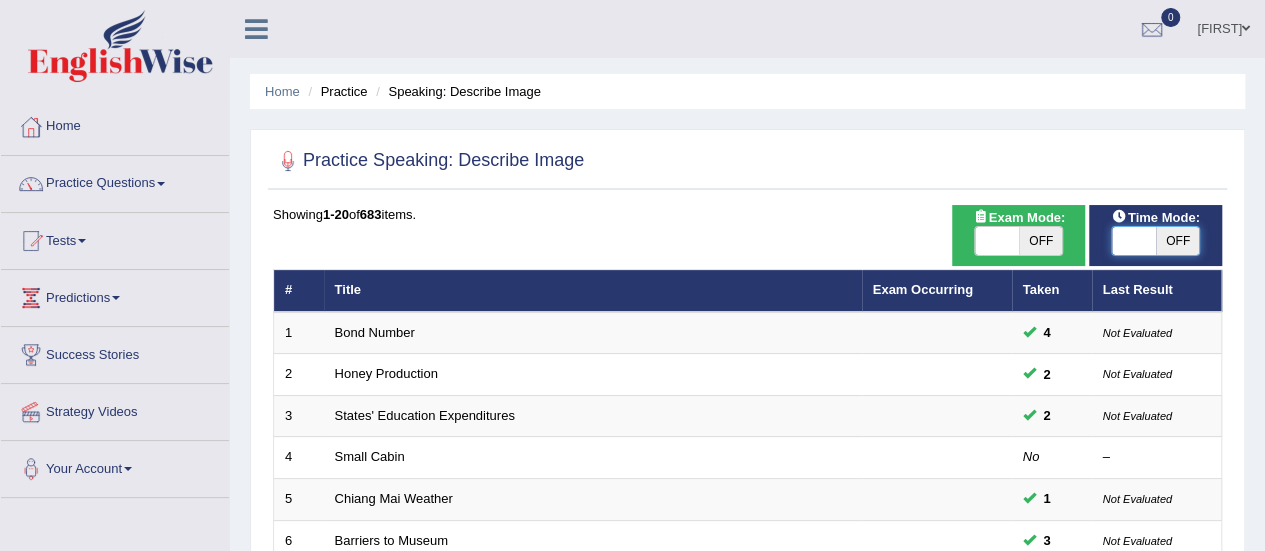 click at bounding box center [1134, 241] 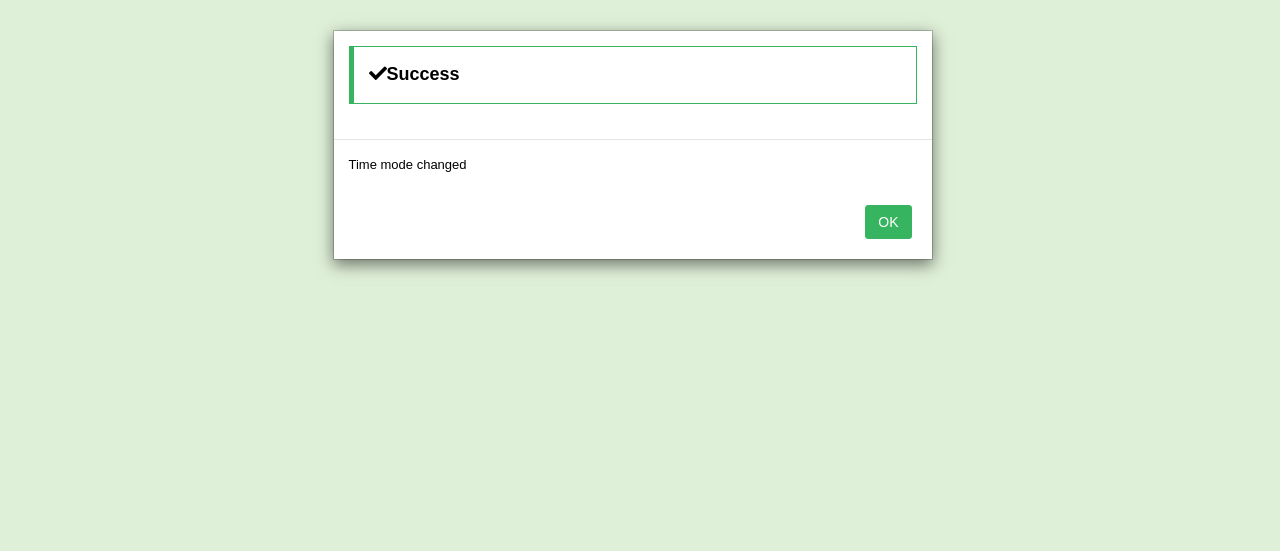 click on "OK" at bounding box center [888, 222] 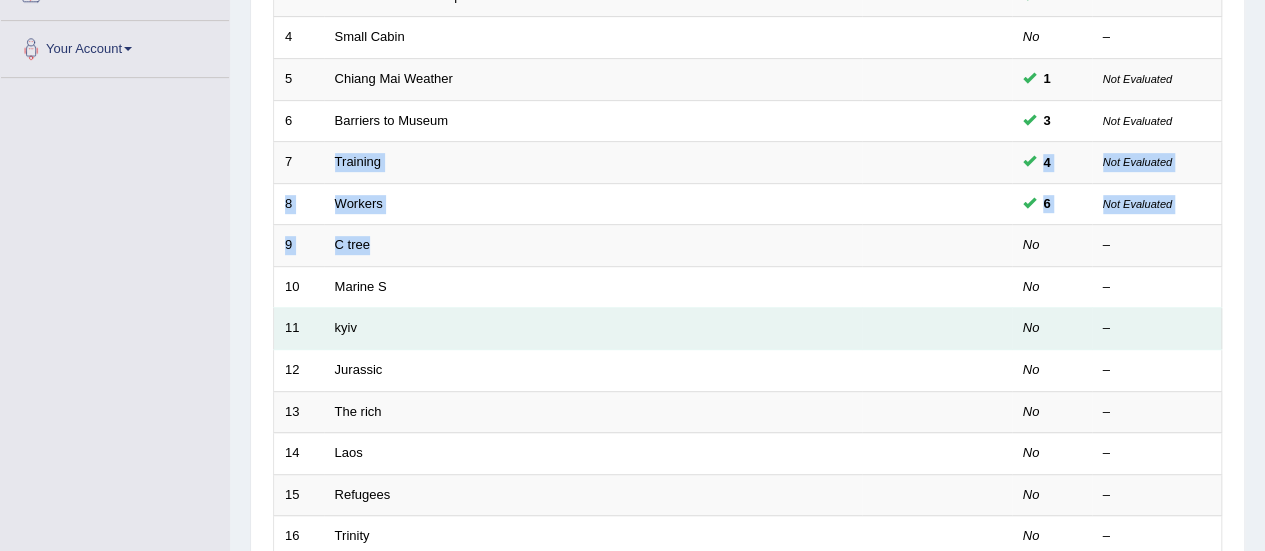 scroll, scrollTop: 418, scrollLeft: 0, axis: vertical 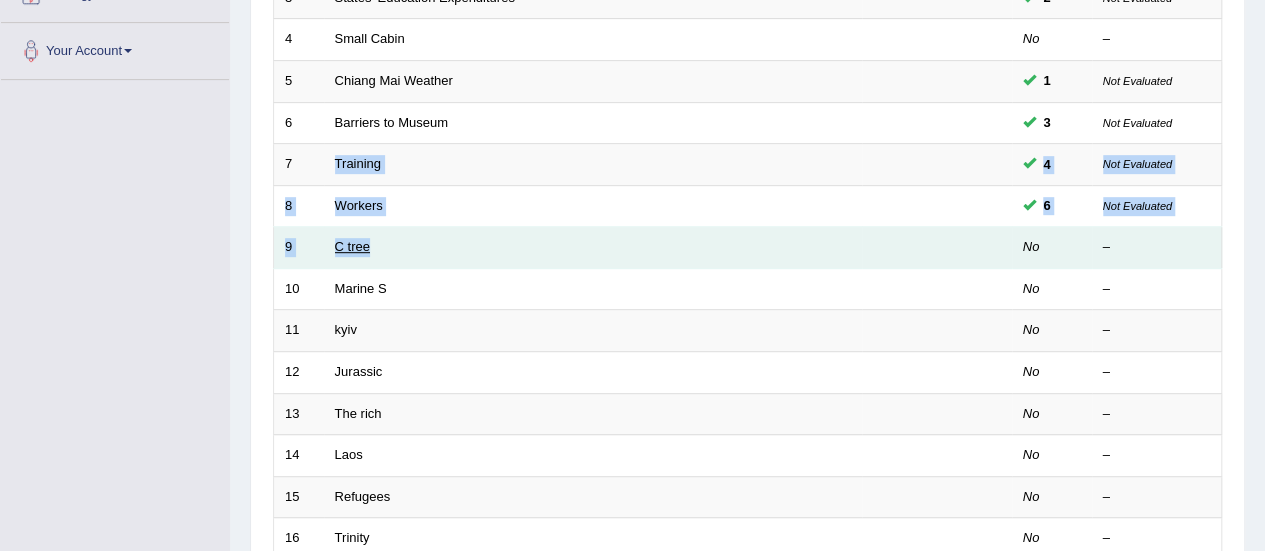 click on "C tree" at bounding box center (352, 246) 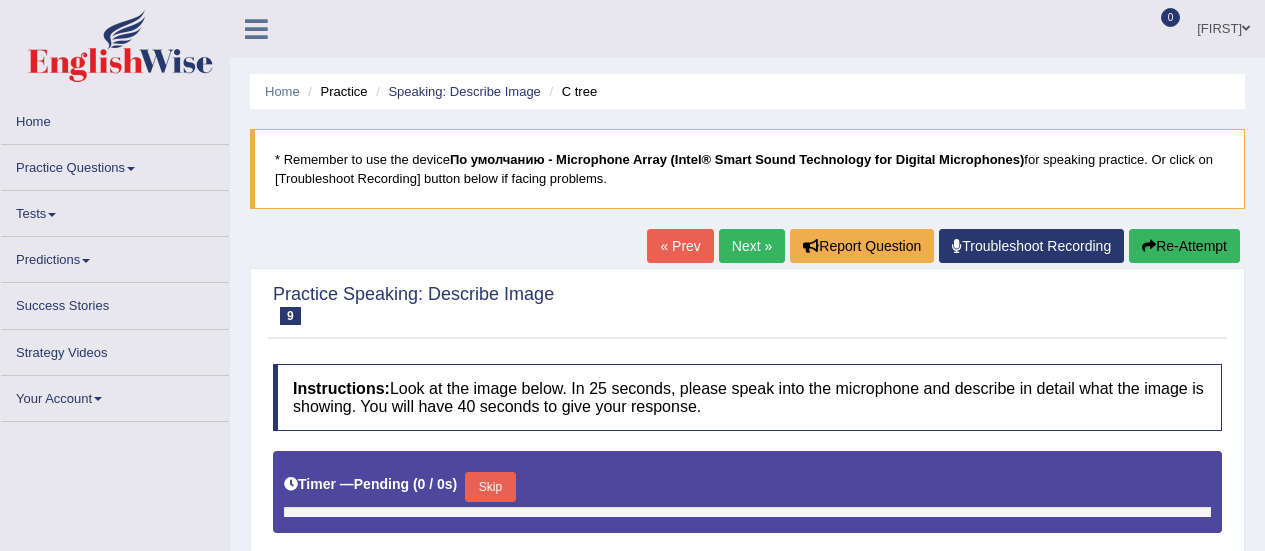 scroll, scrollTop: 0, scrollLeft: 0, axis: both 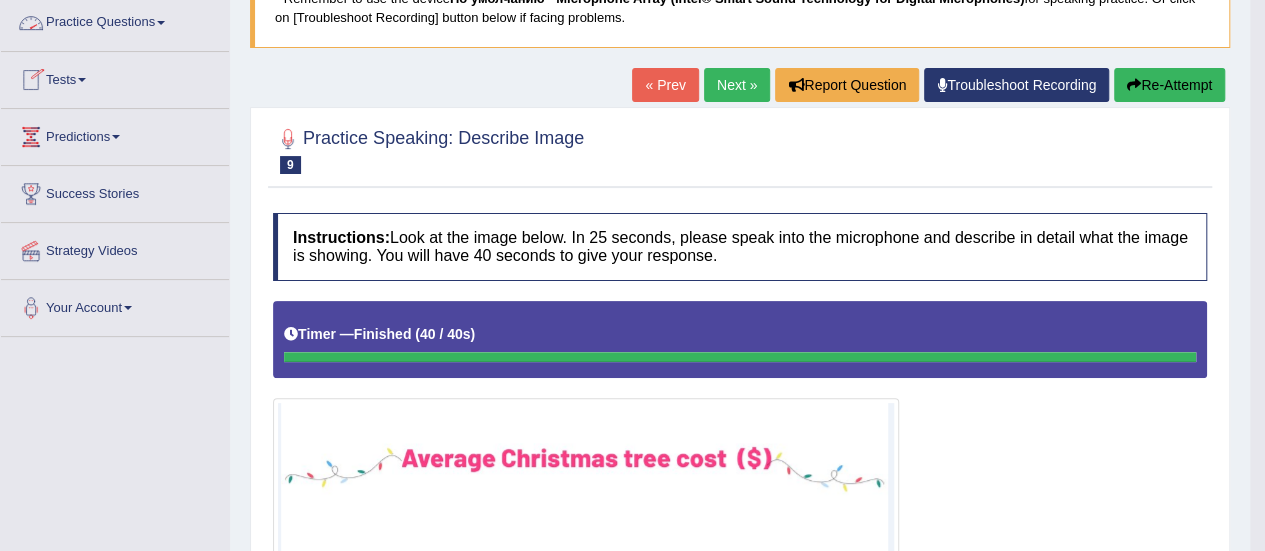 click on "Practice Questions" at bounding box center (115, 20) 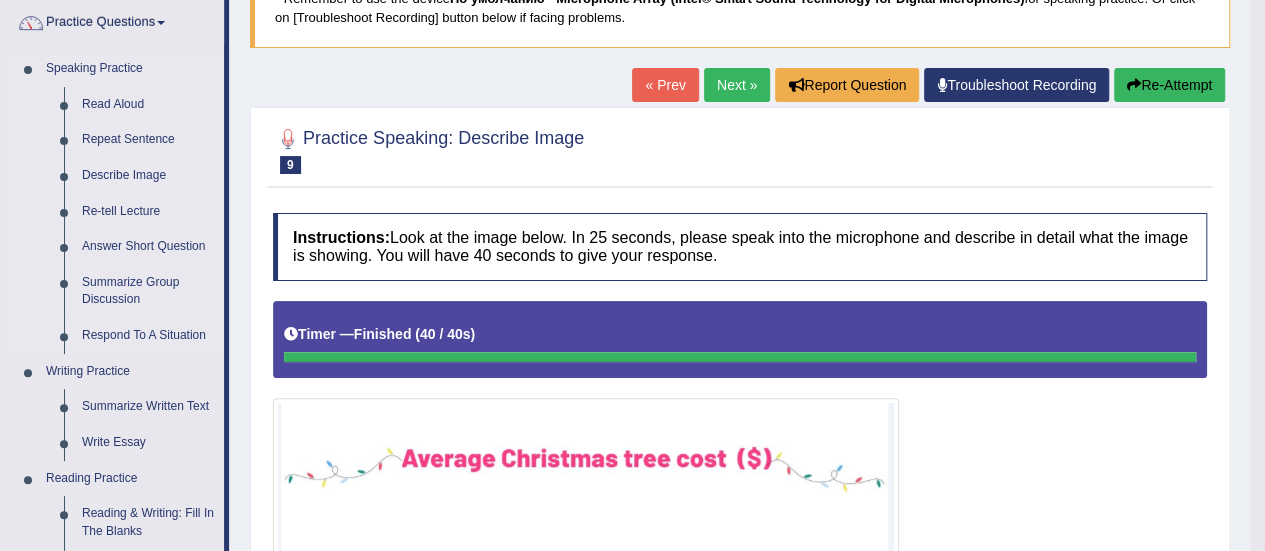 click on "Describe Image" at bounding box center (148, 176) 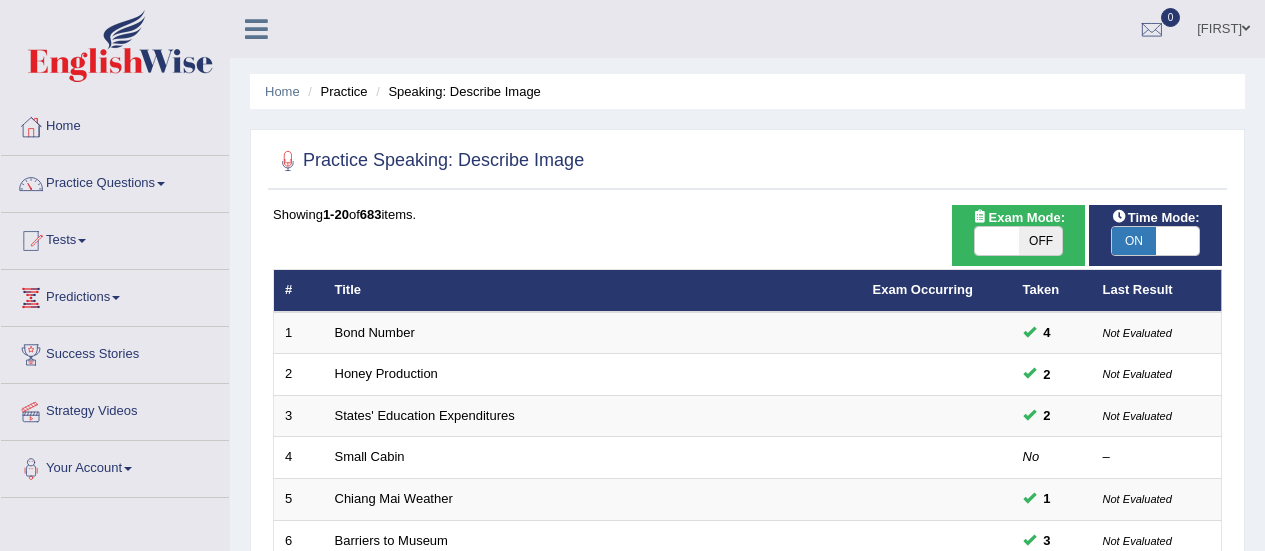 scroll, scrollTop: 0, scrollLeft: 0, axis: both 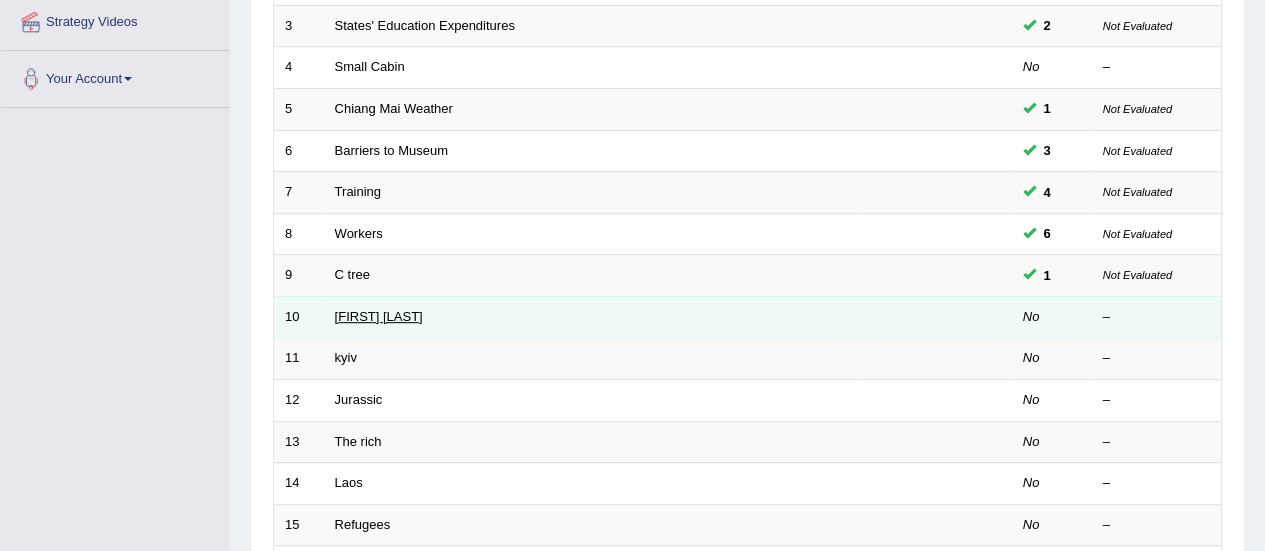 click on "[FIRST] [LAST]" at bounding box center (379, 316) 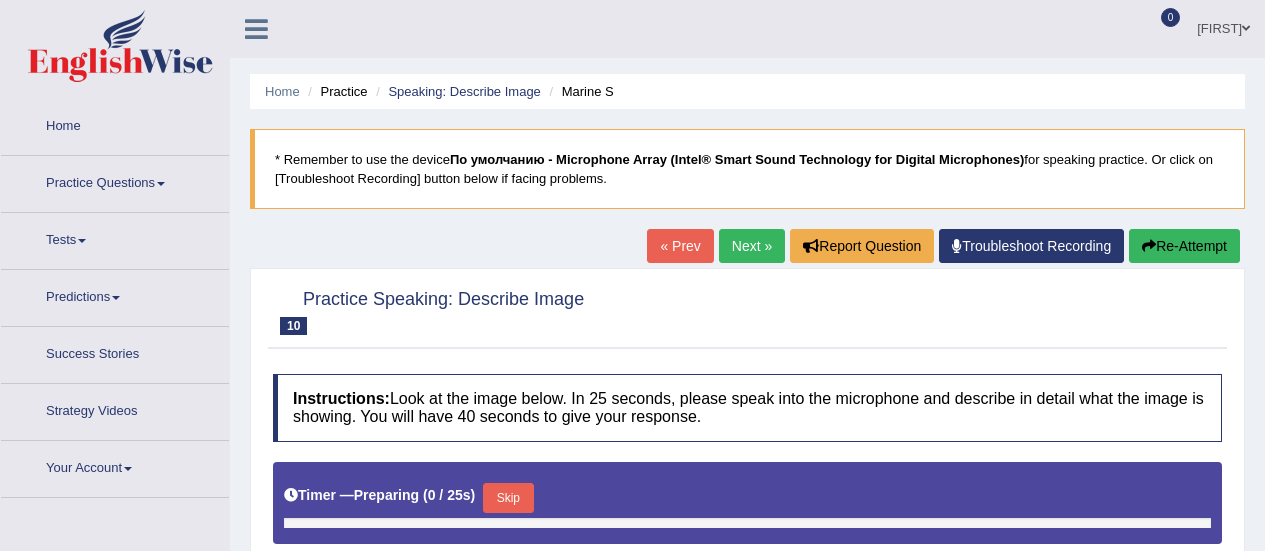 scroll, scrollTop: 0, scrollLeft: 0, axis: both 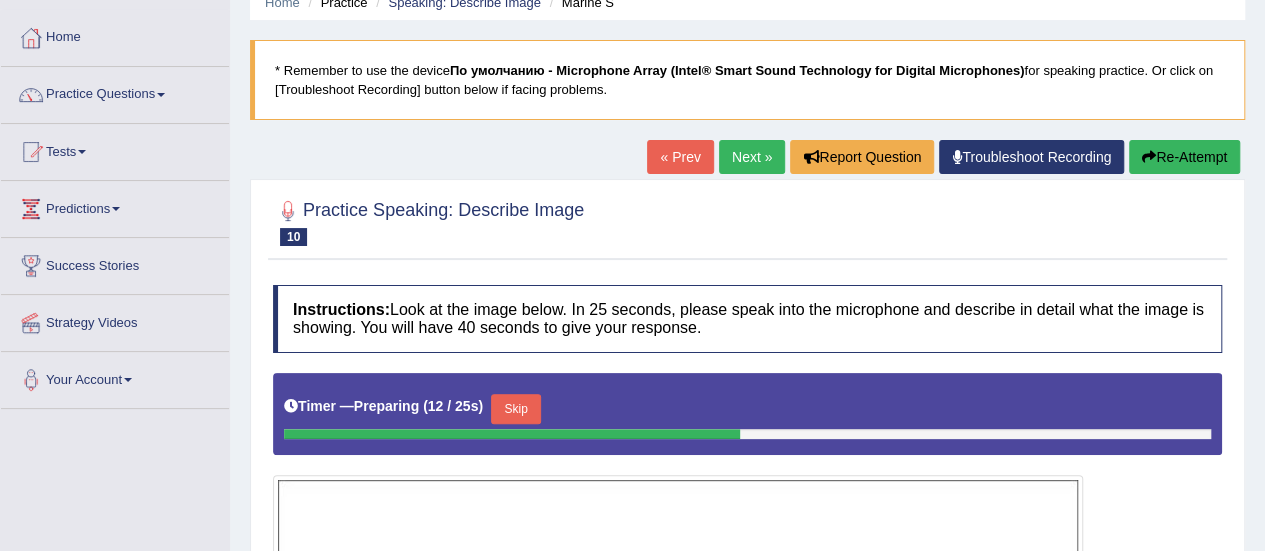 click on "Next »" at bounding box center [752, 157] 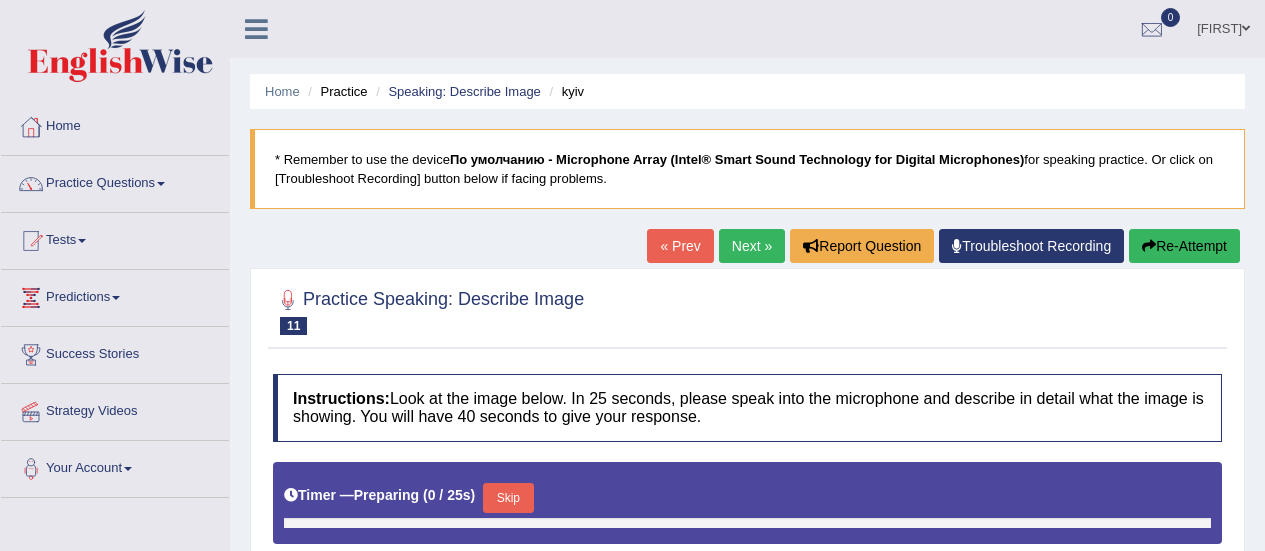 scroll, scrollTop: 0, scrollLeft: 0, axis: both 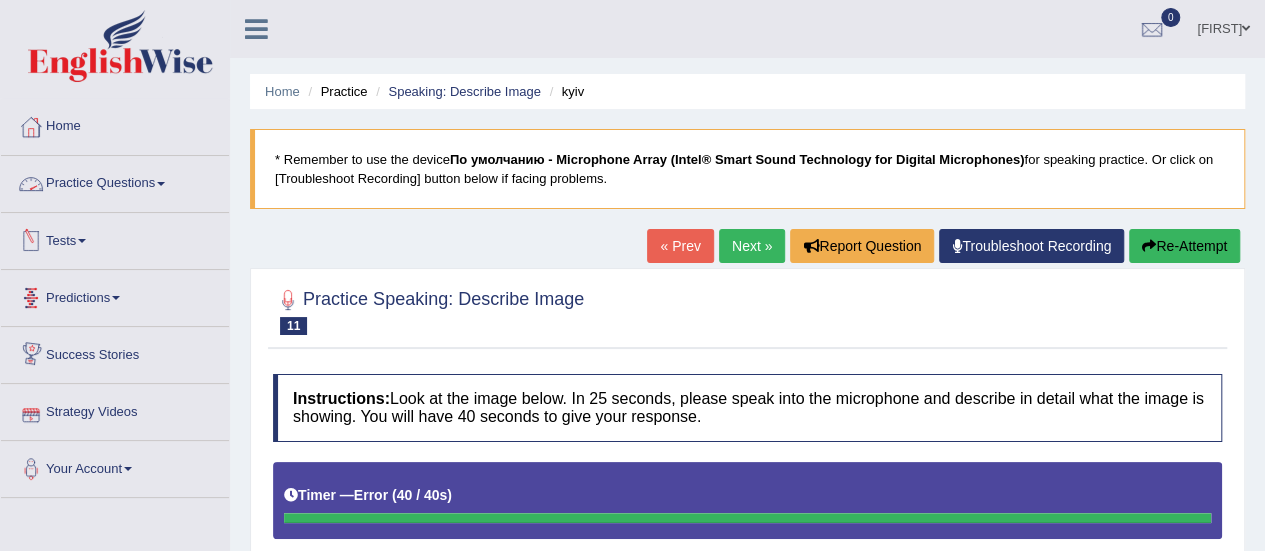 click on "Practice Questions" at bounding box center [115, 181] 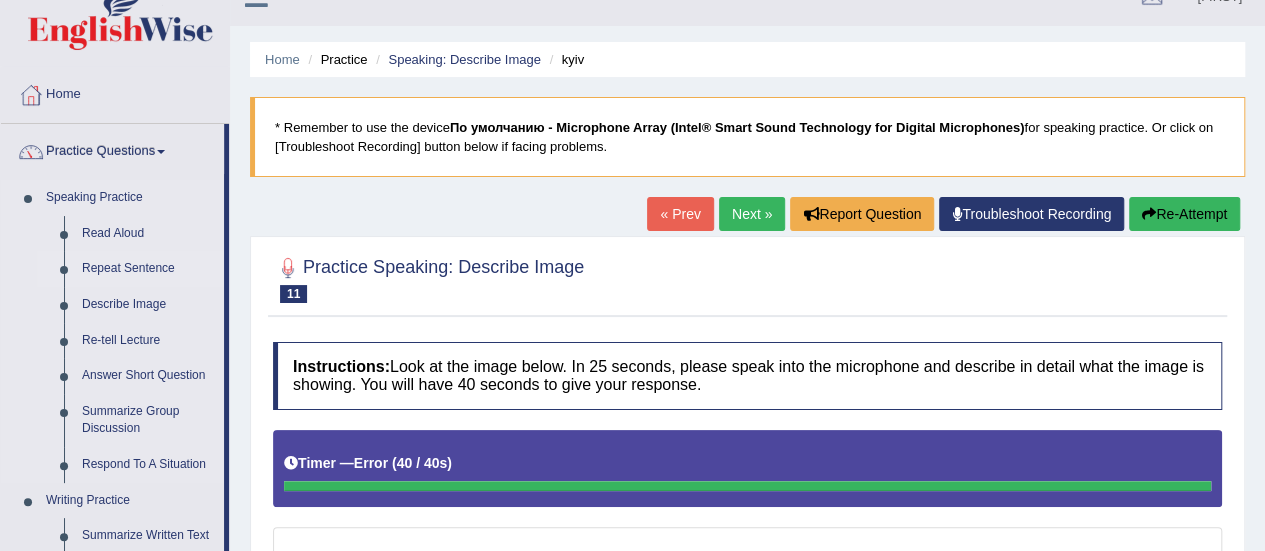 scroll, scrollTop: 29, scrollLeft: 0, axis: vertical 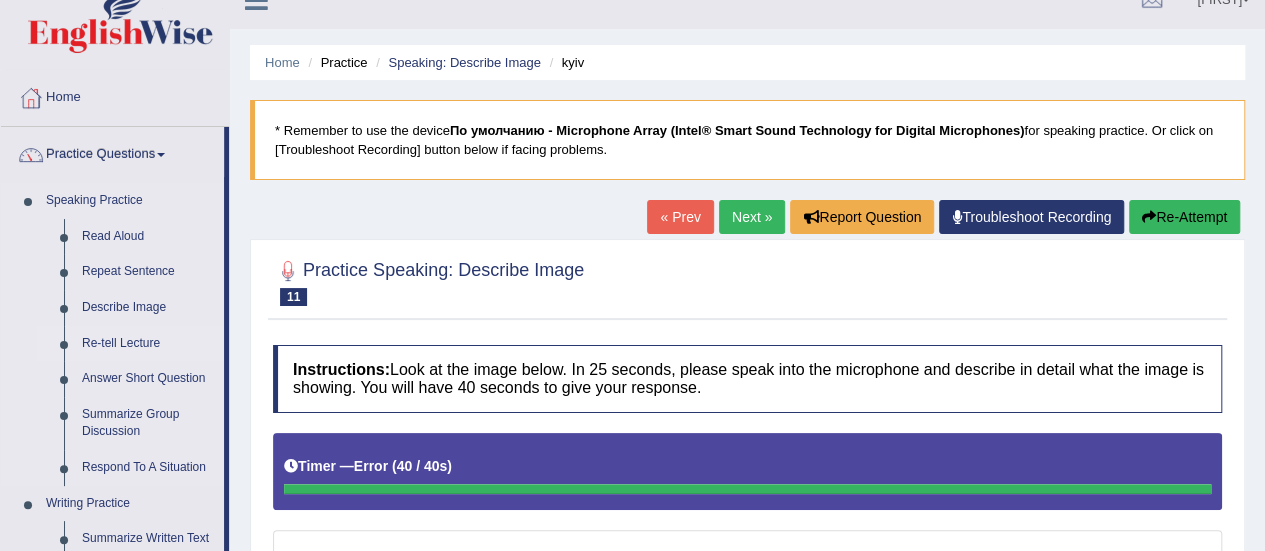 click on "Re-tell Lecture" at bounding box center [148, 344] 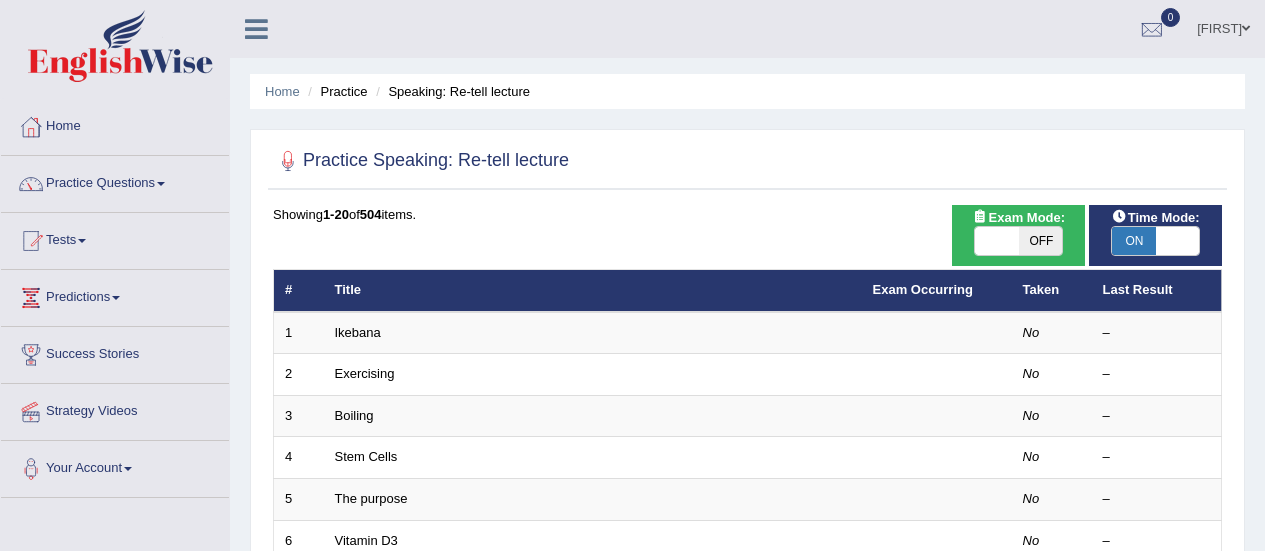 scroll, scrollTop: 0, scrollLeft: 0, axis: both 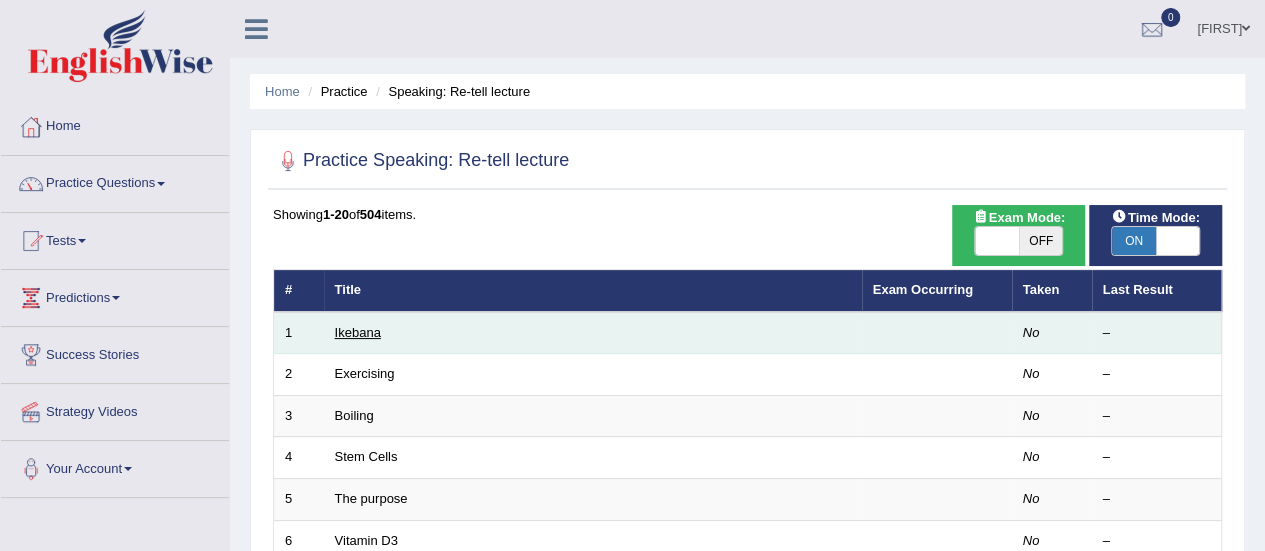 click on "Ikebana" at bounding box center (358, 332) 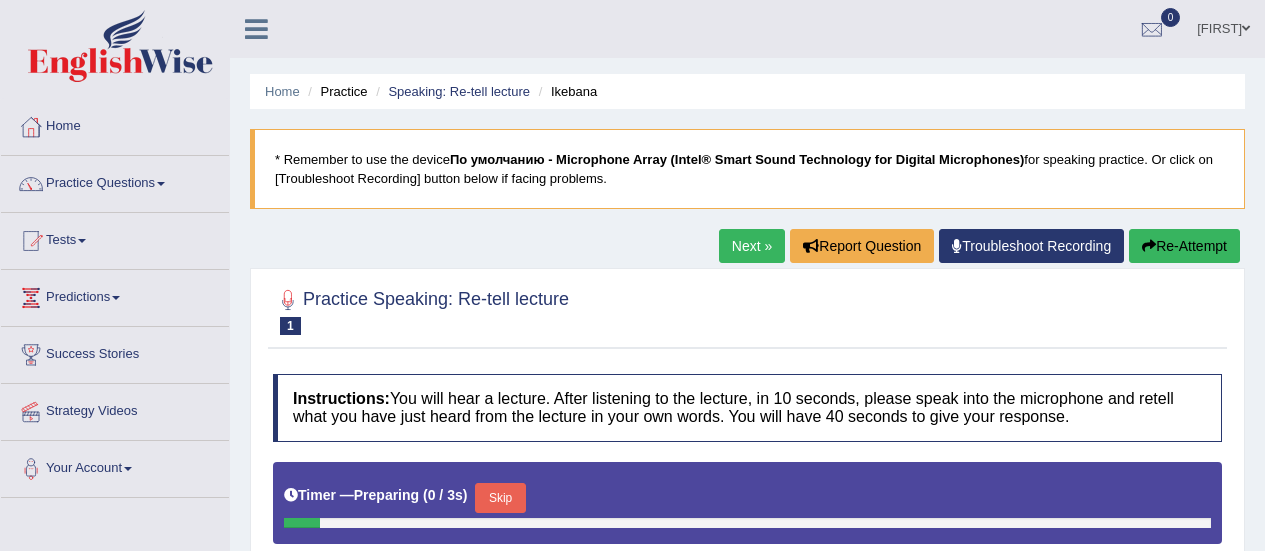 scroll, scrollTop: 0, scrollLeft: 0, axis: both 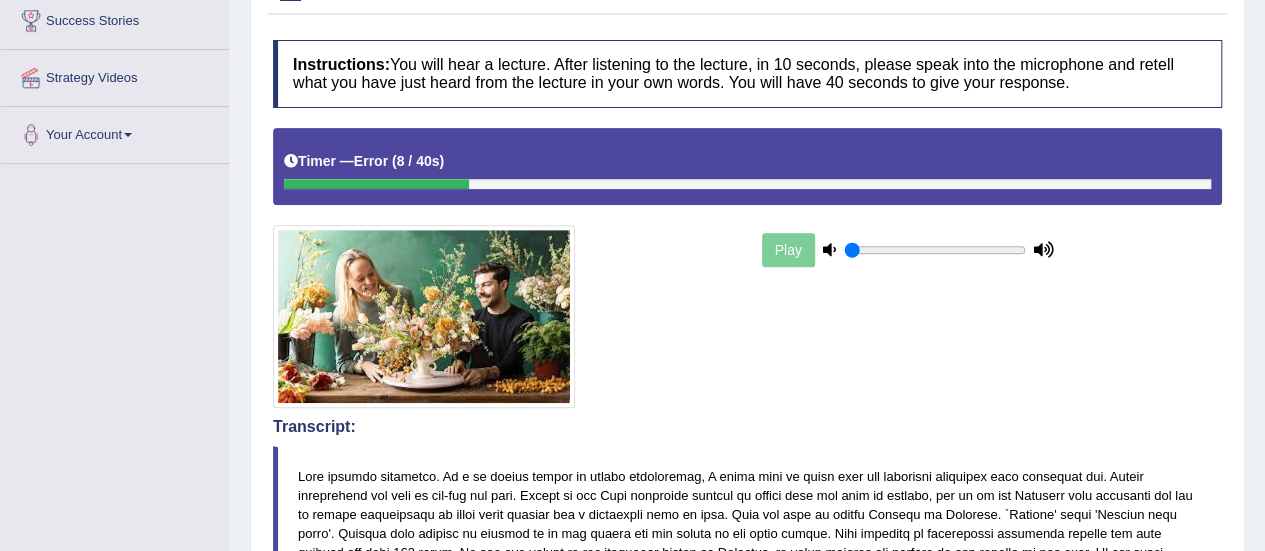 click on "Play" at bounding box center [908, 250] 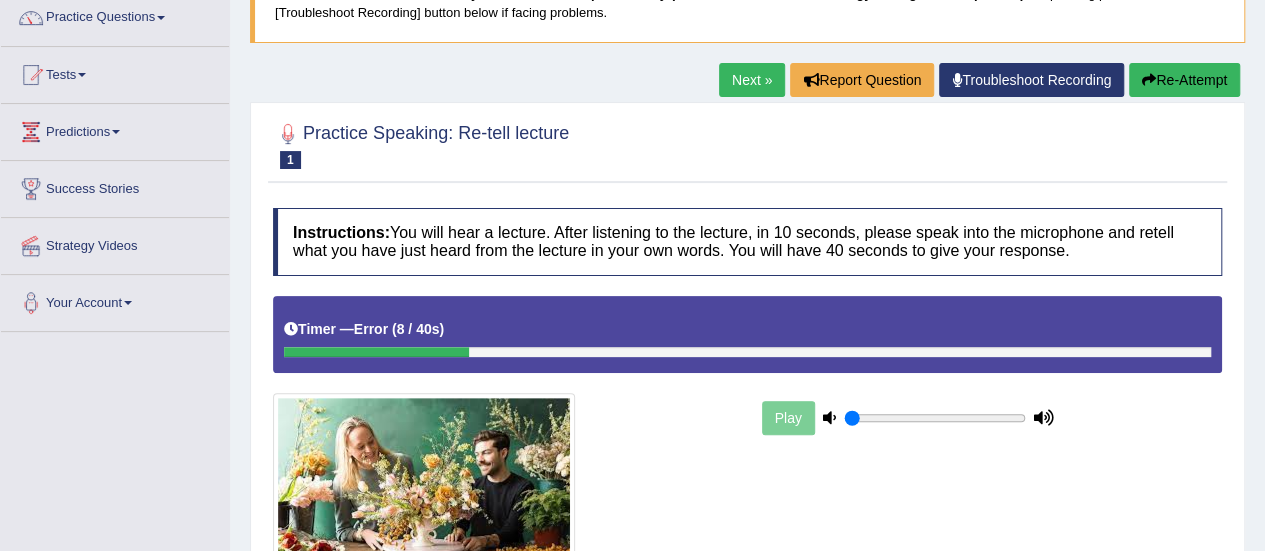 scroll, scrollTop: 172, scrollLeft: 0, axis: vertical 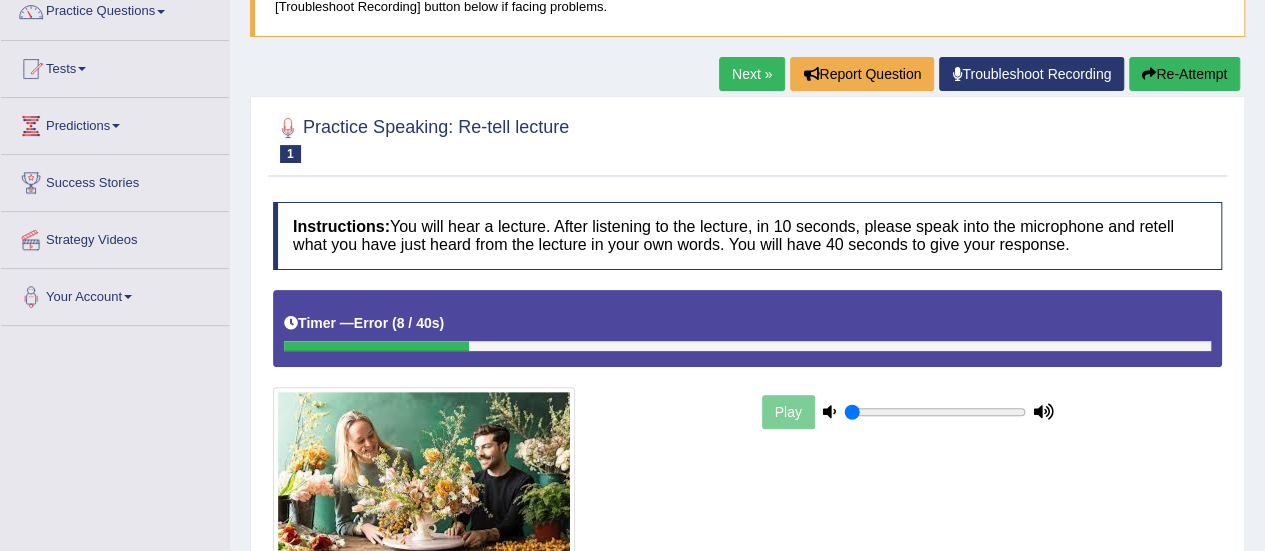 click on "Re-Attempt" at bounding box center (1184, 74) 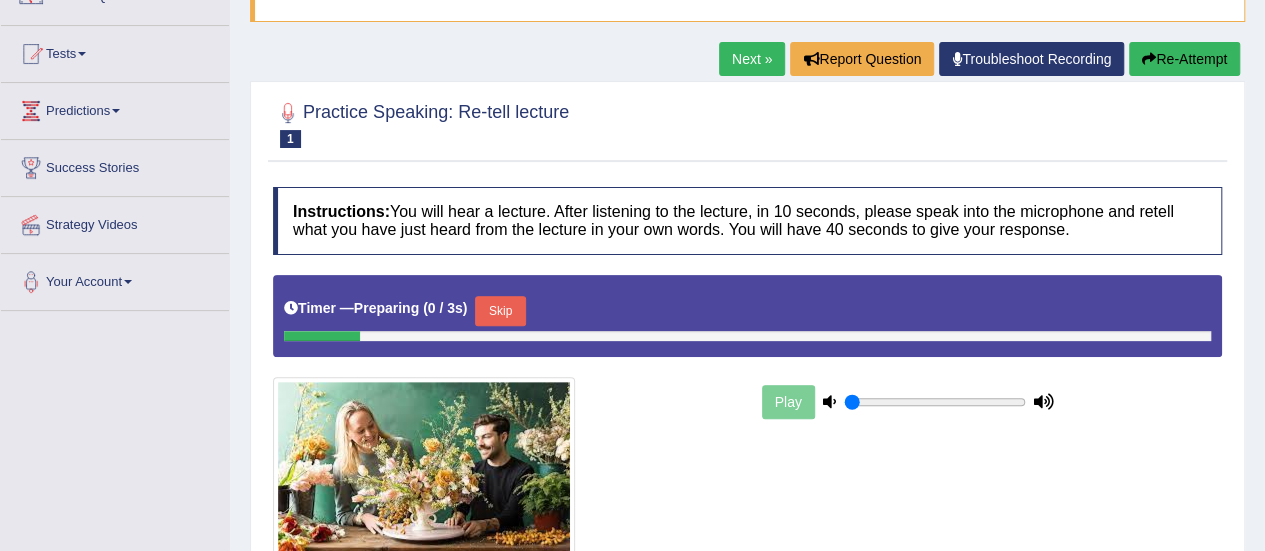 scroll, scrollTop: 0, scrollLeft: 0, axis: both 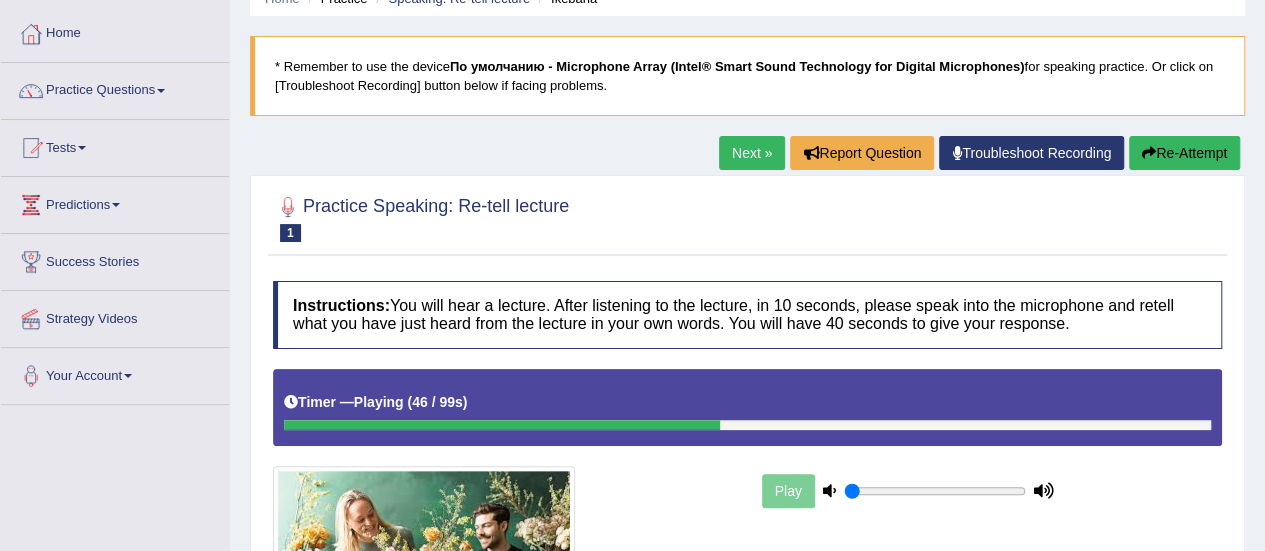 click on "Next »" at bounding box center (752, 153) 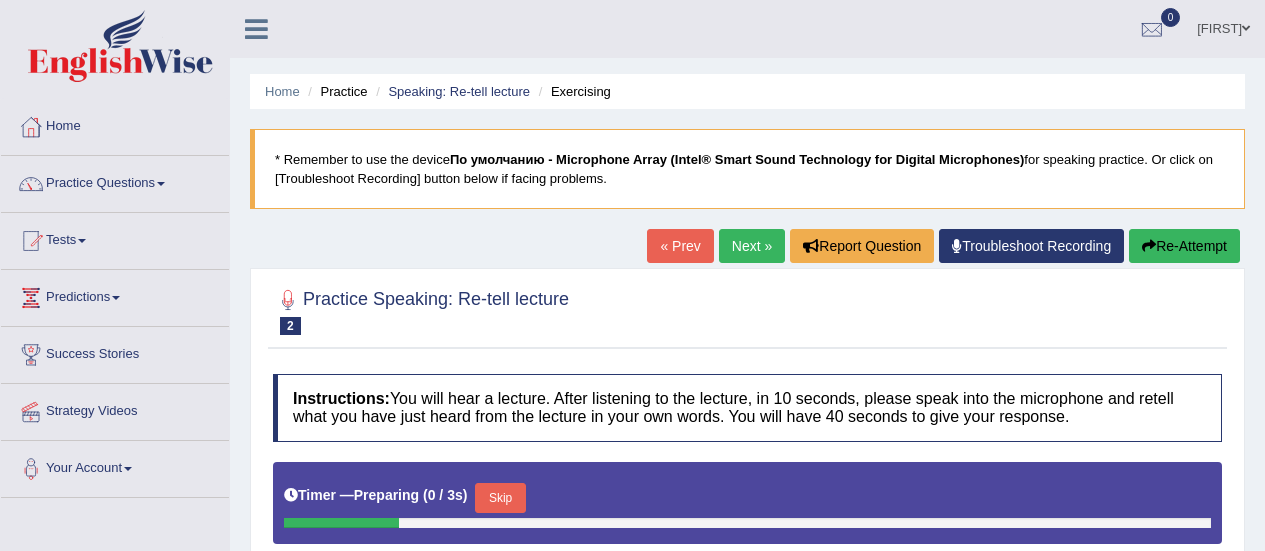 scroll, scrollTop: 0, scrollLeft: 0, axis: both 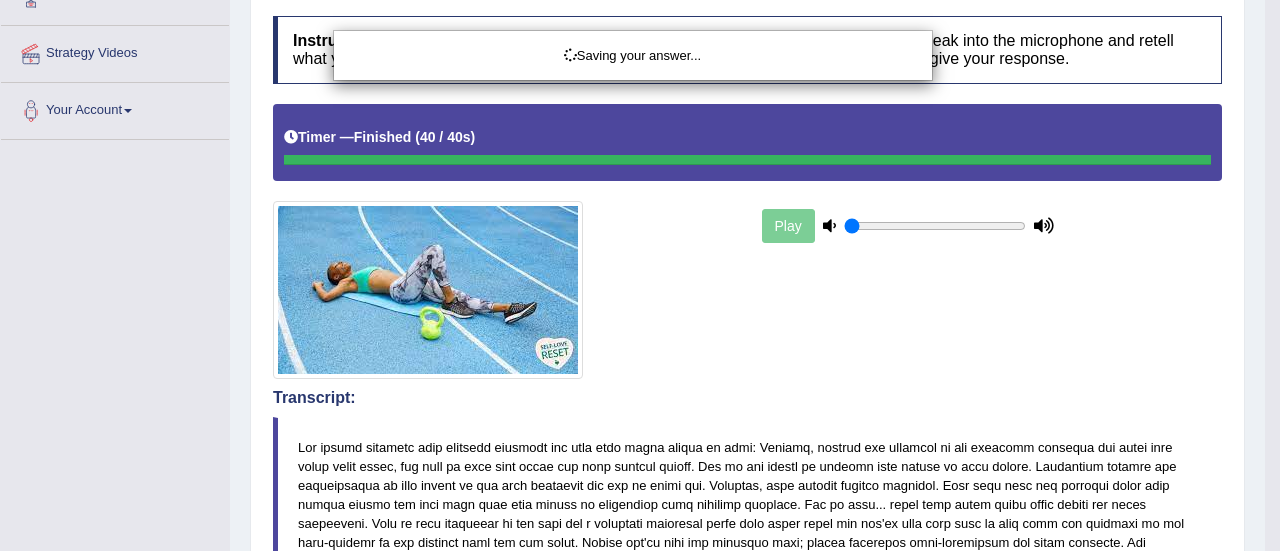 click on "Saving your answer..." at bounding box center [640, 275] 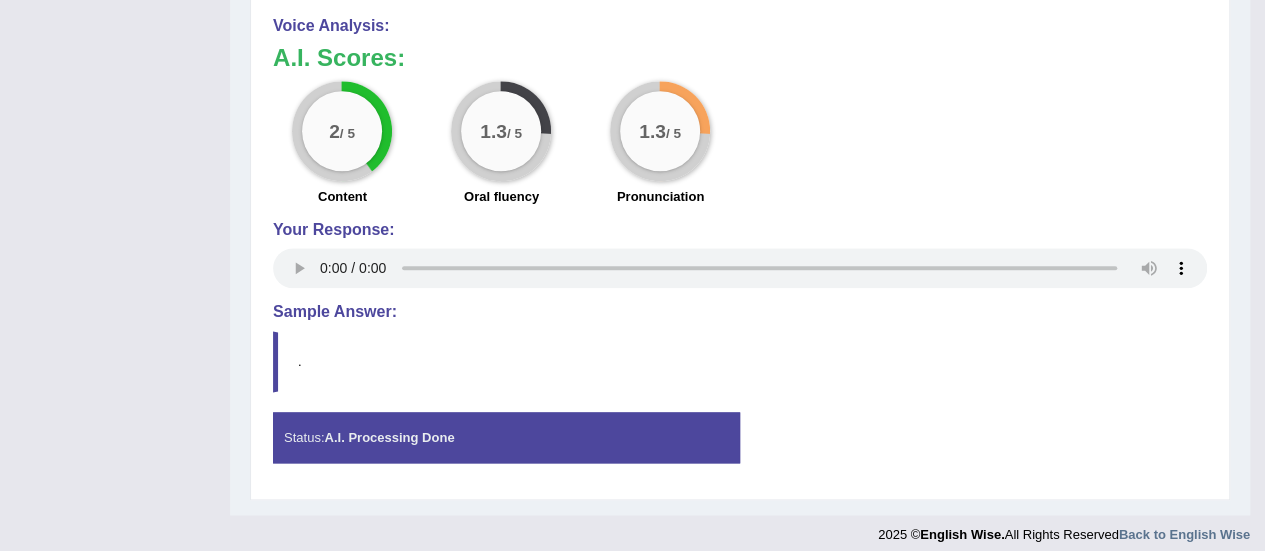 scroll, scrollTop: 1150, scrollLeft: 0, axis: vertical 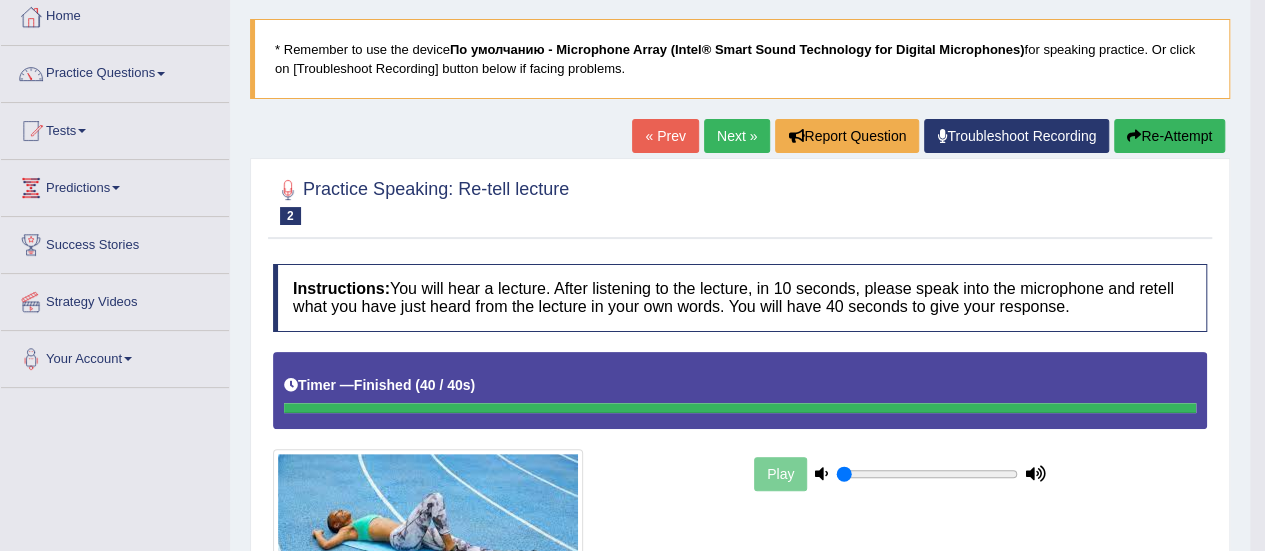 click on "Re-Attempt" at bounding box center [1169, 136] 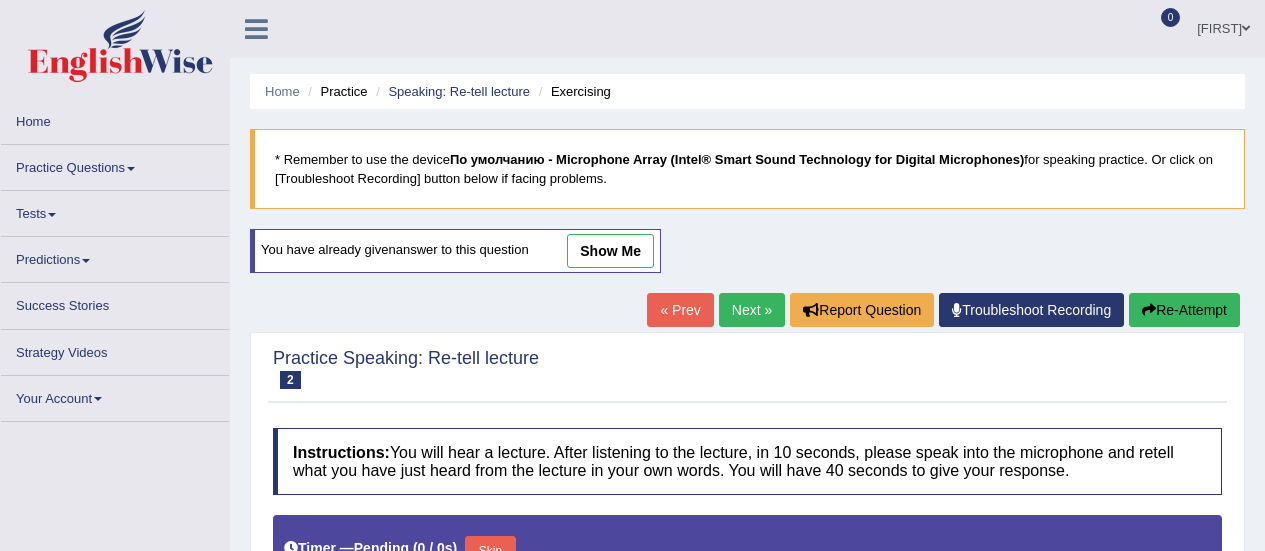 scroll, scrollTop: 110, scrollLeft: 0, axis: vertical 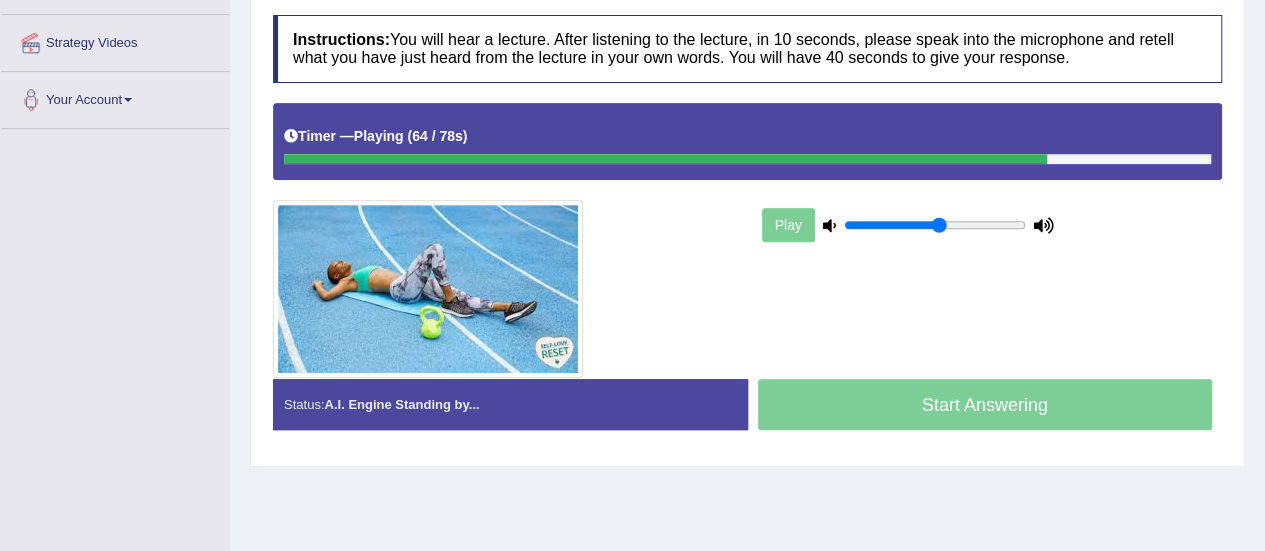 click at bounding box center (935, 225) 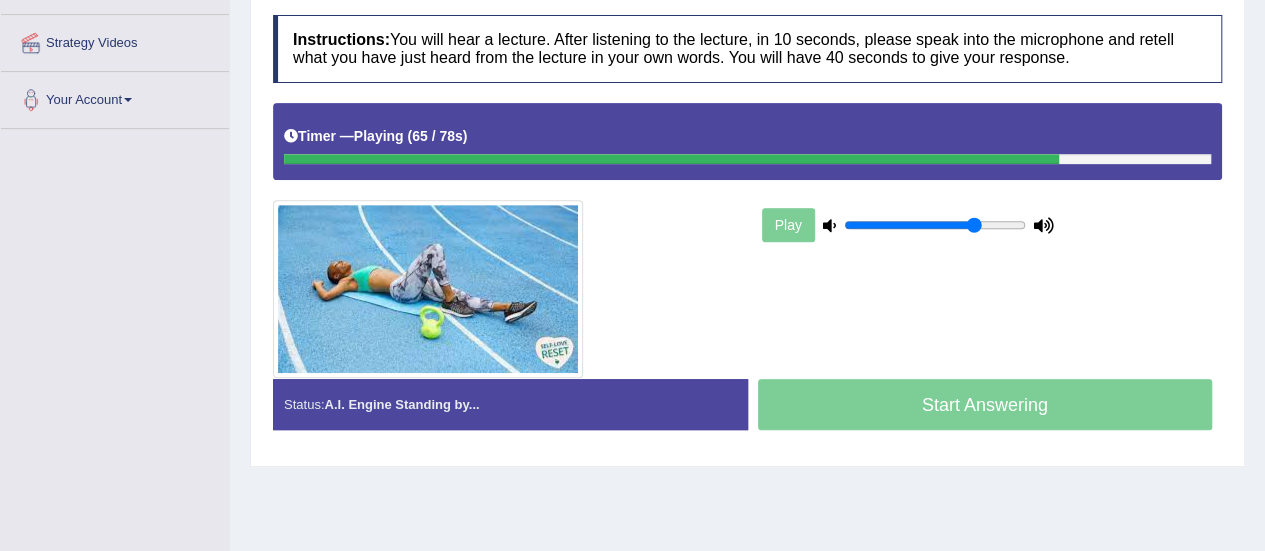 type on "0.75" 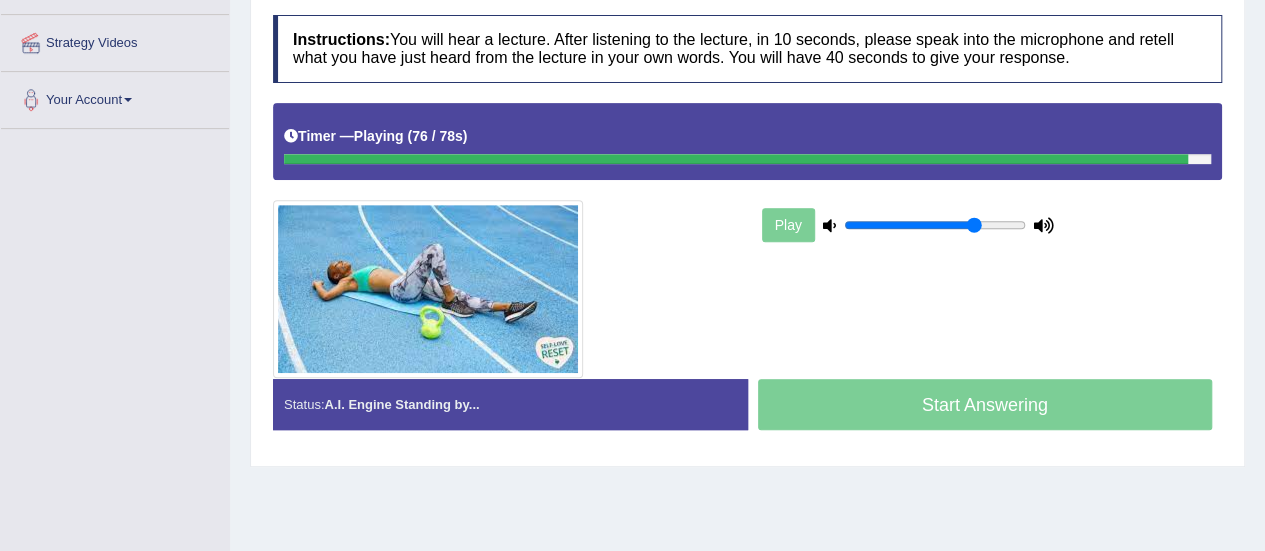 click on "Play" at bounding box center (747, 240) 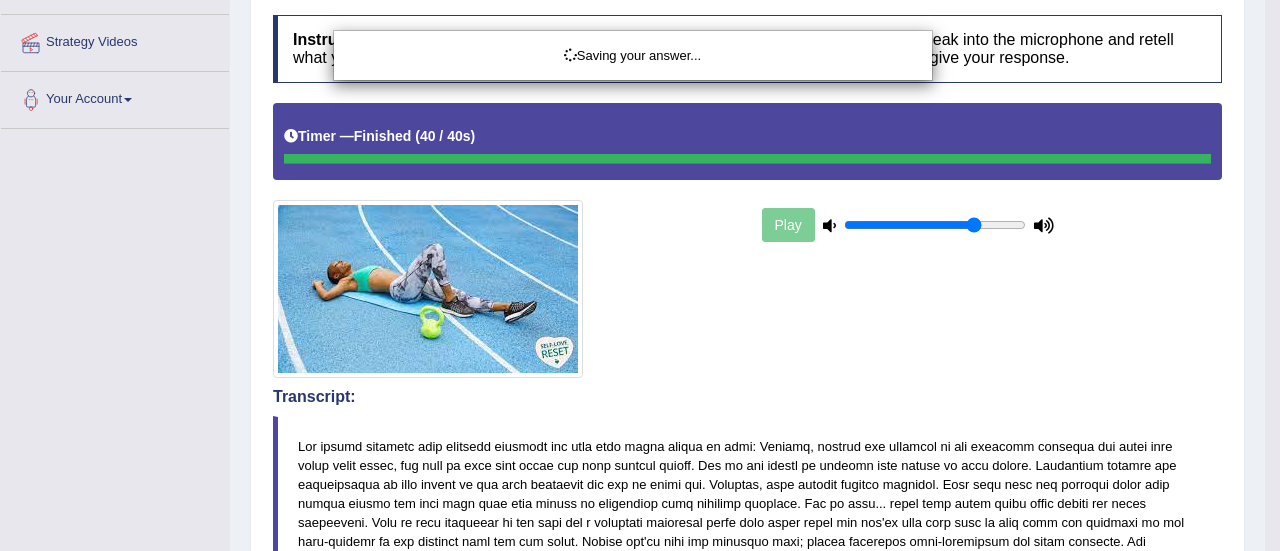 click on "Saving your answer..." at bounding box center (640, 275) 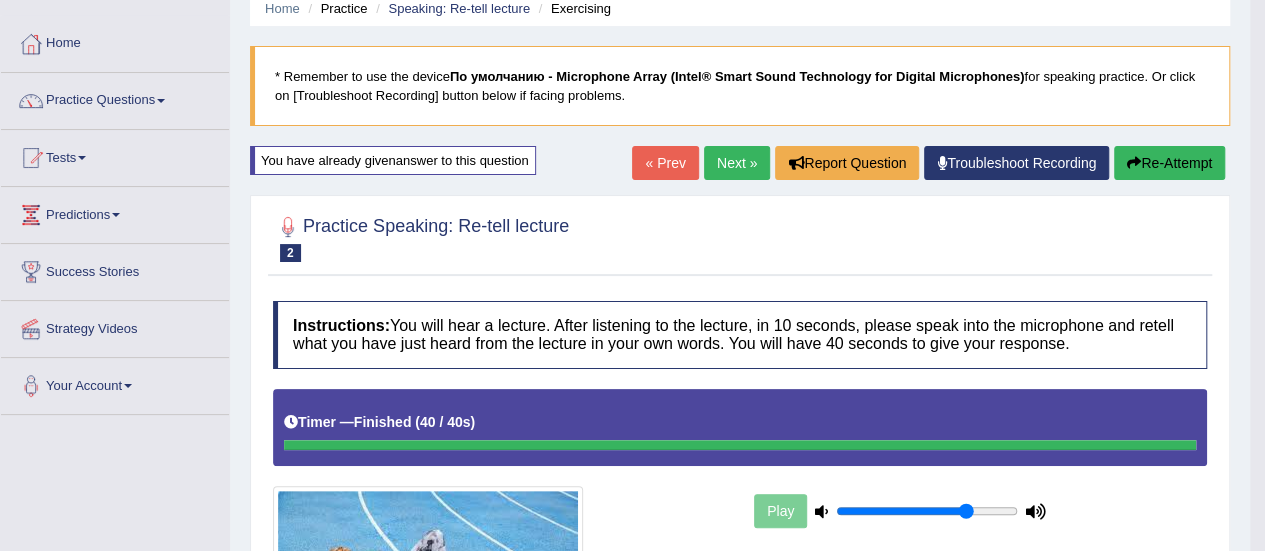 scroll, scrollTop: 54, scrollLeft: 0, axis: vertical 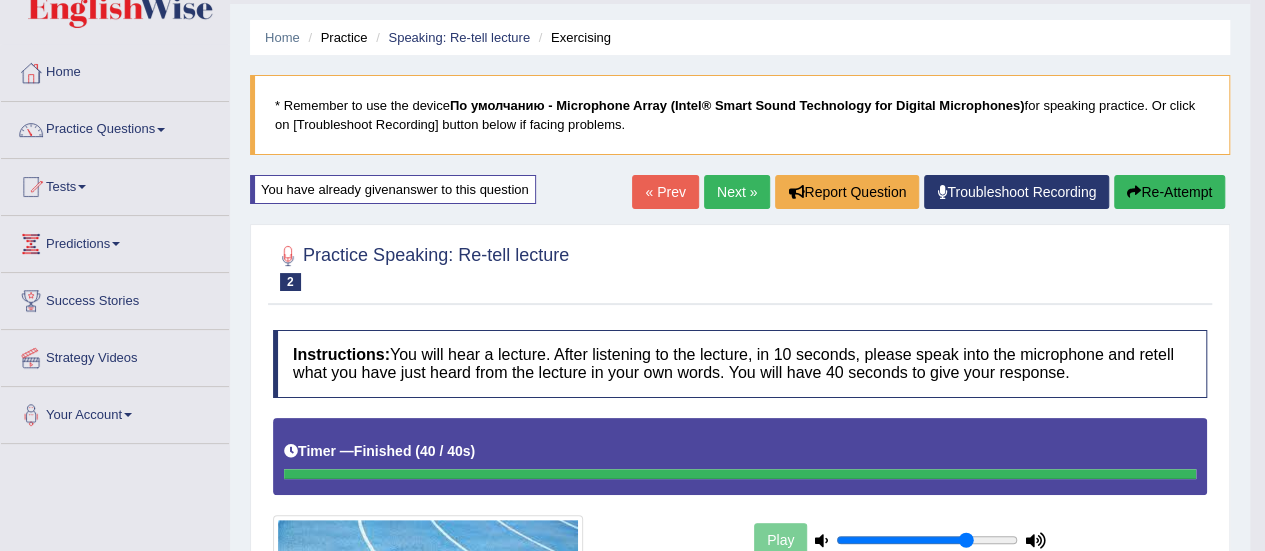 click on "Re-Attempt" at bounding box center [1169, 192] 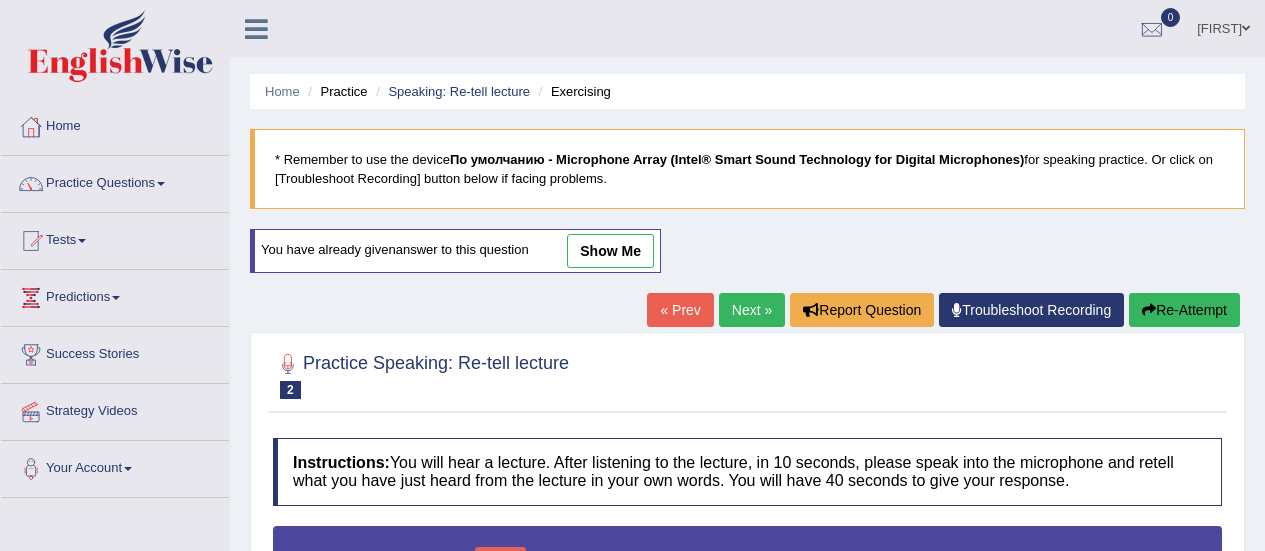 scroll, scrollTop: 54, scrollLeft: 0, axis: vertical 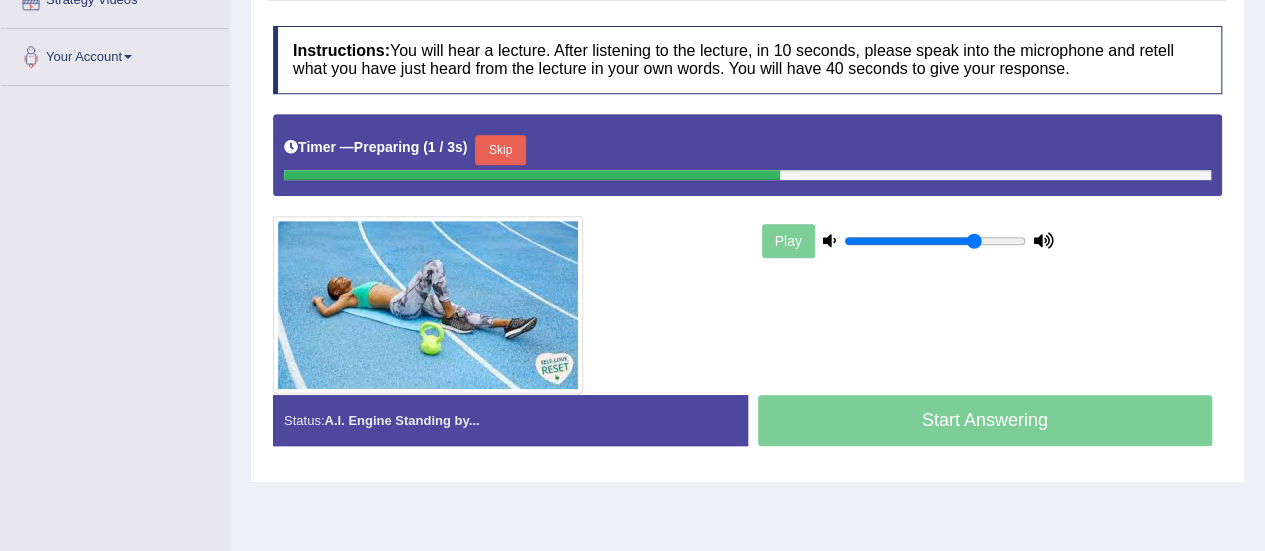 click on "Skip" at bounding box center (500, 150) 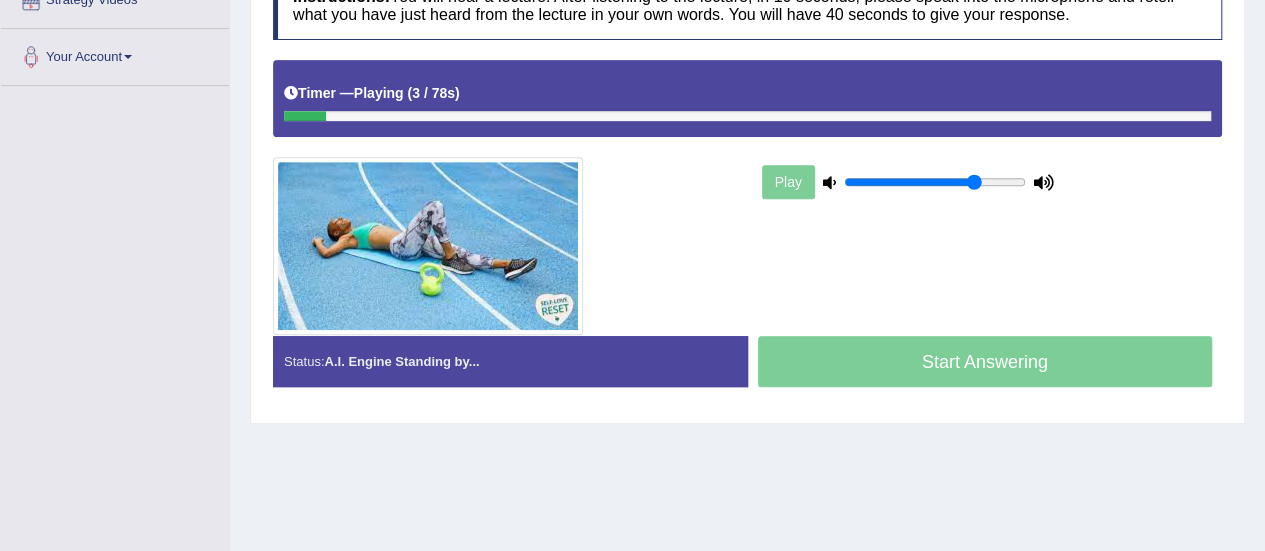 click on "Timer —  Playing   ( 3 / 78s ) Skip" at bounding box center [747, 93] 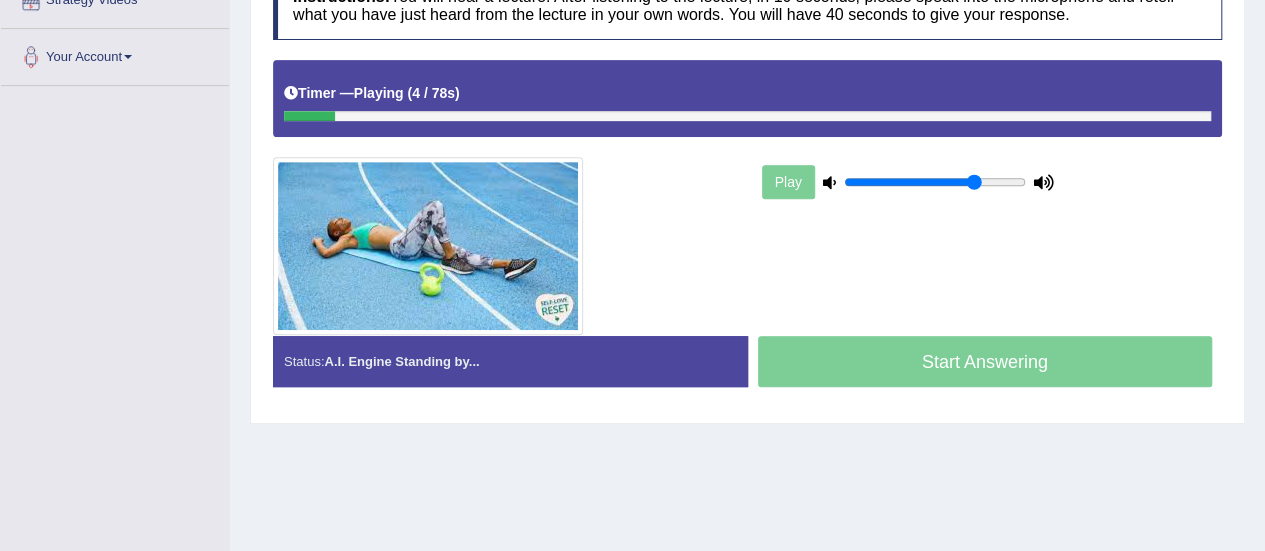 click on "Timer —  Playing   ( 4 / 78s ) Skip" at bounding box center [747, 93] 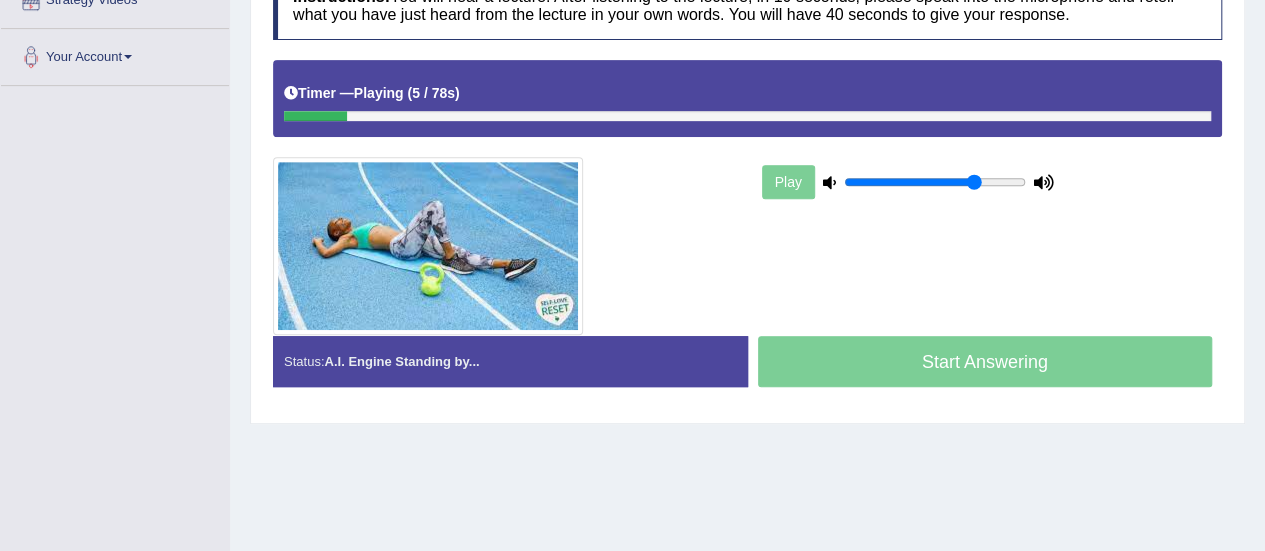 click at bounding box center (747, 116) 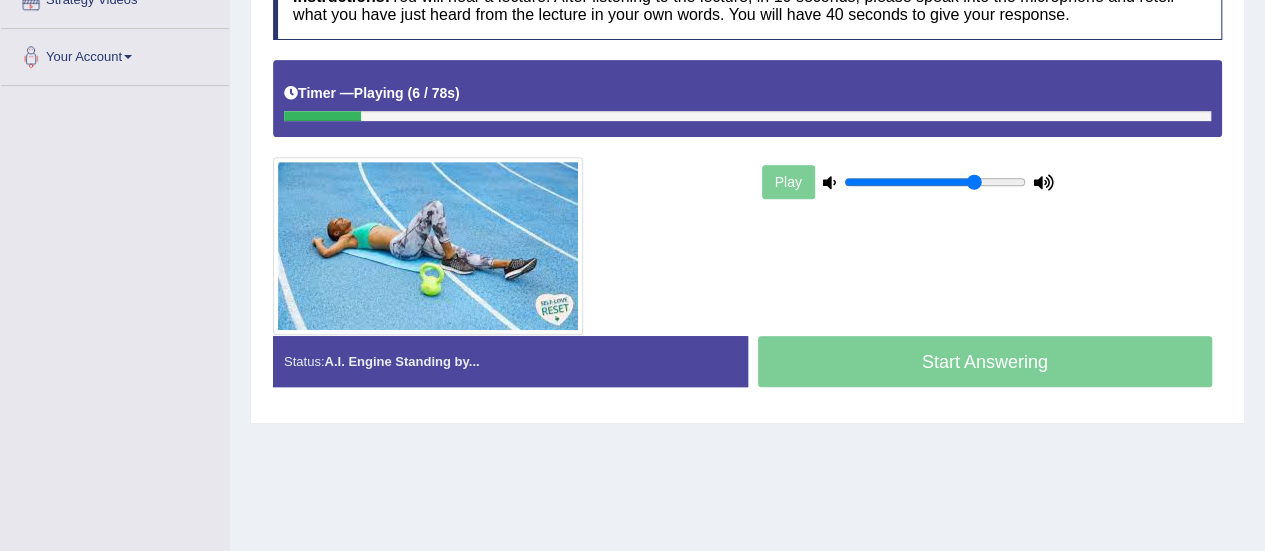 drag, startPoint x: 1128, startPoint y: 112, endPoint x: 376, endPoint y: 114, distance: 752.0027 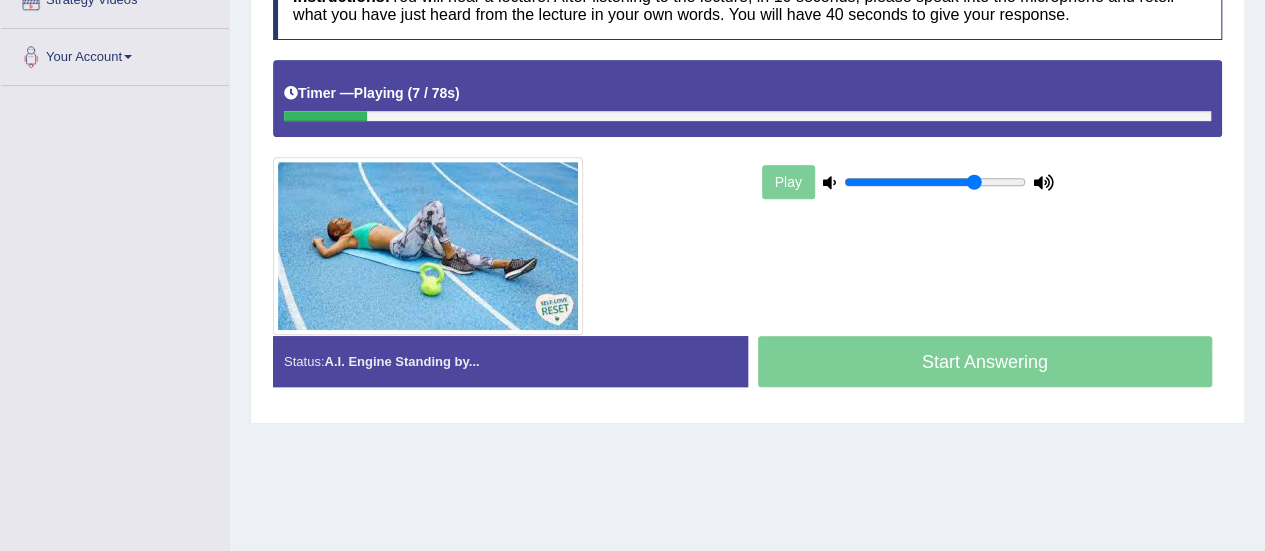 click at bounding box center (747, 116) 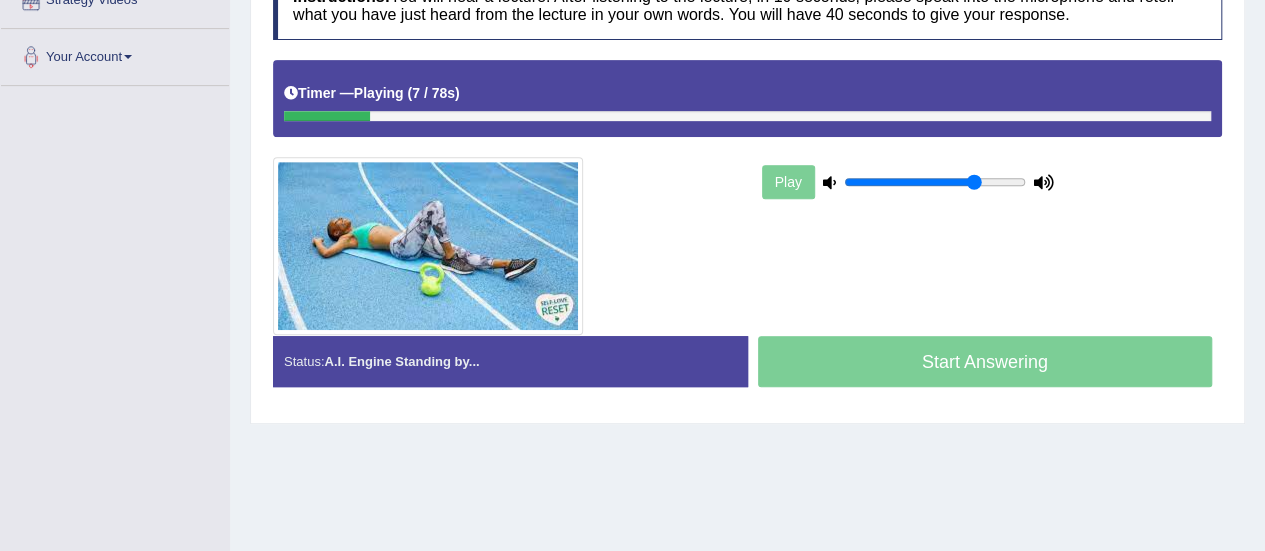 drag, startPoint x: 376, startPoint y: 114, endPoint x: 480, endPoint y: 63, distance: 115.83177 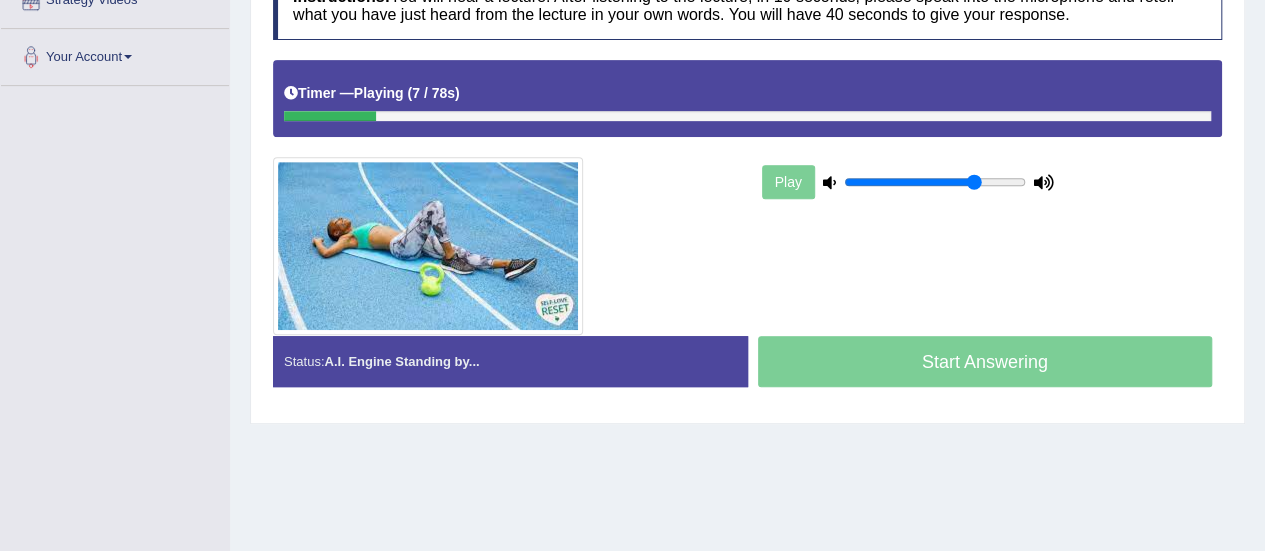 click on "Timer —  Playing   ( 7 / 78s ) Skip" at bounding box center [747, 98] 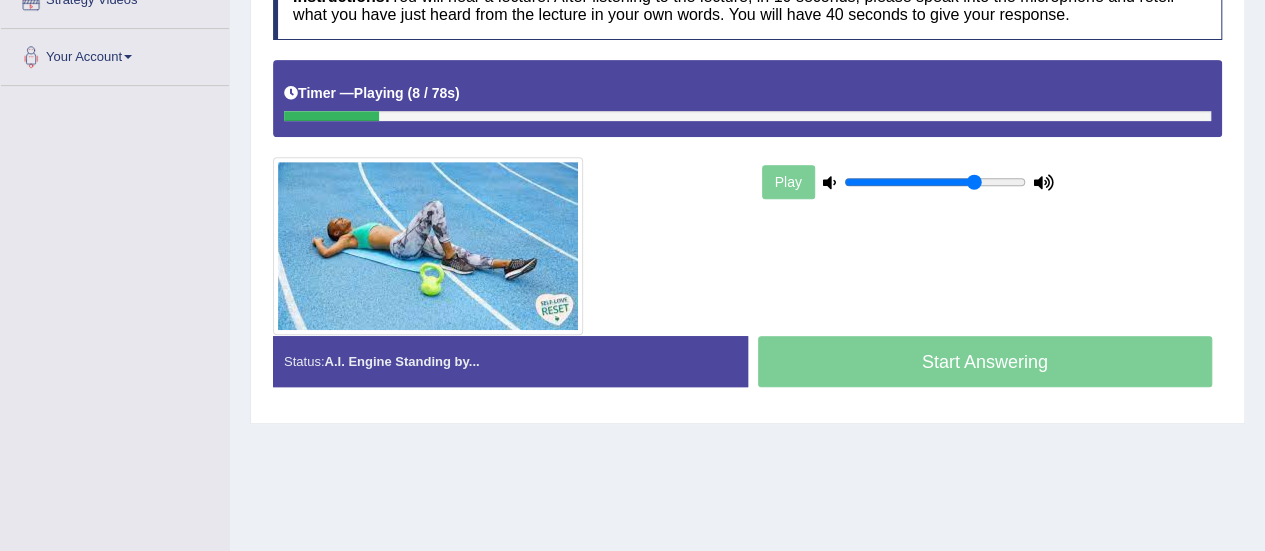 drag, startPoint x: 480, startPoint y: 63, endPoint x: 598, endPoint y: 191, distance: 174.09193 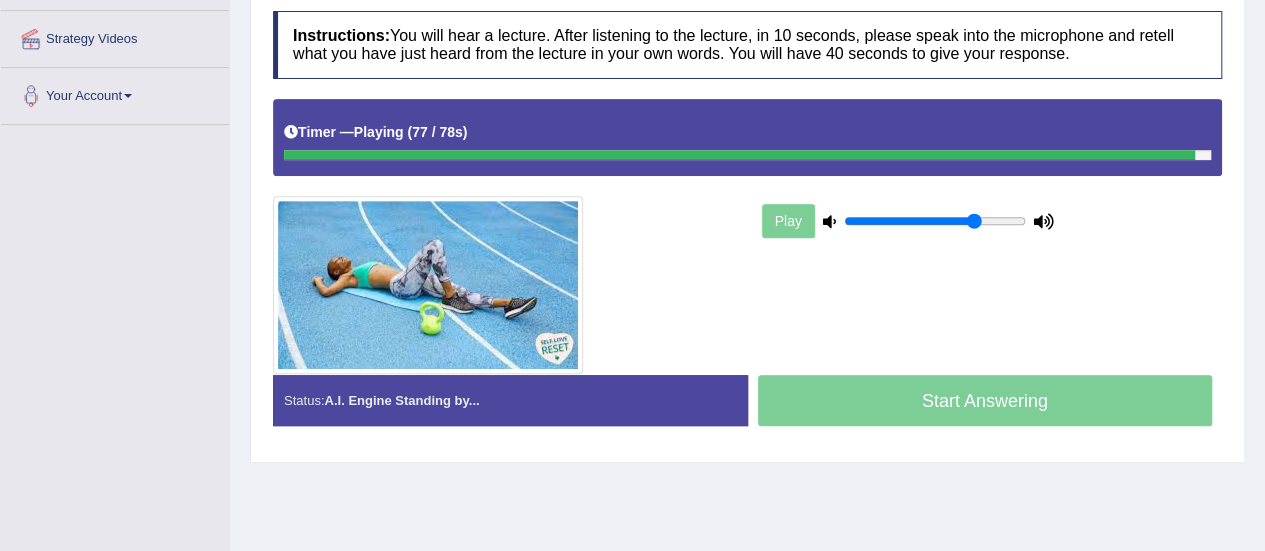 scroll, scrollTop: 368, scrollLeft: 0, axis: vertical 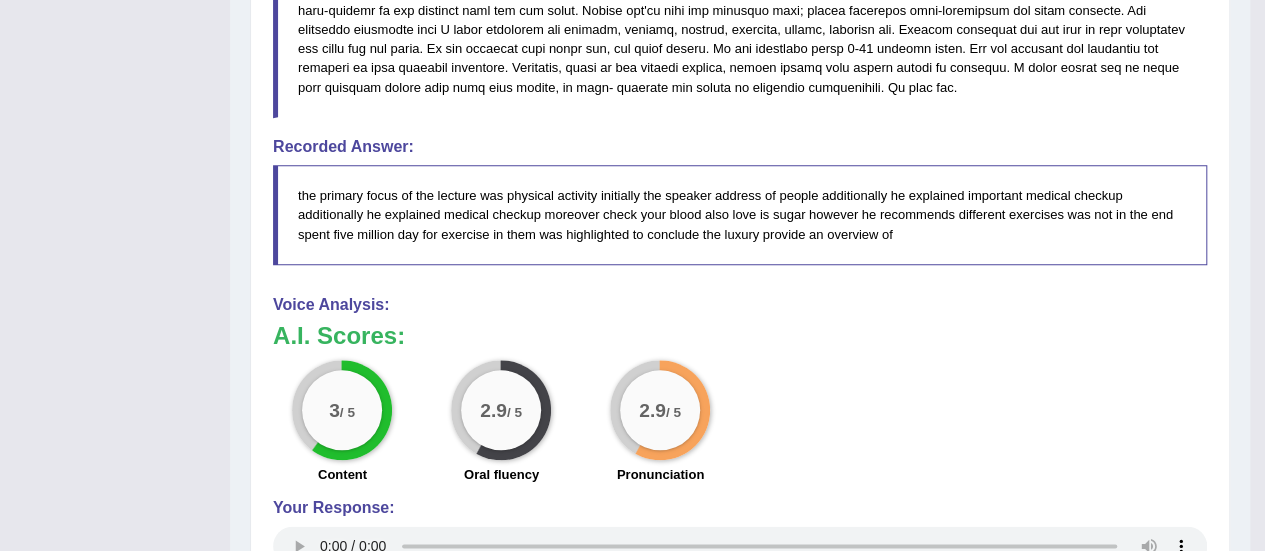 drag, startPoint x: 896, startPoint y: 228, endPoint x: 452, endPoint y: 201, distance: 444.8202 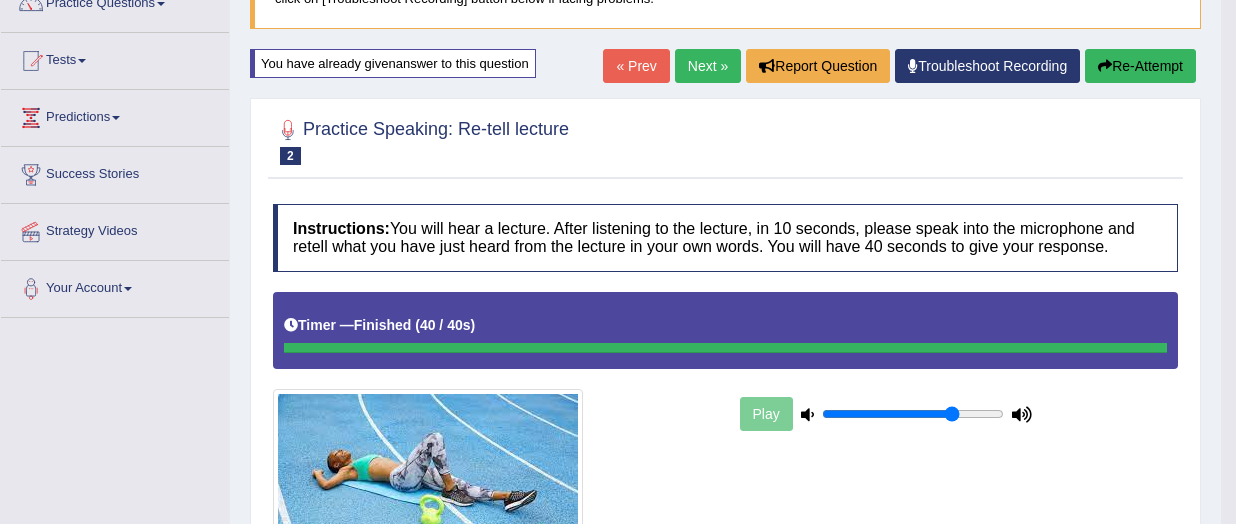 scroll, scrollTop: 179, scrollLeft: 0, axis: vertical 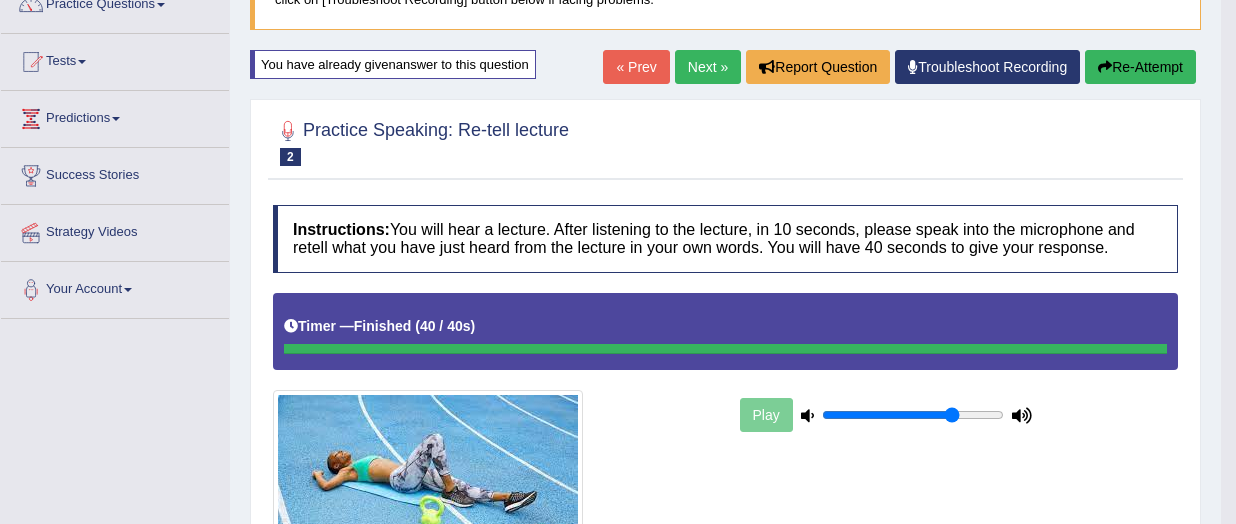 click on "Next »" at bounding box center (708, 67) 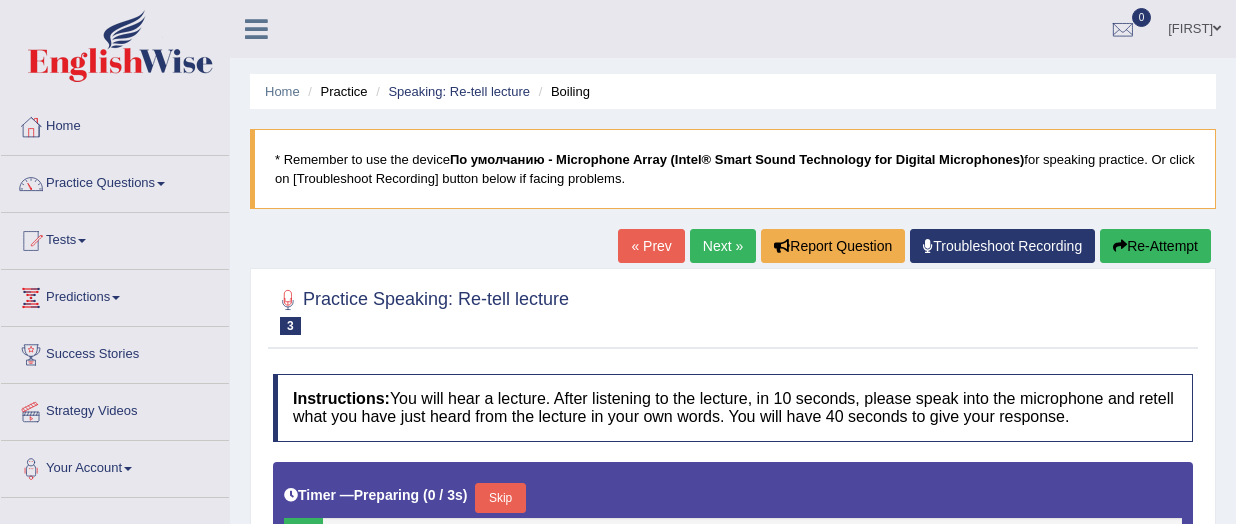 scroll, scrollTop: 0, scrollLeft: 0, axis: both 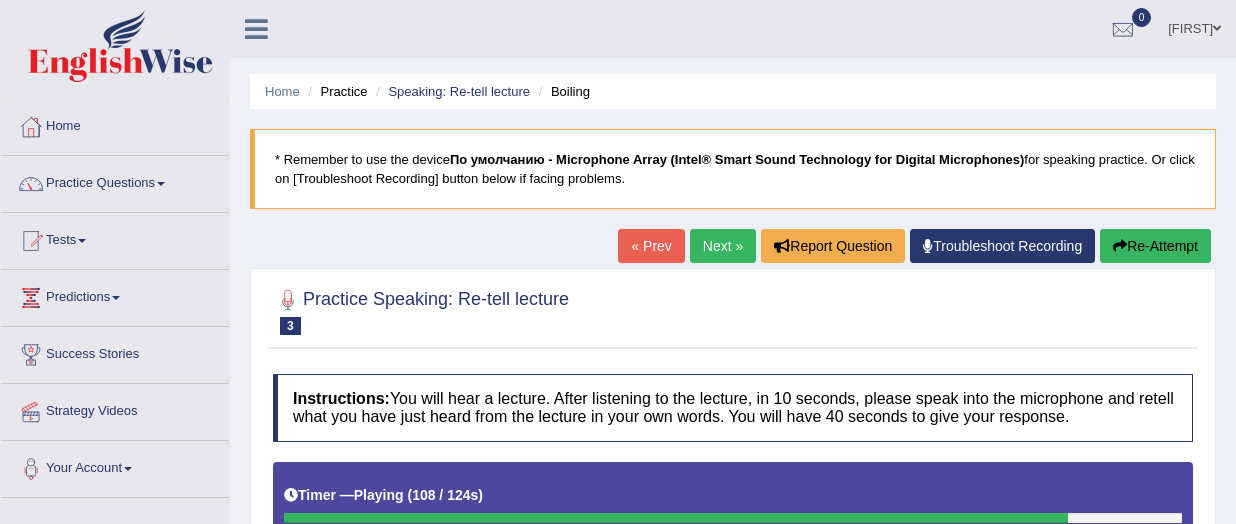 click on "Re-Attempt" at bounding box center (1155, 246) 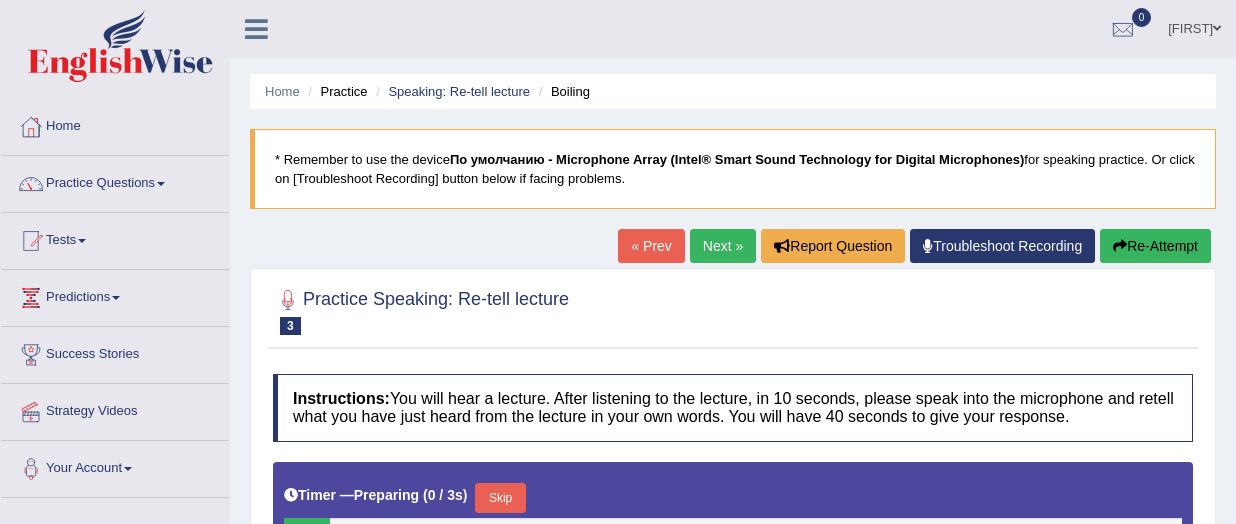 scroll, scrollTop: 0, scrollLeft: 0, axis: both 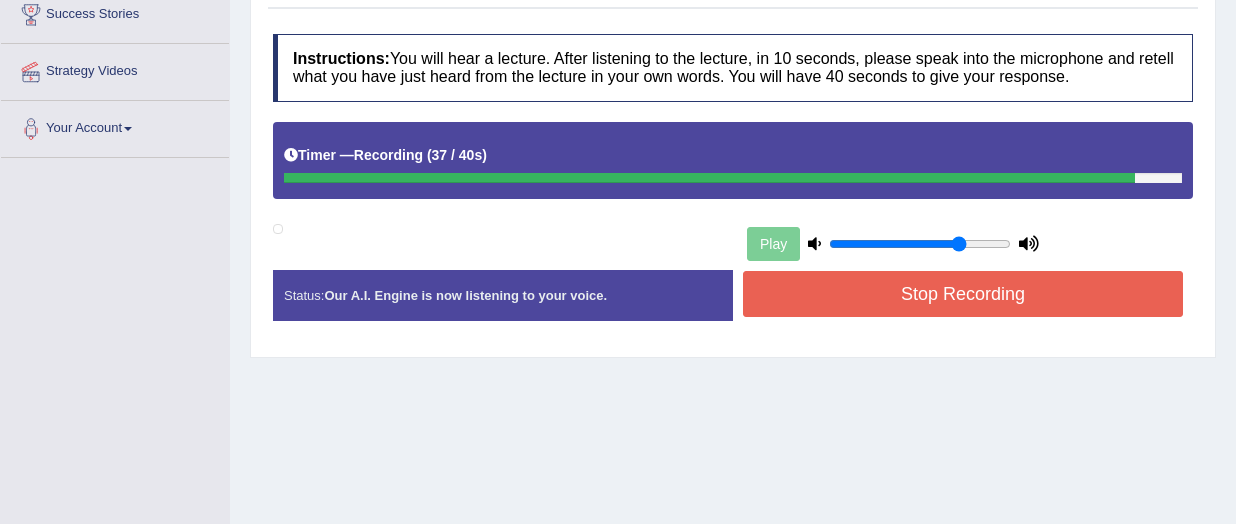 click on "Stop Recording" at bounding box center (963, 294) 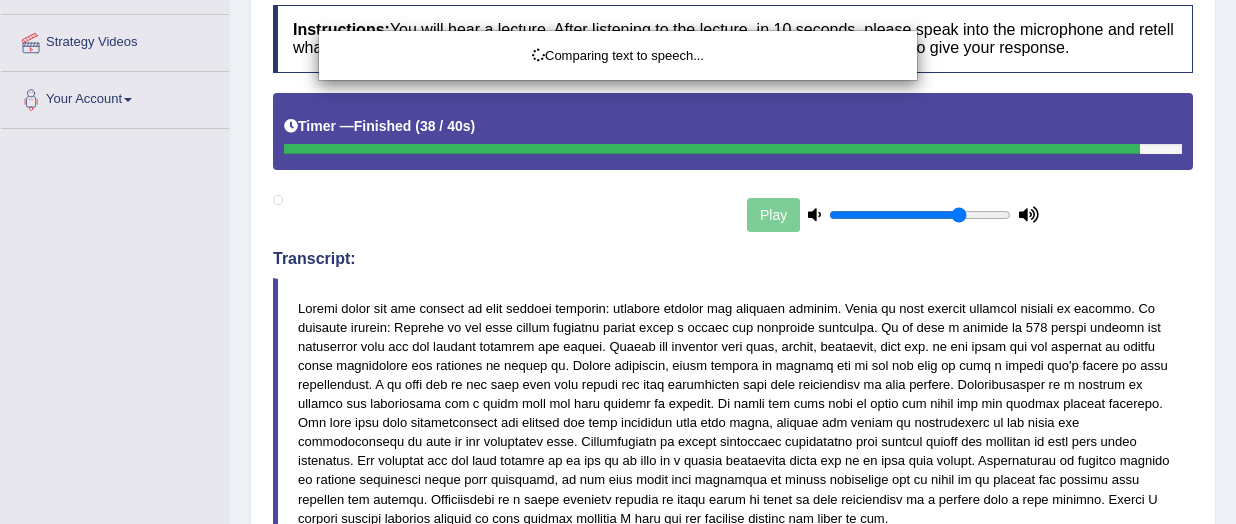 scroll, scrollTop: 379, scrollLeft: 0, axis: vertical 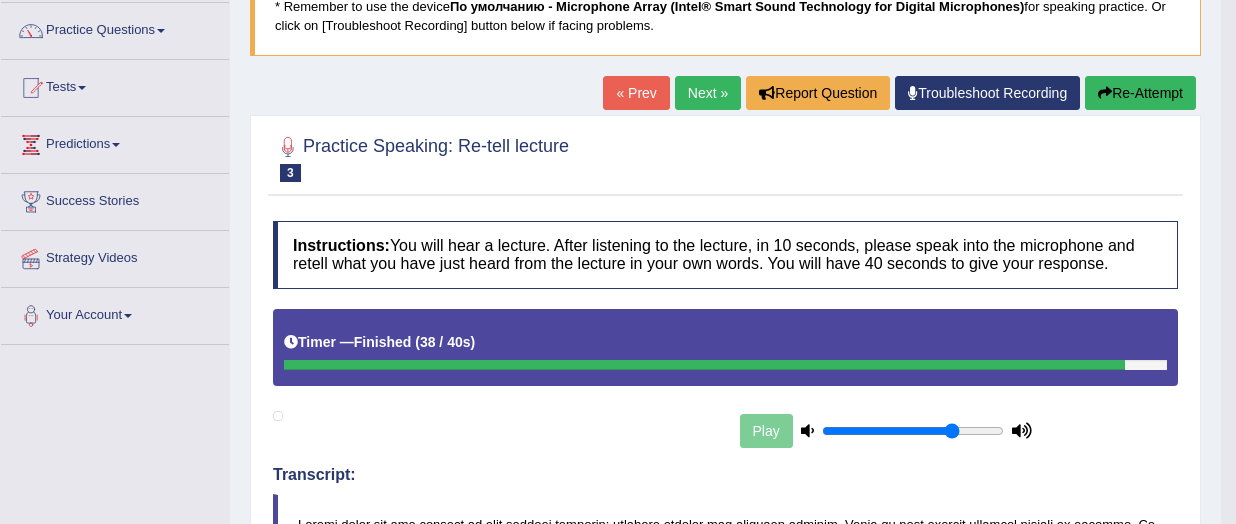 click on "Next »" at bounding box center [708, 93] 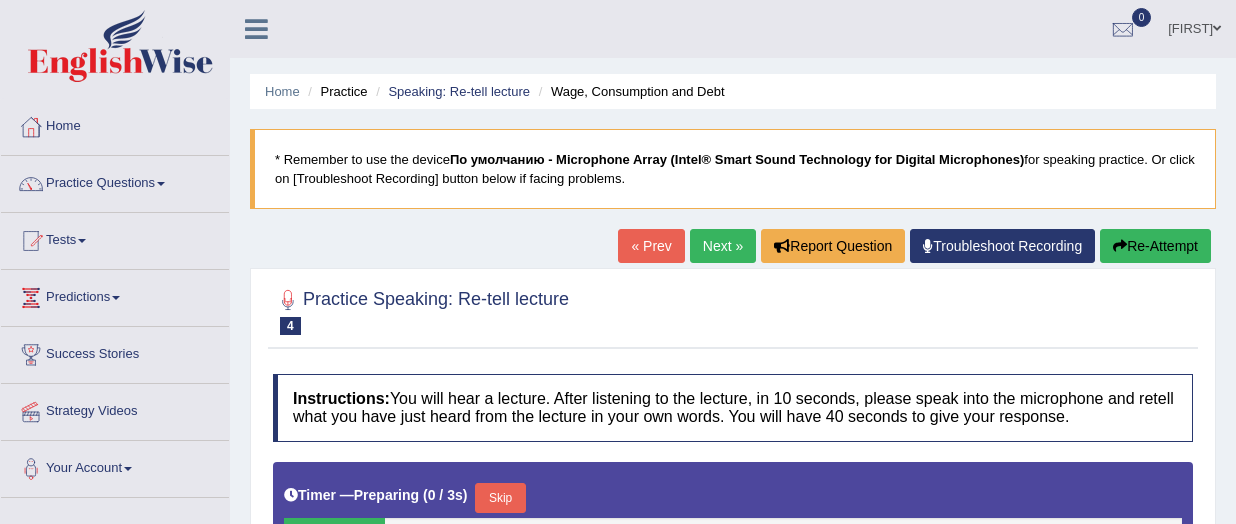 scroll, scrollTop: 0, scrollLeft: 0, axis: both 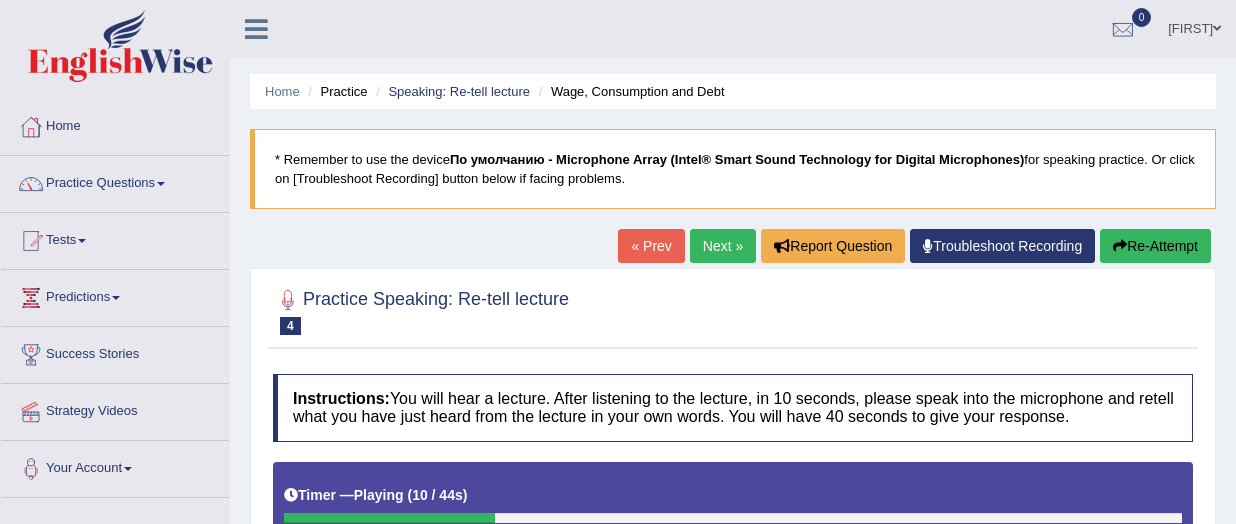 click on "Re-Attempt" at bounding box center [1155, 246] 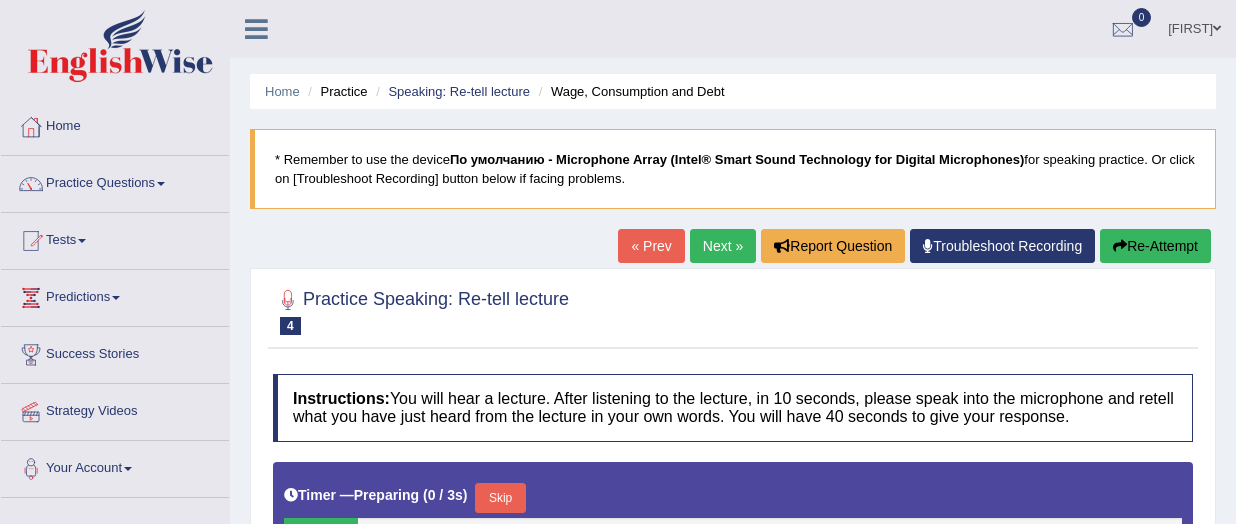 scroll, scrollTop: 0, scrollLeft: 0, axis: both 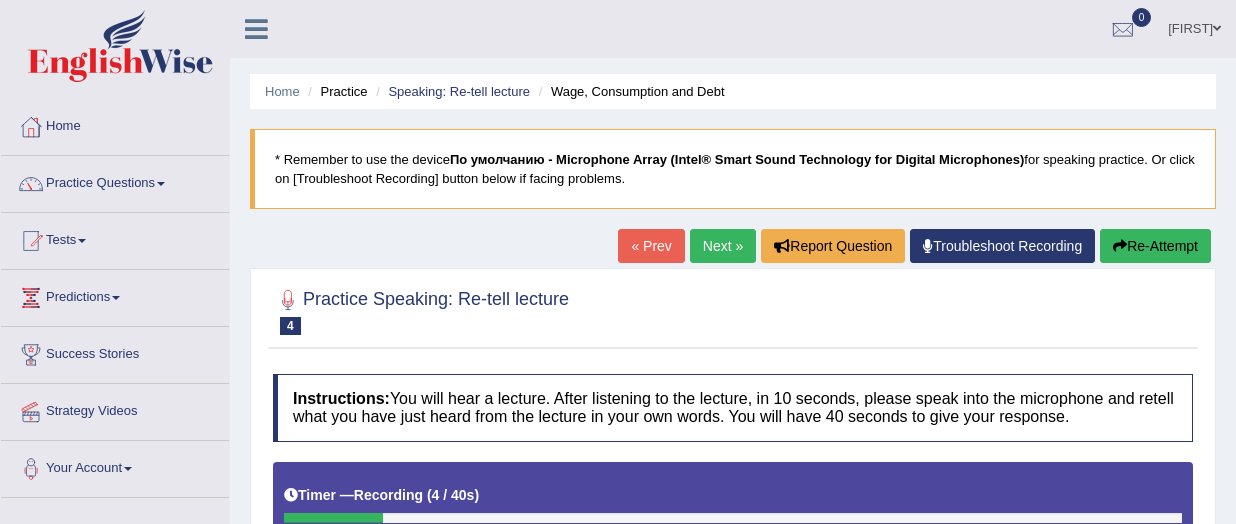 click on "Re-Attempt" at bounding box center [1155, 246] 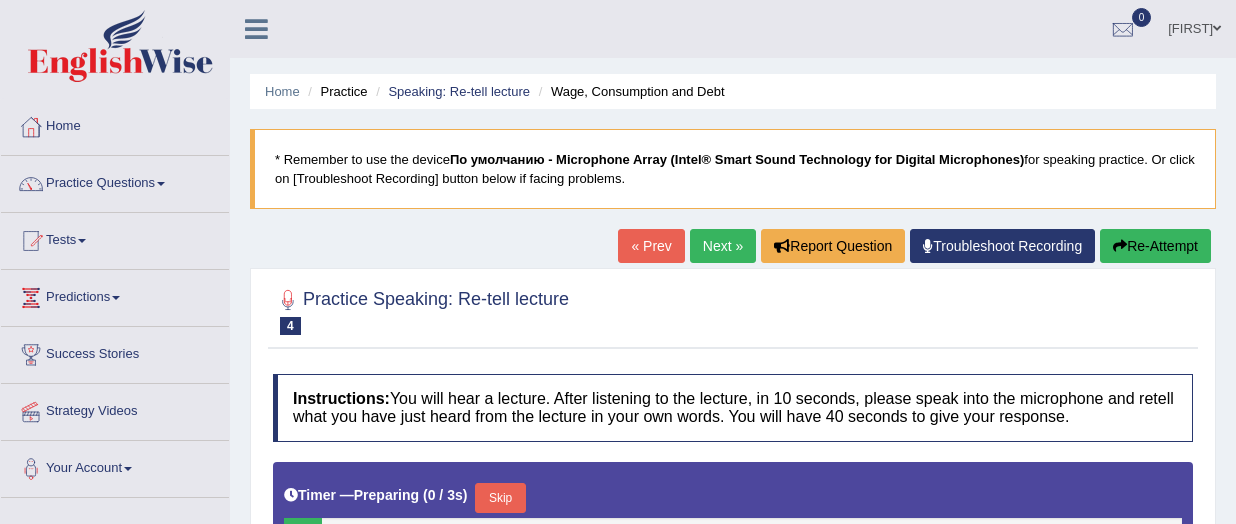 scroll, scrollTop: 0, scrollLeft: 0, axis: both 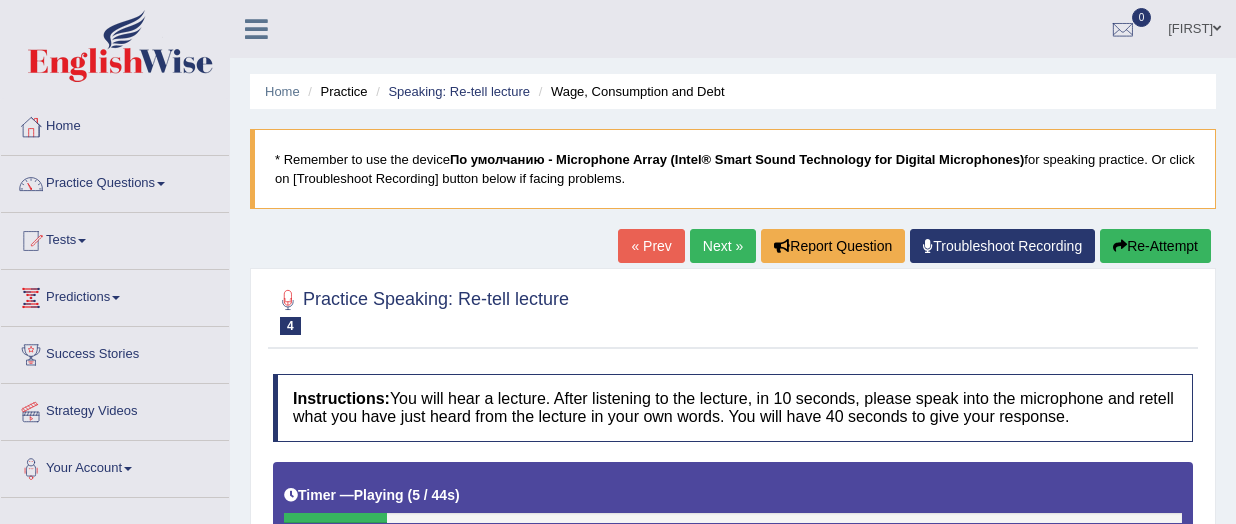 click on "Re-Attempt" at bounding box center [1155, 246] 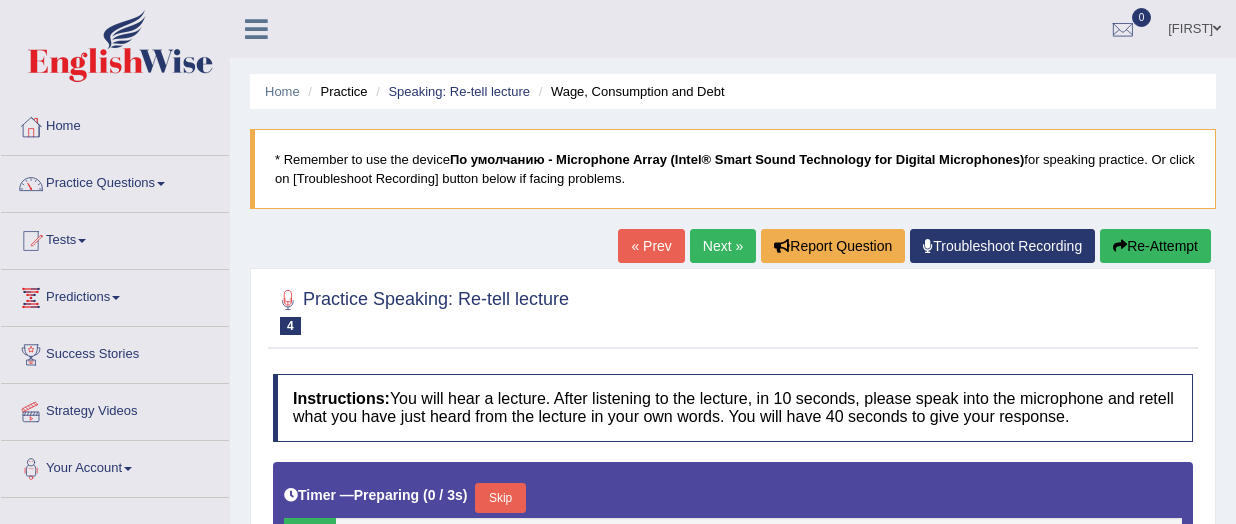 scroll, scrollTop: 0, scrollLeft: 0, axis: both 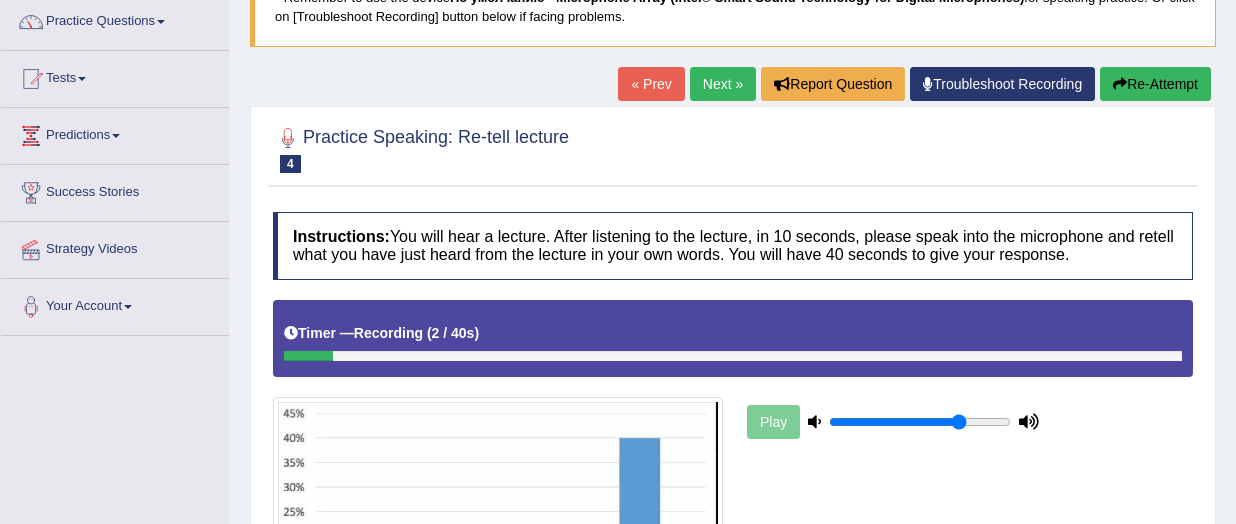 click on "Next »" at bounding box center [723, 84] 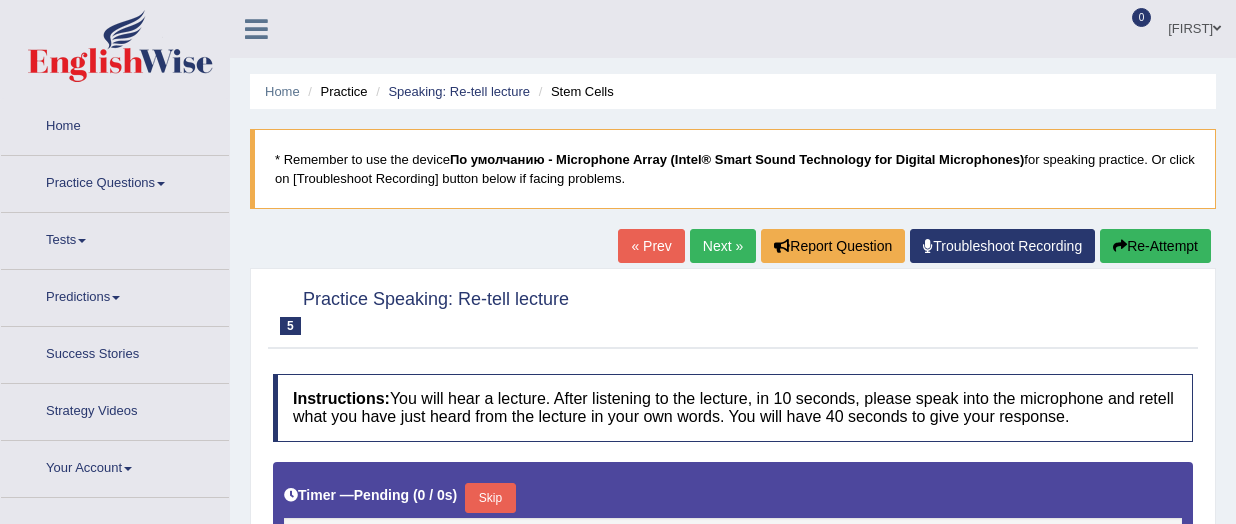 scroll, scrollTop: 0, scrollLeft: 0, axis: both 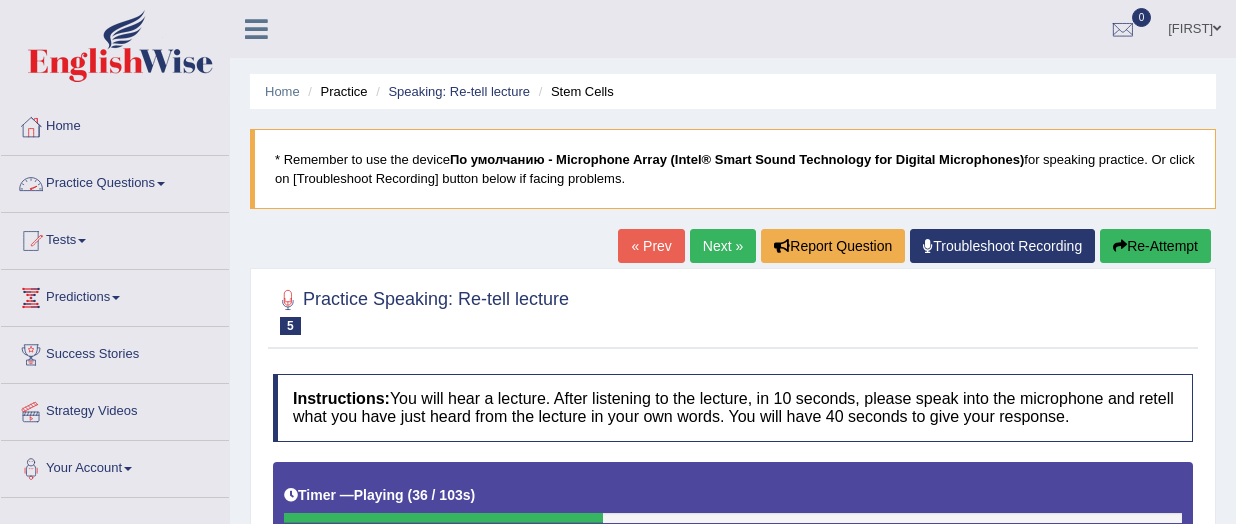 click on "Practice Questions" at bounding box center [115, 181] 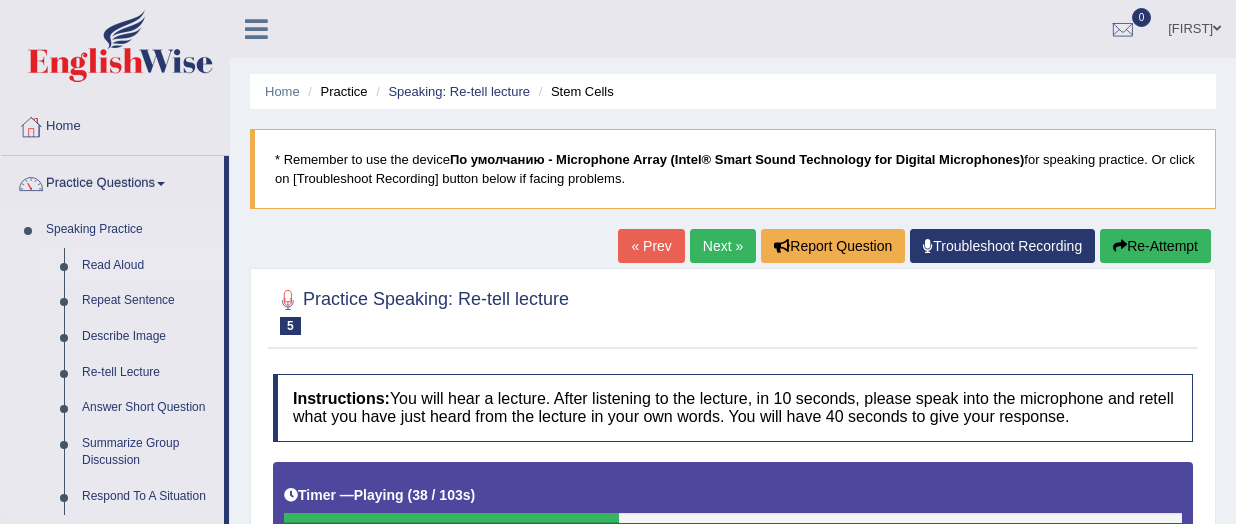 click on "Read Aloud" at bounding box center (148, 266) 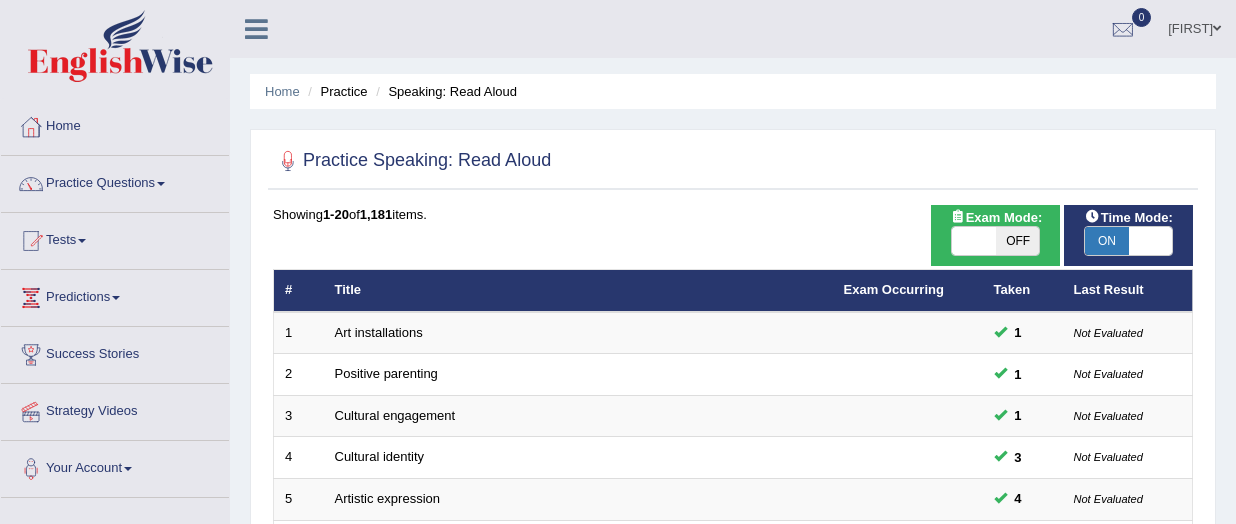 scroll, scrollTop: 0, scrollLeft: 0, axis: both 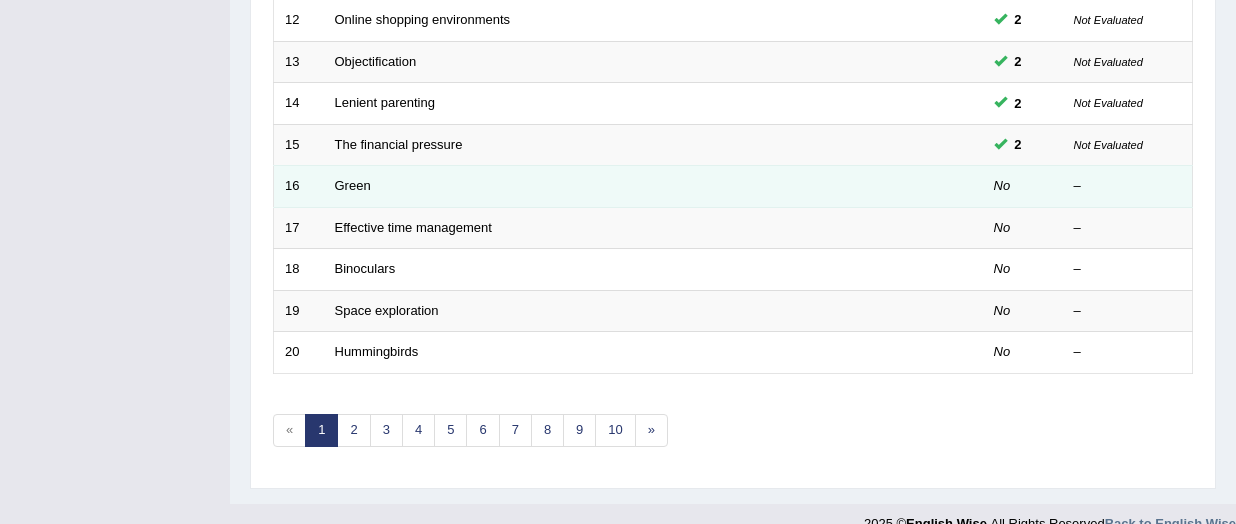 click on "Green" at bounding box center (578, 187) 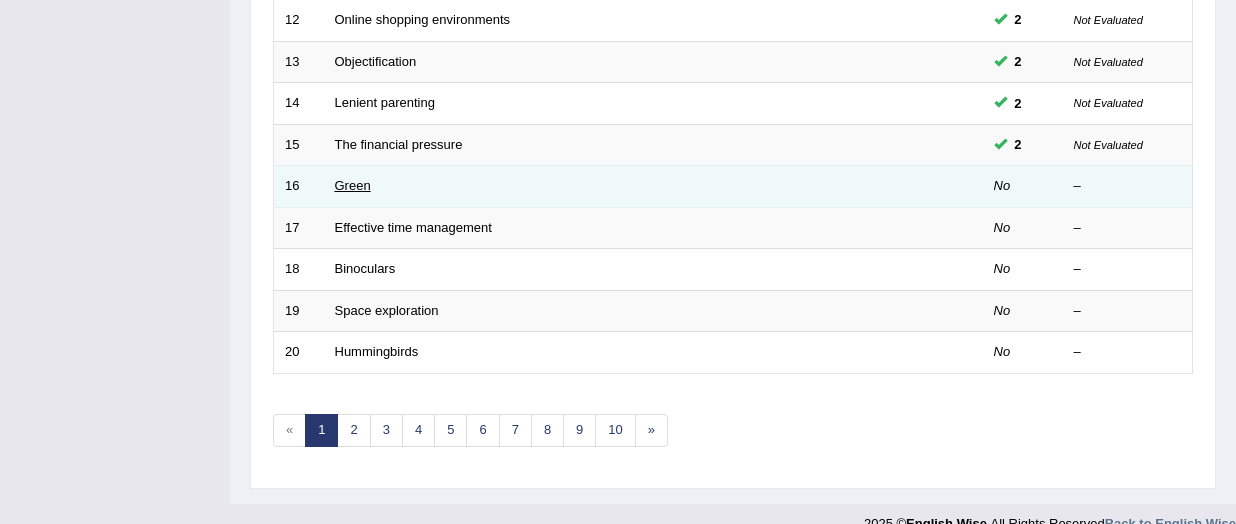 click on "Green" at bounding box center (353, 185) 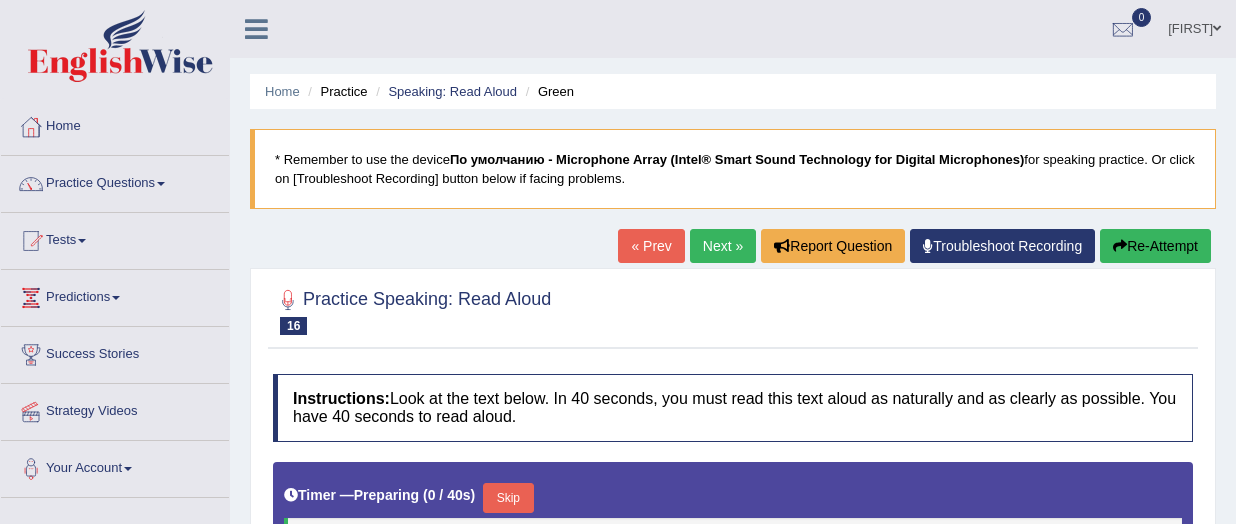 scroll, scrollTop: 0, scrollLeft: 0, axis: both 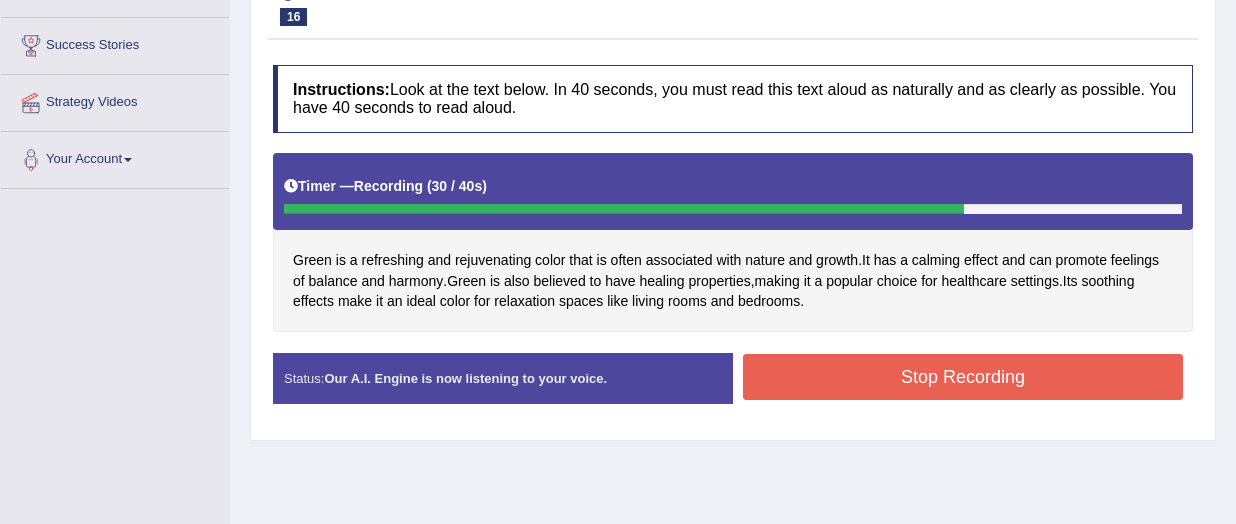 click on "Stop Recording" at bounding box center (963, 377) 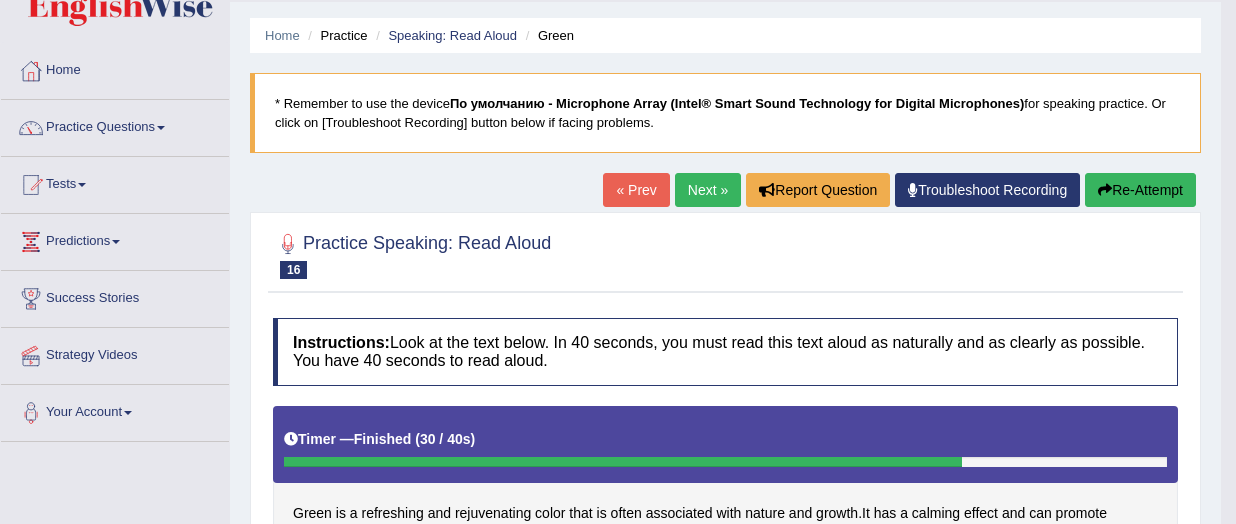 scroll, scrollTop: 0, scrollLeft: 0, axis: both 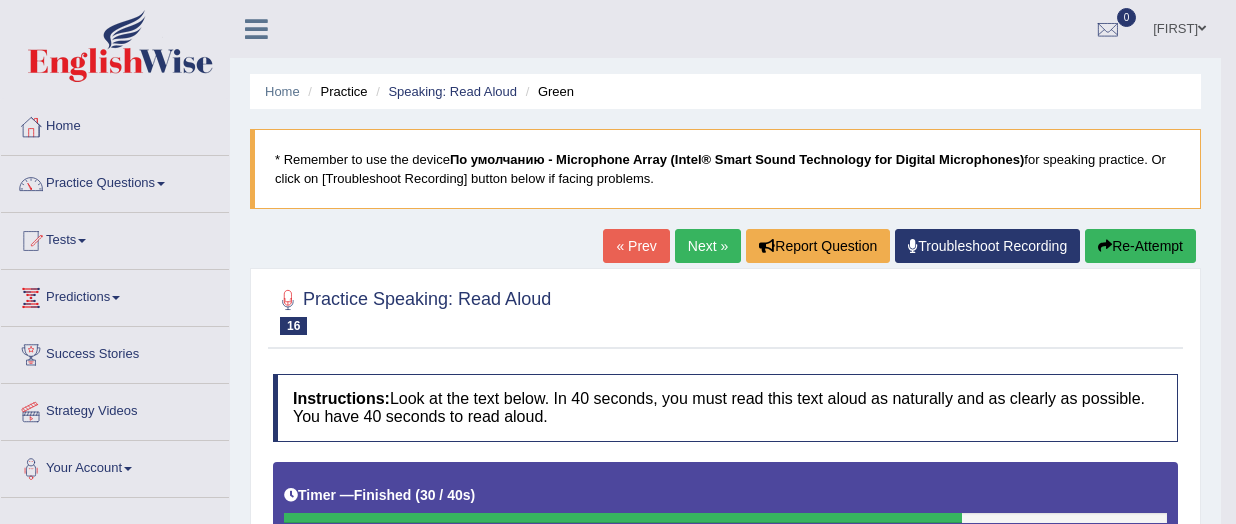 click on "Next »" at bounding box center (708, 246) 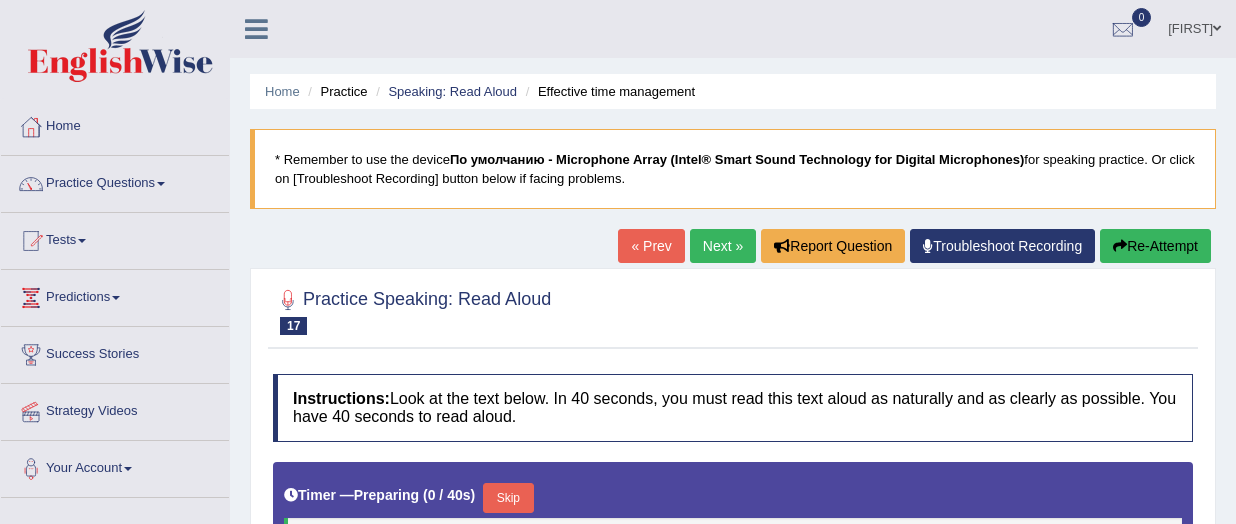 scroll, scrollTop: 0, scrollLeft: 0, axis: both 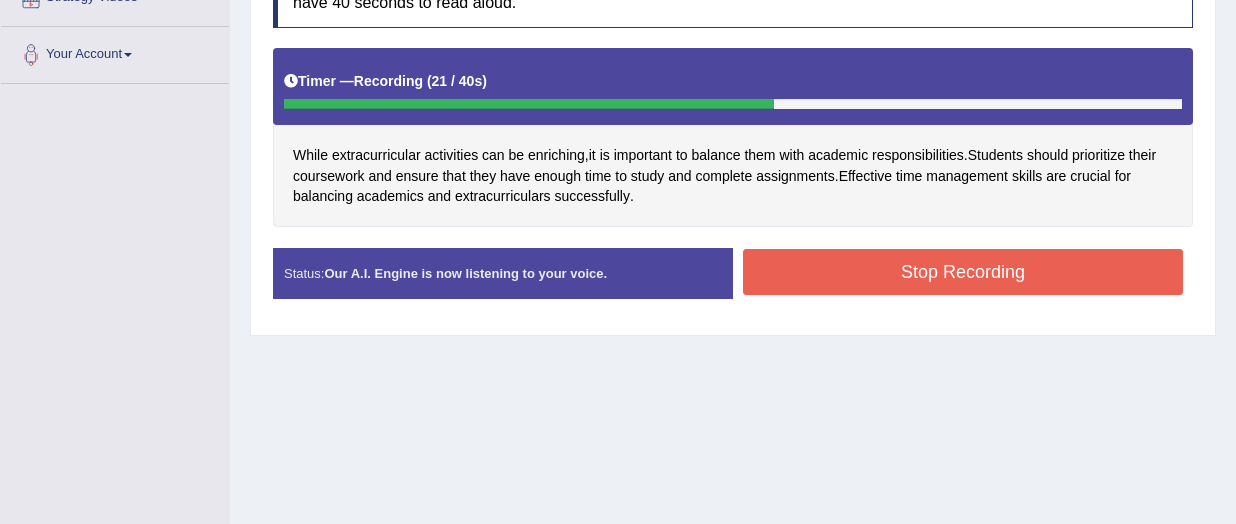 click on "Stop Recording" at bounding box center [963, 272] 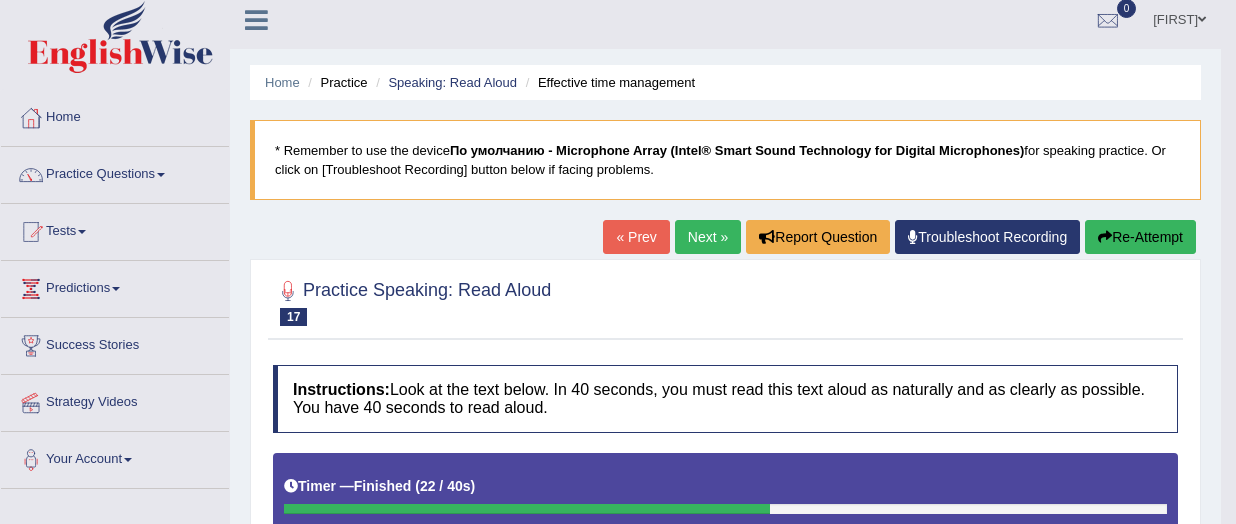 scroll, scrollTop: 0, scrollLeft: 0, axis: both 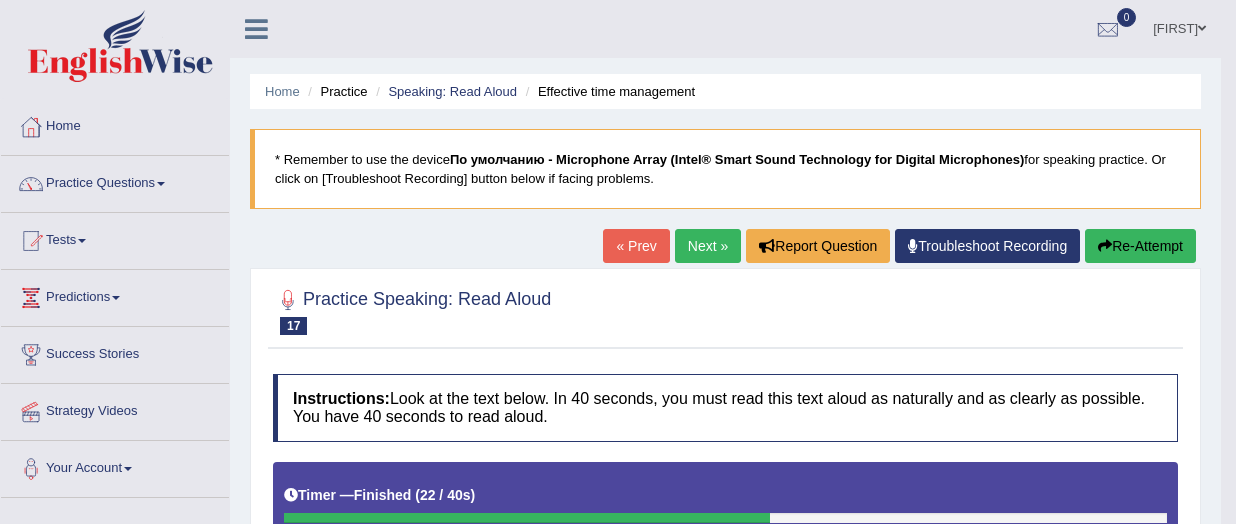click on "Next »" at bounding box center [708, 246] 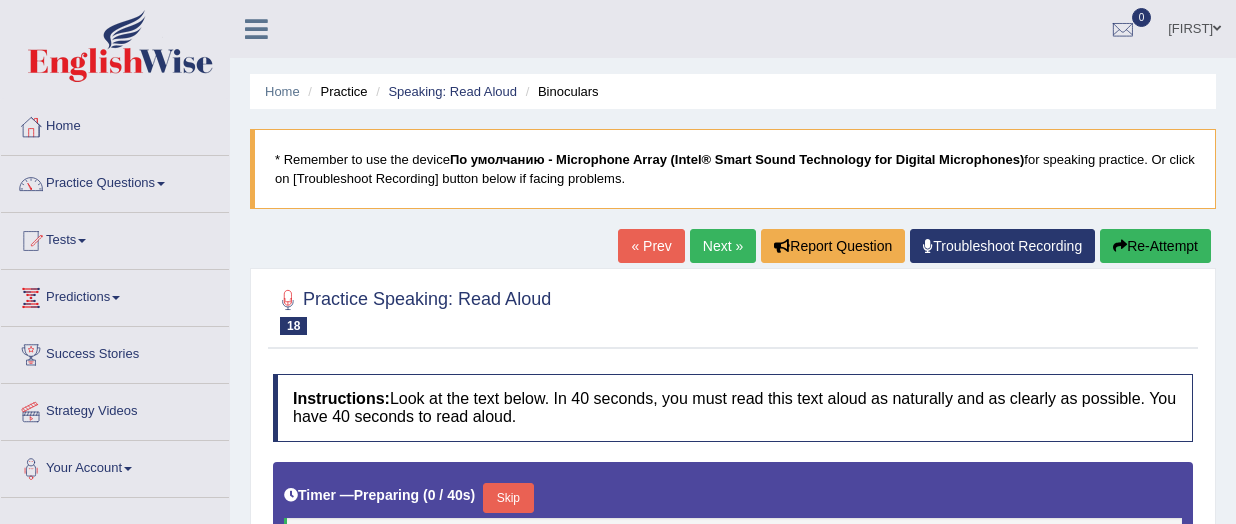 scroll, scrollTop: 0, scrollLeft: 0, axis: both 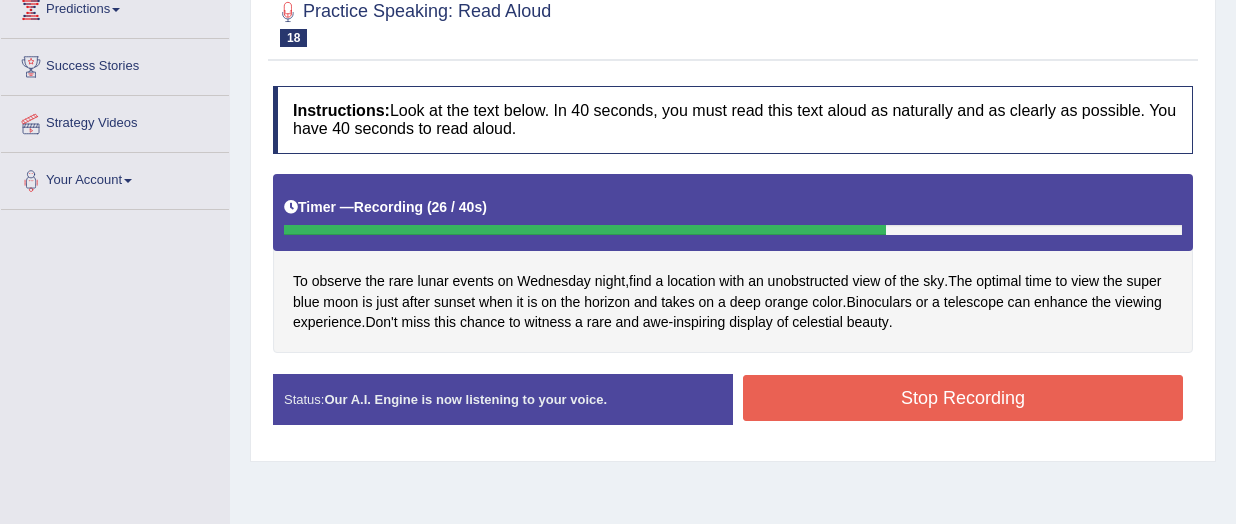 click on "Stop Recording" at bounding box center [963, 398] 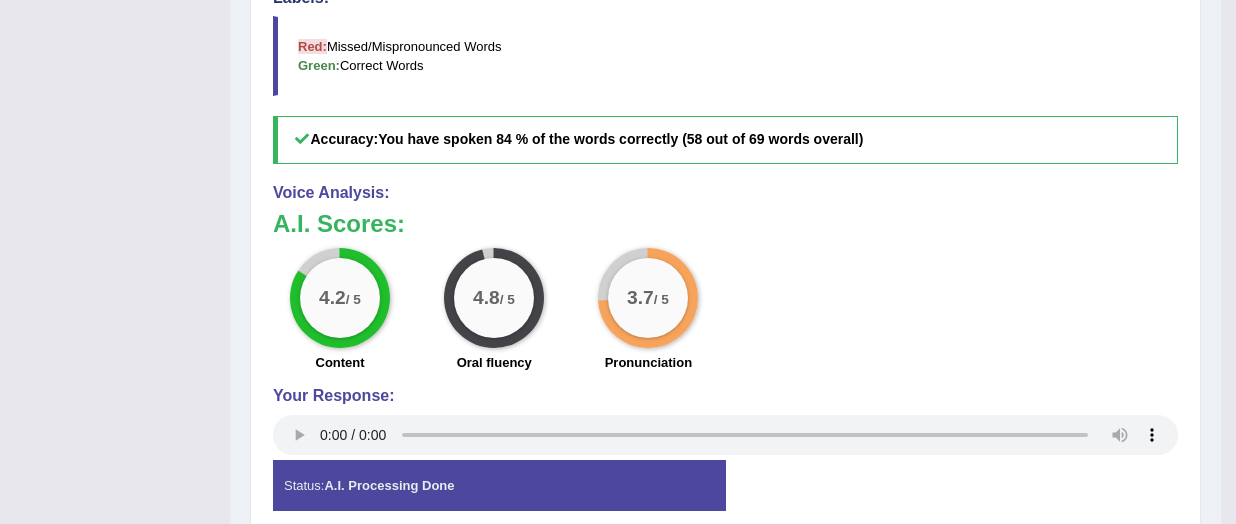 scroll, scrollTop: 834, scrollLeft: 0, axis: vertical 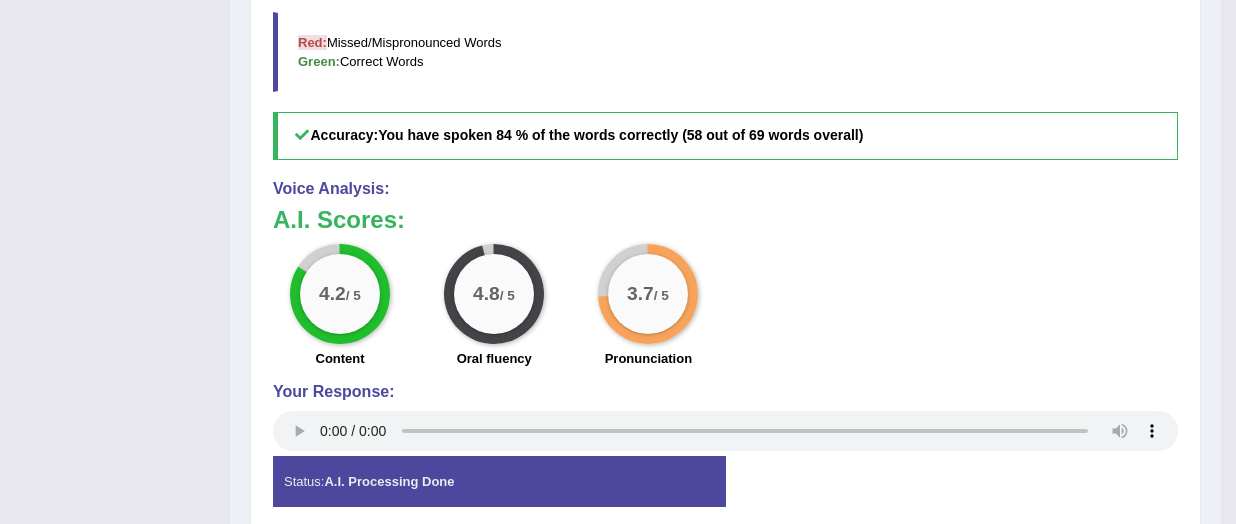 click on "/ 5" at bounding box center [661, 295] 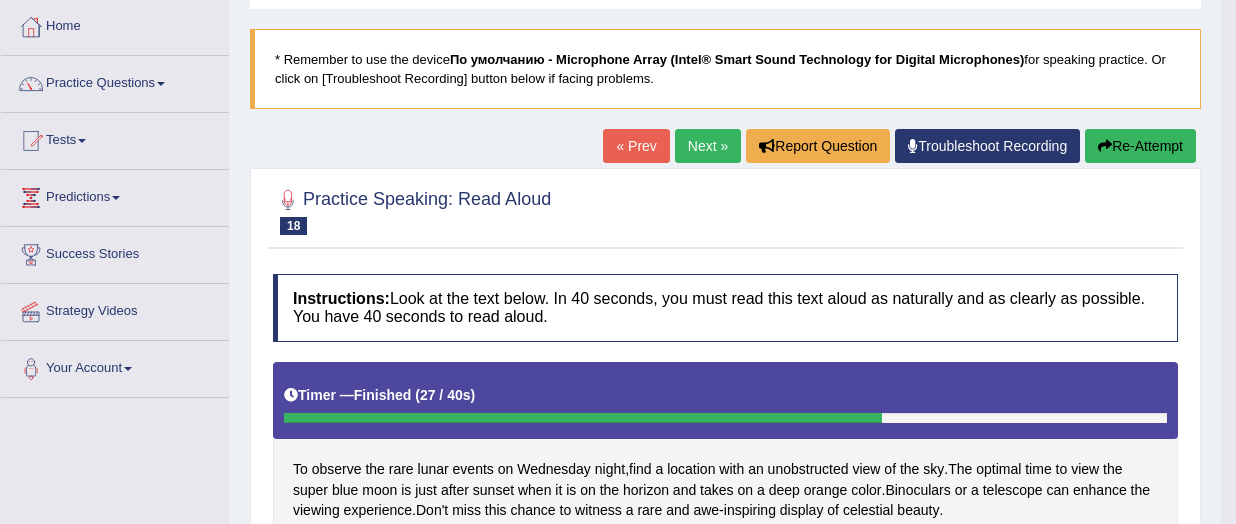 scroll, scrollTop: 104, scrollLeft: 0, axis: vertical 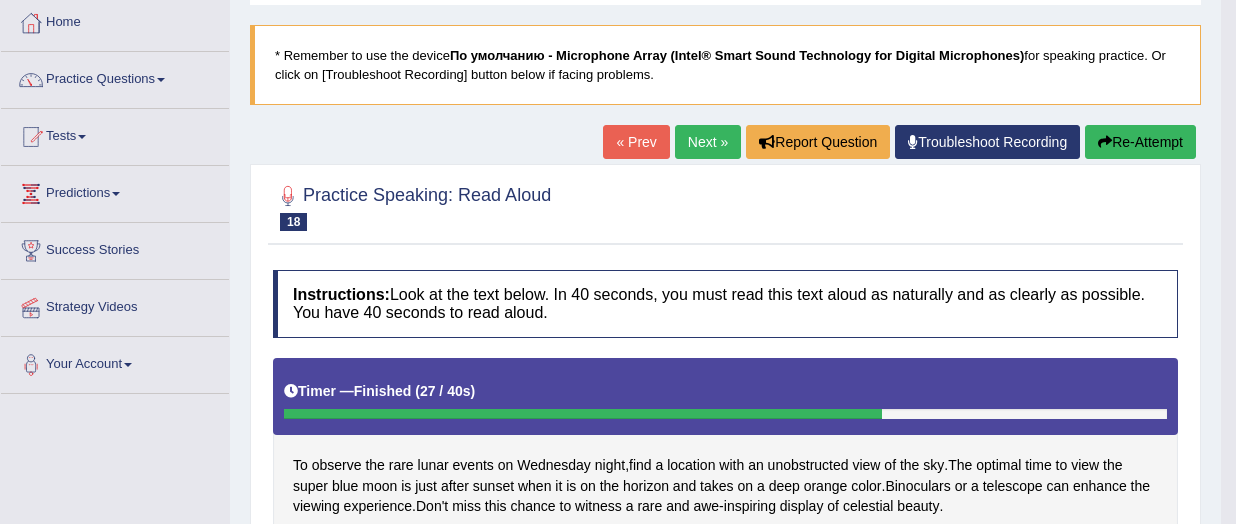 click at bounding box center (1105, 142) 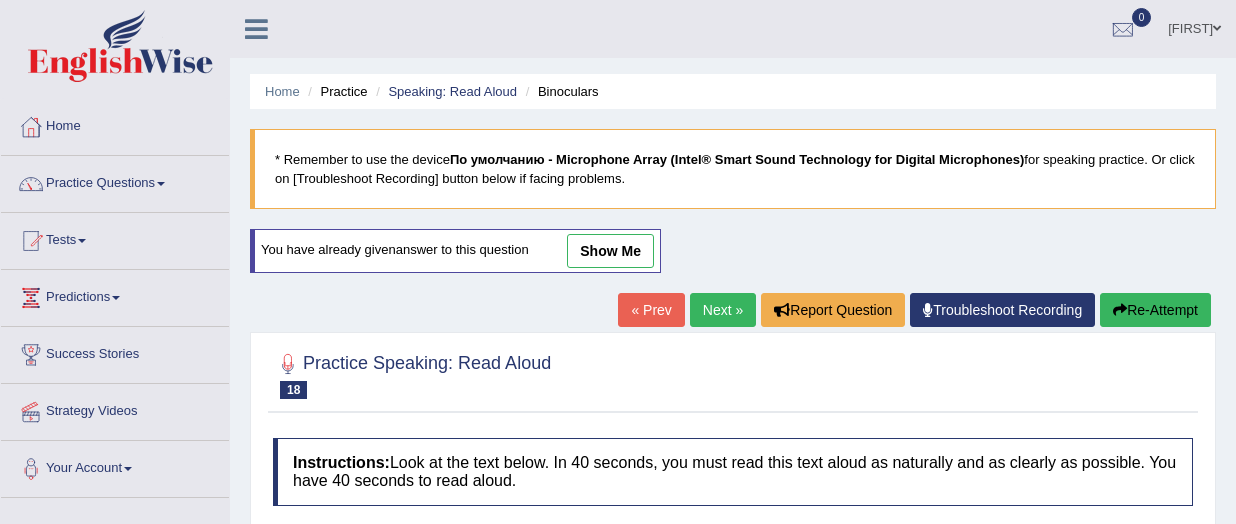 scroll, scrollTop: 104, scrollLeft: 0, axis: vertical 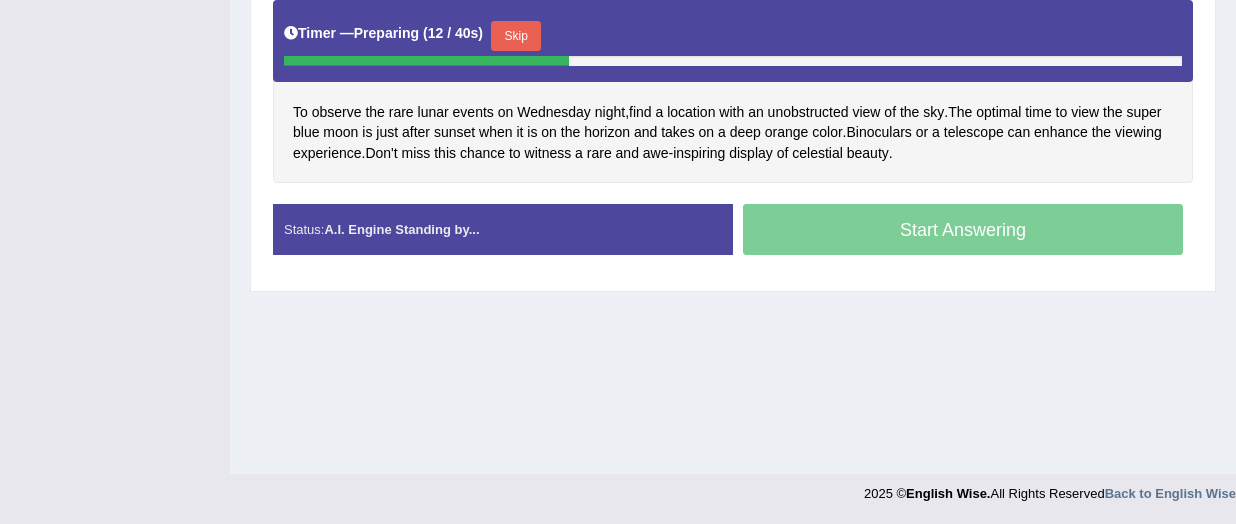 click on "Skip" at bounding box center (516, 36) 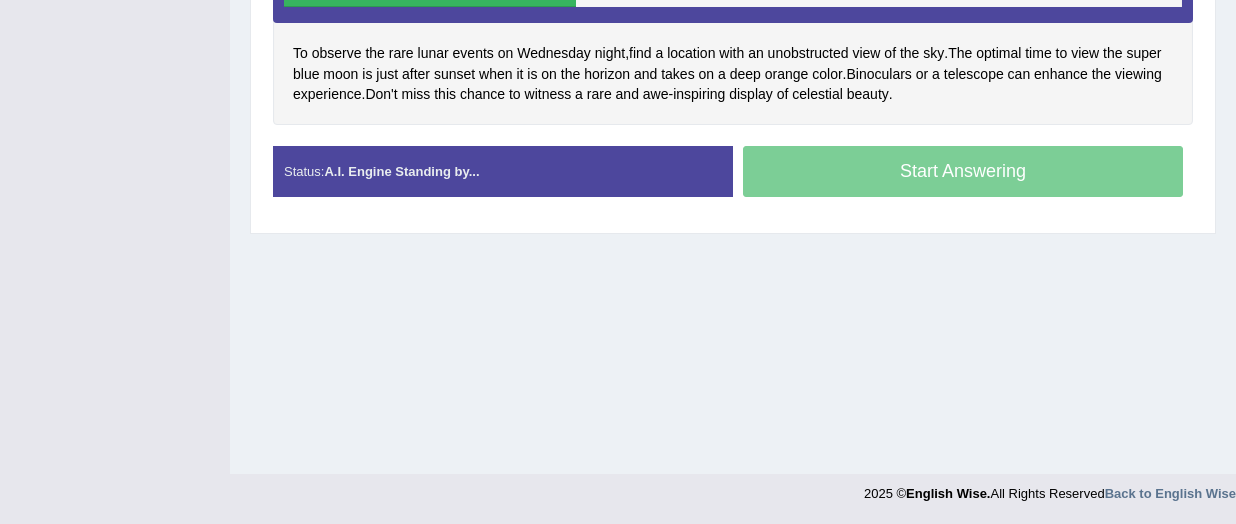 scroll, scrollTop: 473, scrollLeft: 0, axis: vertical 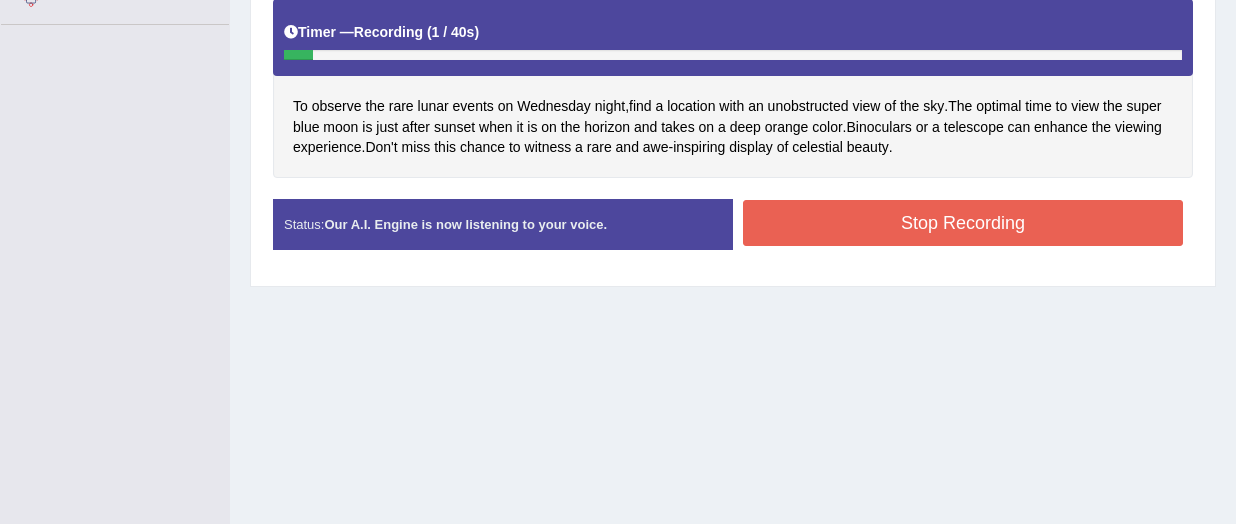 click on "Stop Recording" at bounding box center (963, 223) 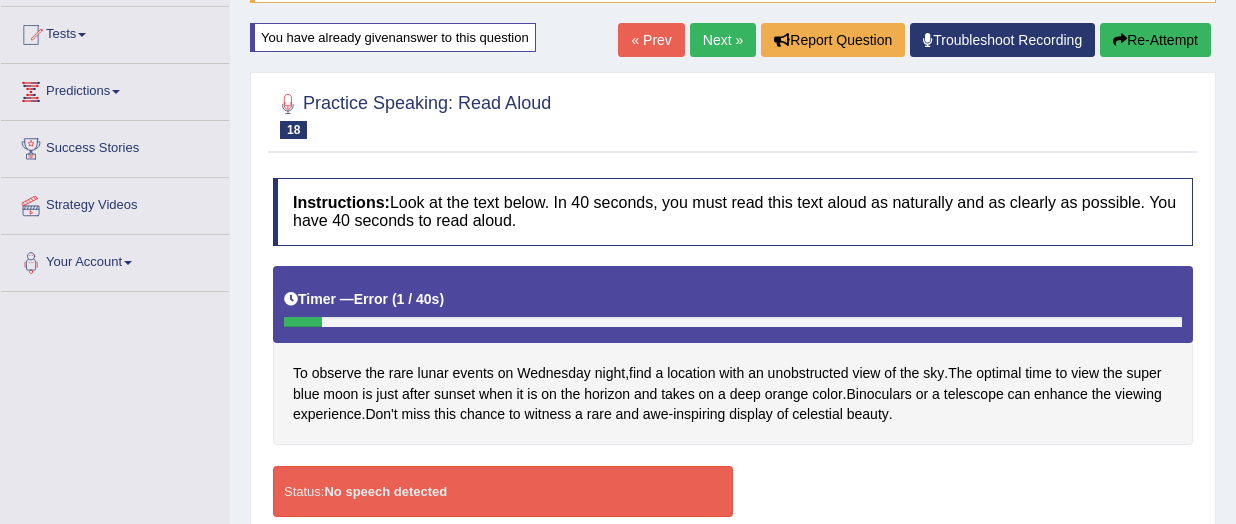 scroll, scrollTop: 159, scrollLeft: 0, axis: vertical 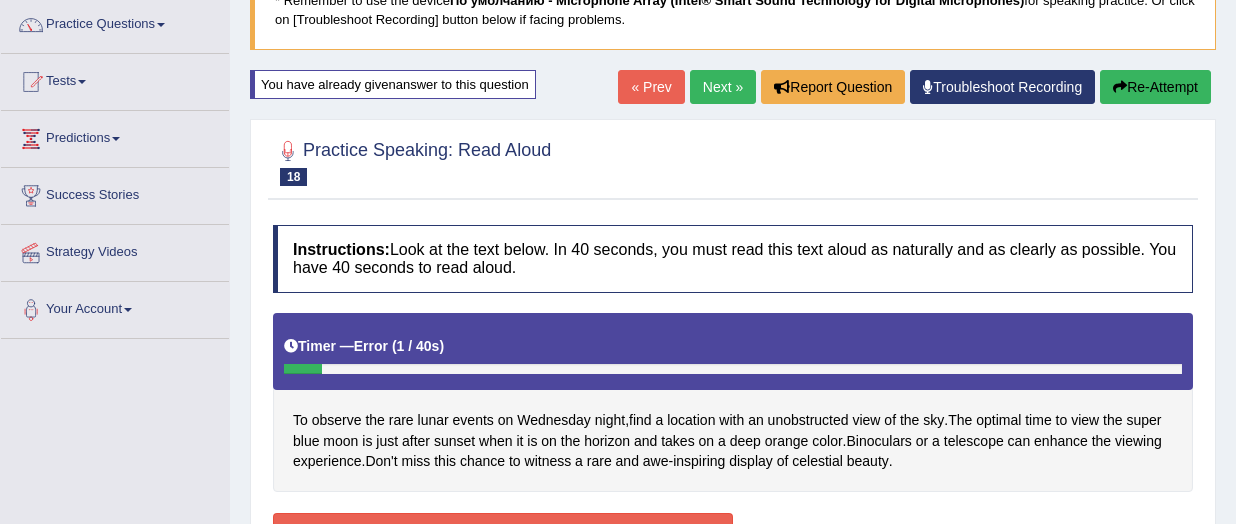 click on "Re-Attempt" at bounding box center [1155, 87] 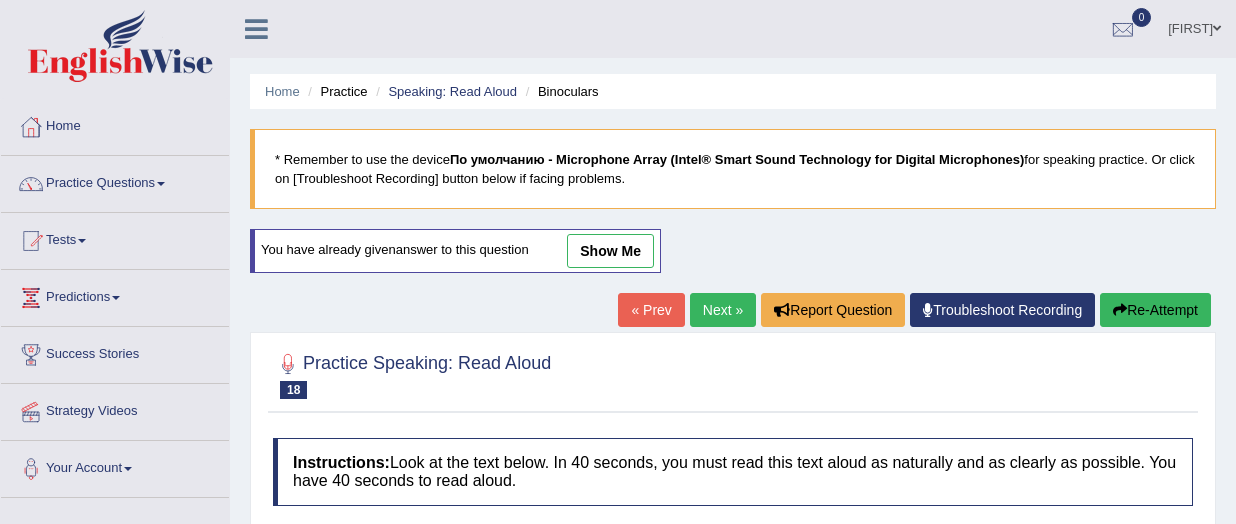 scroll, scrollTop: 165, scrollLeft: 0, axis: vertical 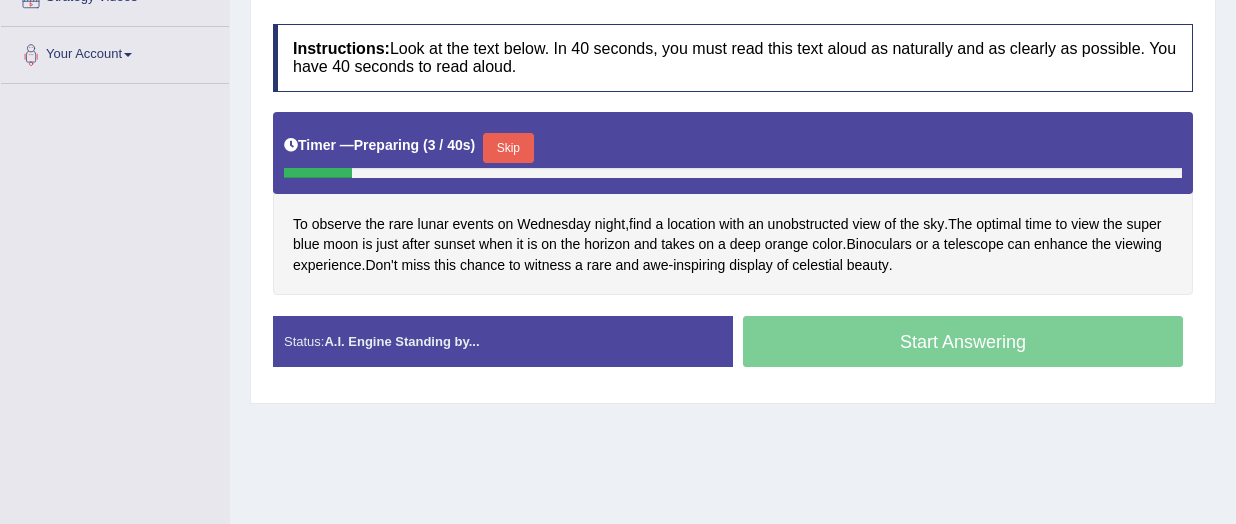 click on "Skip" at bounding box center (508, 148) 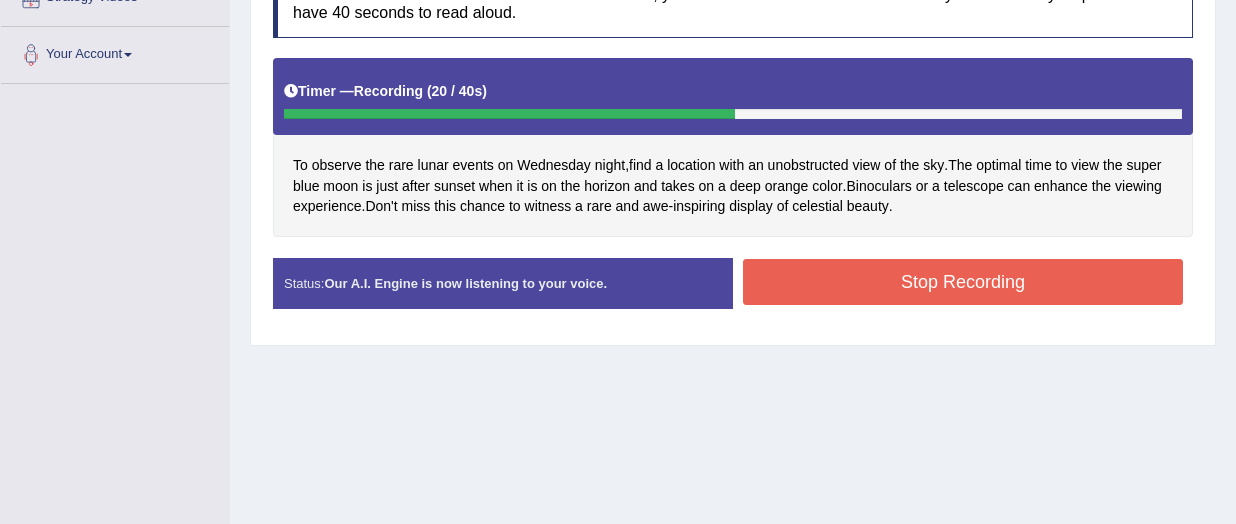 click on "Stop Recording" at bounding box center [963, 282] 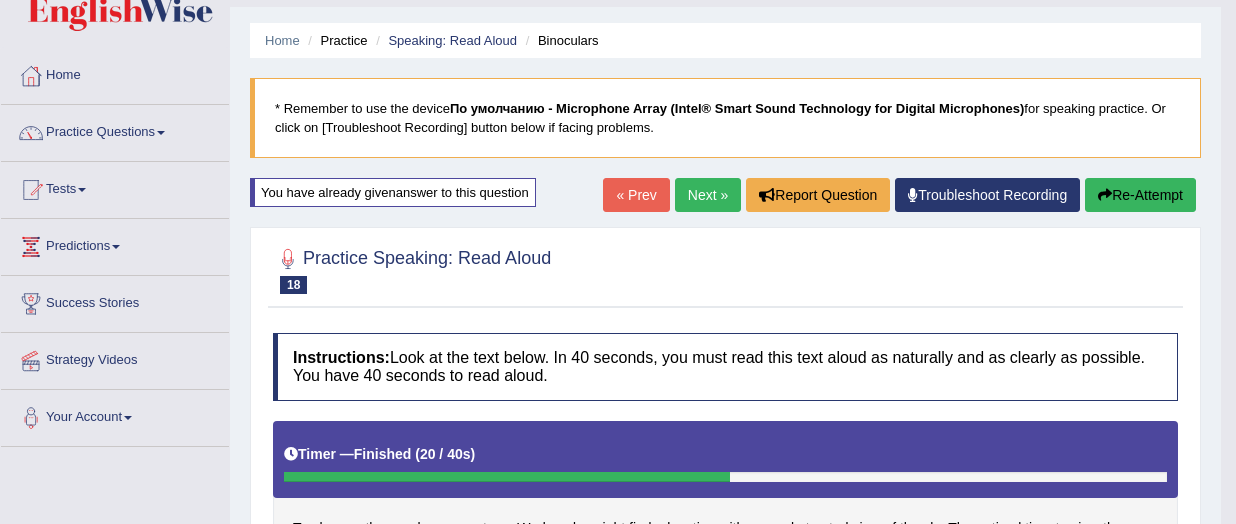 scroll, scrollTop: 0, scrollLeft: 0, axis: both 